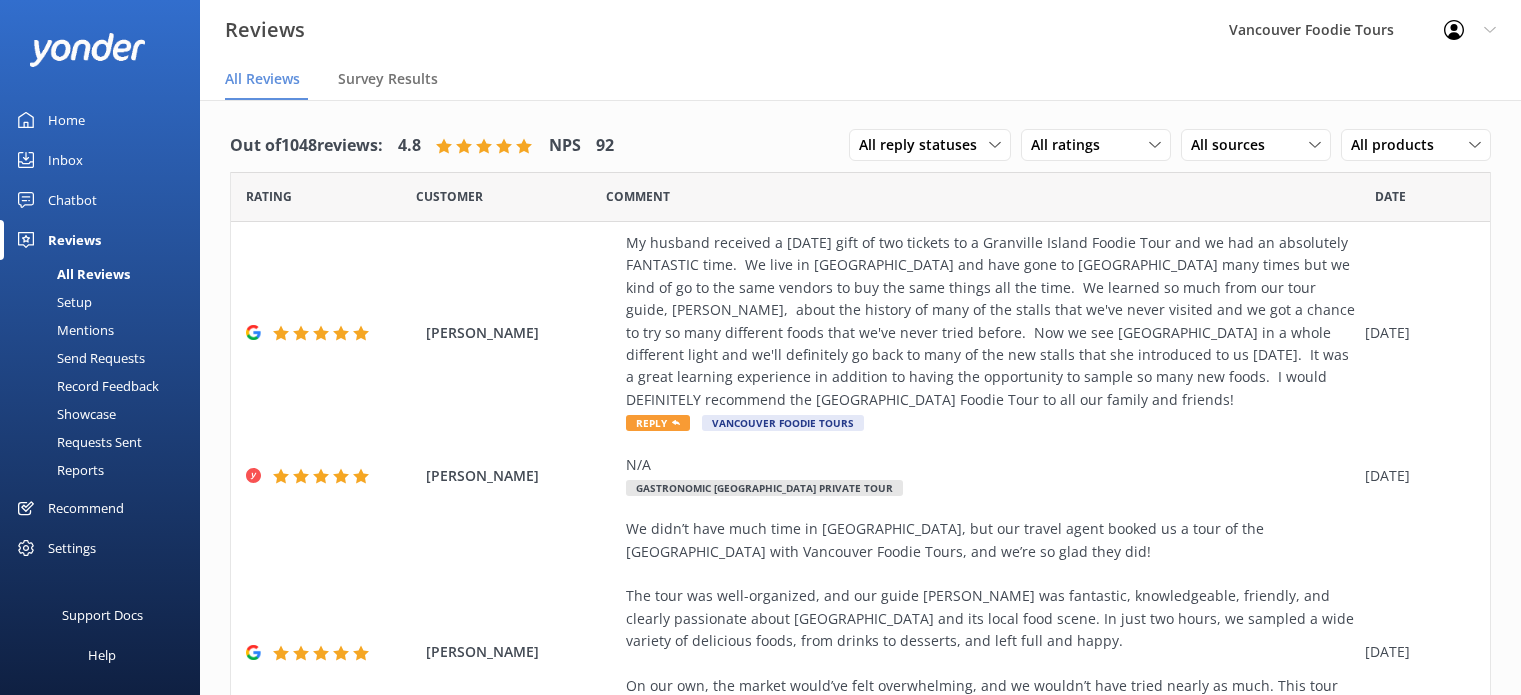 scroll, scrollTop: 0, scrollLeft: 0, axis: both 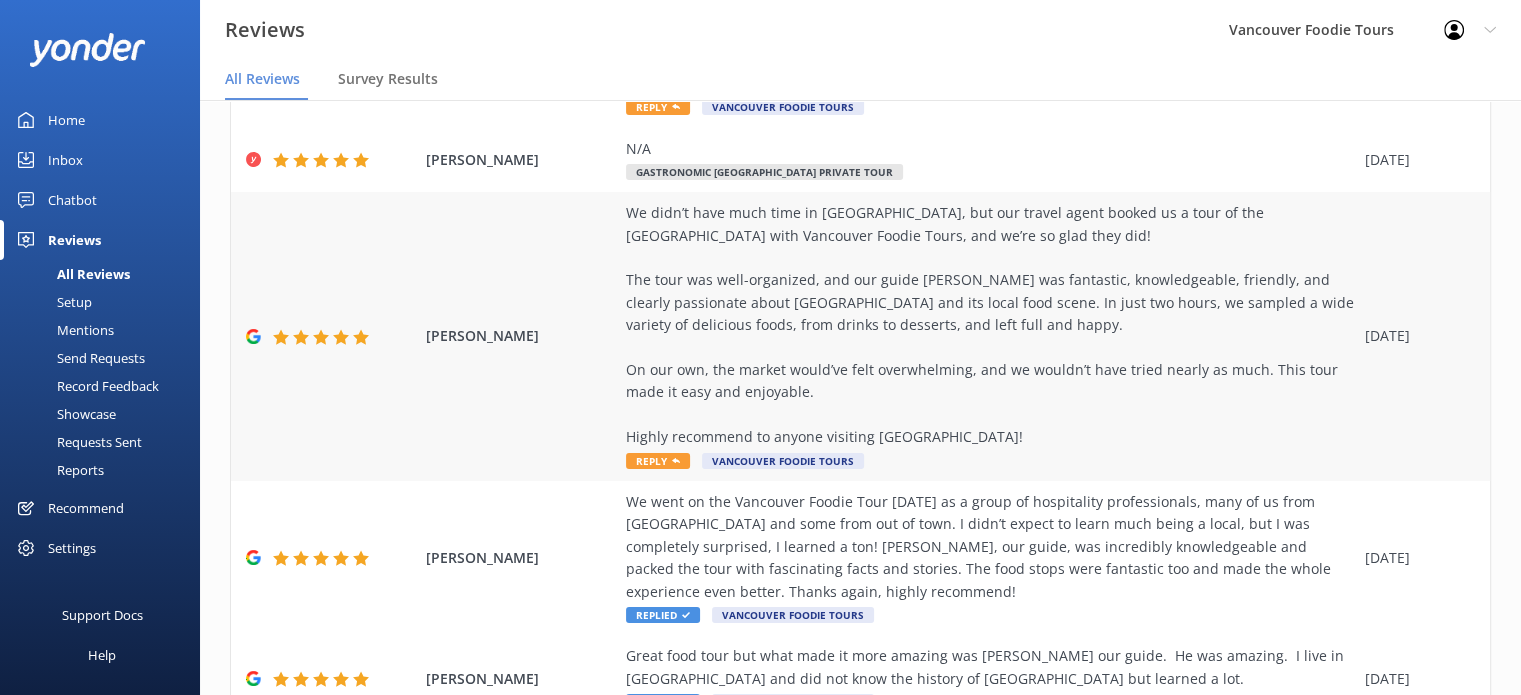 click on "We didn’t have much time in [GEOGRAPHIC_DATA], but our travel agent booked us a tour of the [GEOGRAPHIC_DATA] with Vancouver Foodie Tours, and we’re so glad they did!
The tour was well-organized, and our guide [PERSON_NAME] was fantastic, knowledgeable, friendly, and clearly passionate about [GEOGRAPHIC_DATA] and its local food scene. In just two hours, we sampled a wide variety of delicious foods, from drinks to desserts, and left full and happy.
On our own, the market would’ve felt overwhelming, and we wouldn’t have tried nearly as much. This tour made it easy and enjoyable.
Highly recommend to anyone visiting [GEOGRAPHIC_DATA]!" at bounding box center (990, 325) 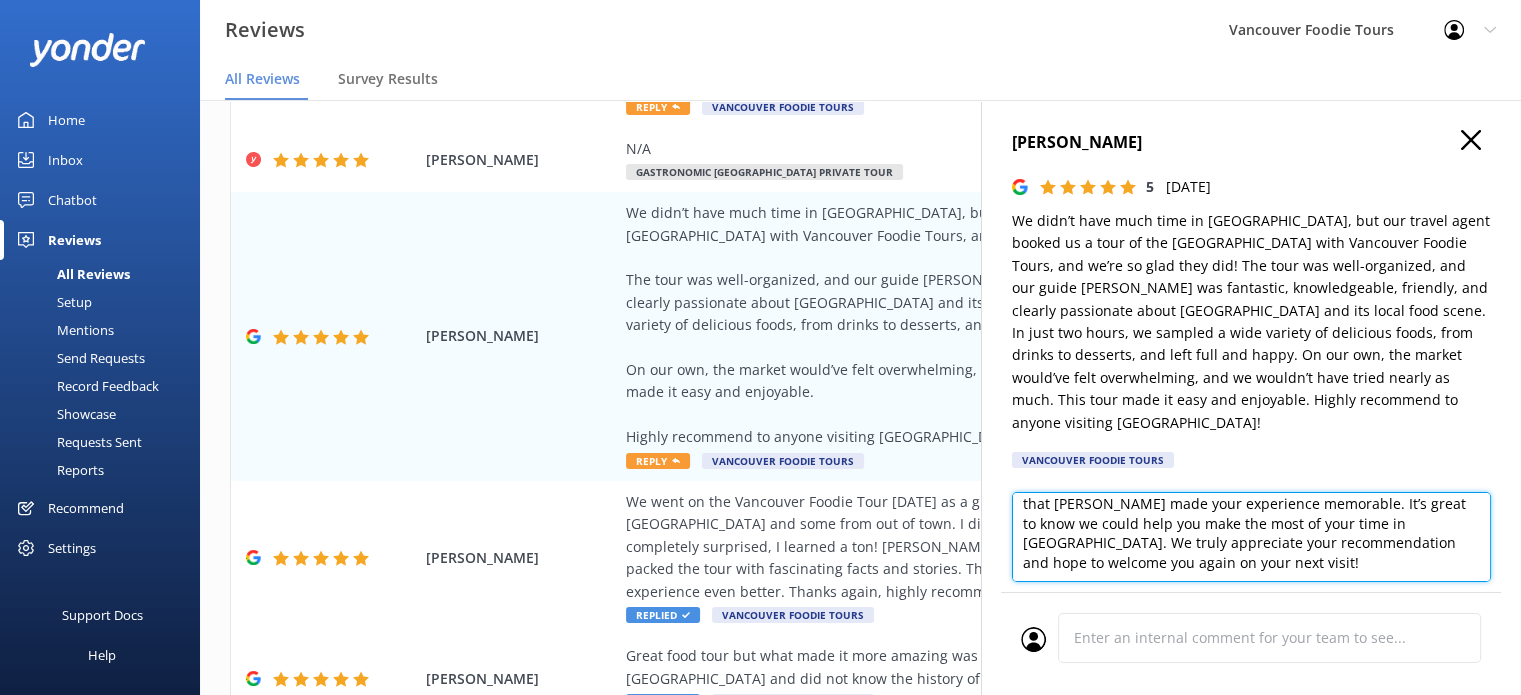 scroll, scrollTop: 0, scrollLeft: 0, axis: both 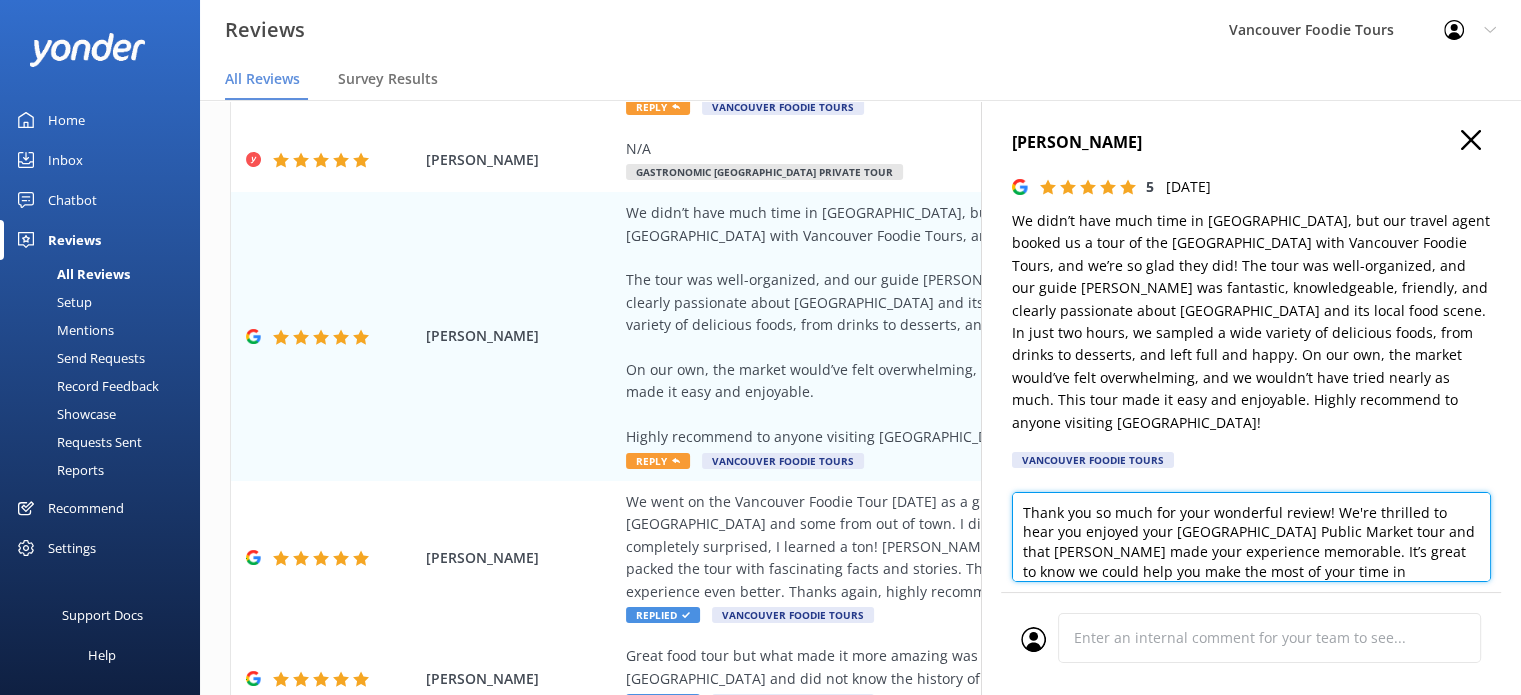 click on "Thank you so much for your wonderful review! We're thrilled to hear you enjoyed your [GEOGRAPHIC_DATA] Public Market tour and that [PERSON_NAME] made your experience memorable. It’s great to know we could help you make the most of your time in [GEOGRAPHIC_DATA]. We truly appreciate your recommendation and hope to welcome you again on your next visit!" at bounding box center (1251, 537) 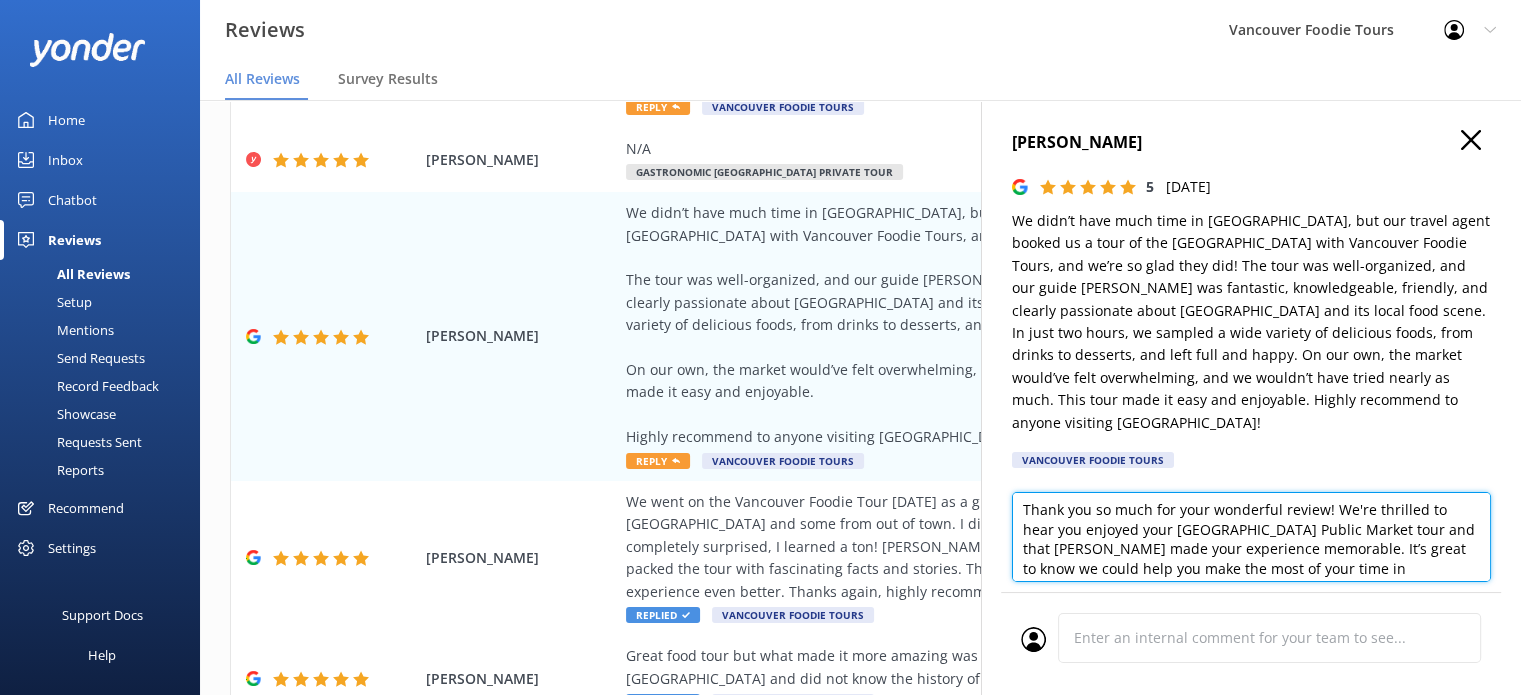 scroll, scrollTop: 88, scrollLeft: 0, axis: vertical 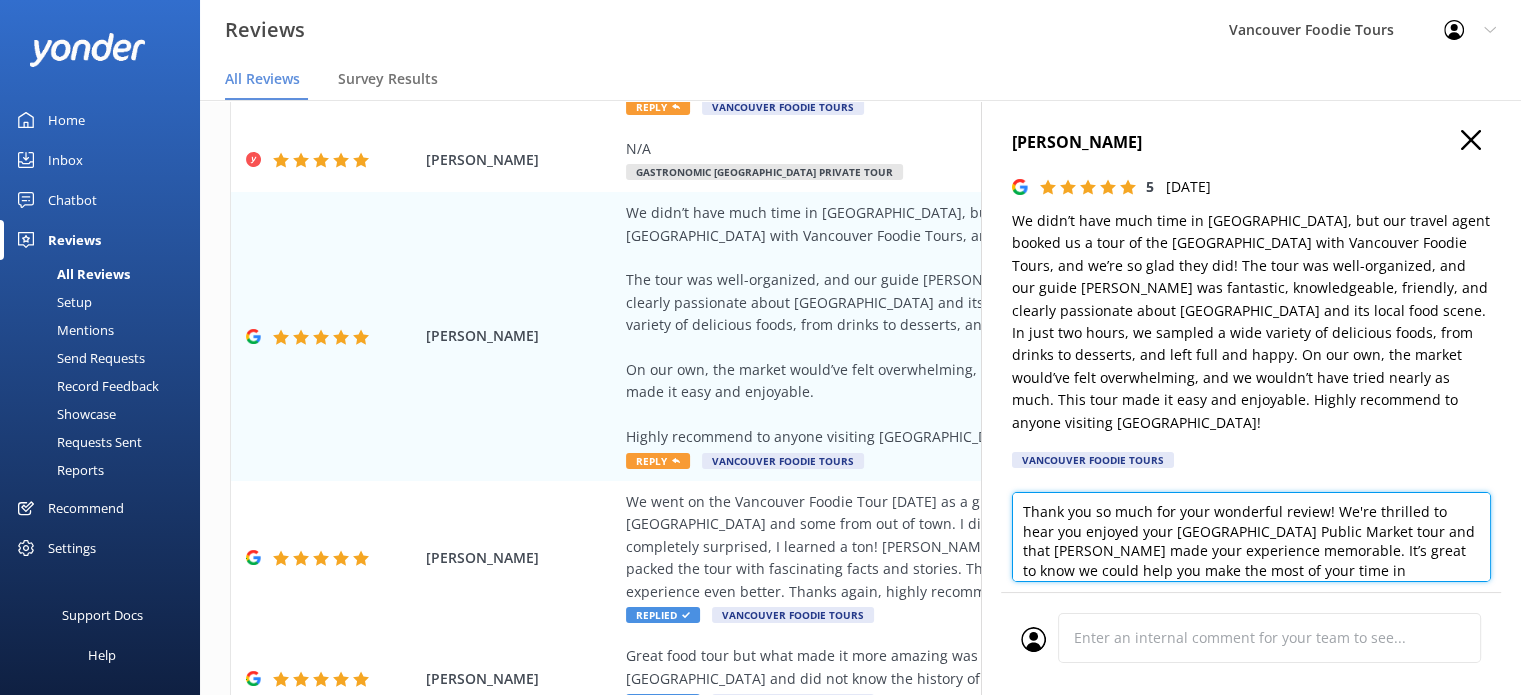 click on "Hi [PERSON_NAME],
Thank you so much for your wonderful review! We're thrilled to hear you enjoyed your [GEOGRAPHIC_DATA] Public Market tour and that [PERSON_NAME] made your experience memorable. It’s great to know we could help you make the most of your time in [GEOGRAPHIC_DATA]. We truly appreciate your recommendation and hope to welcome you again on your next visit!" at bounding box center [1251, 537] 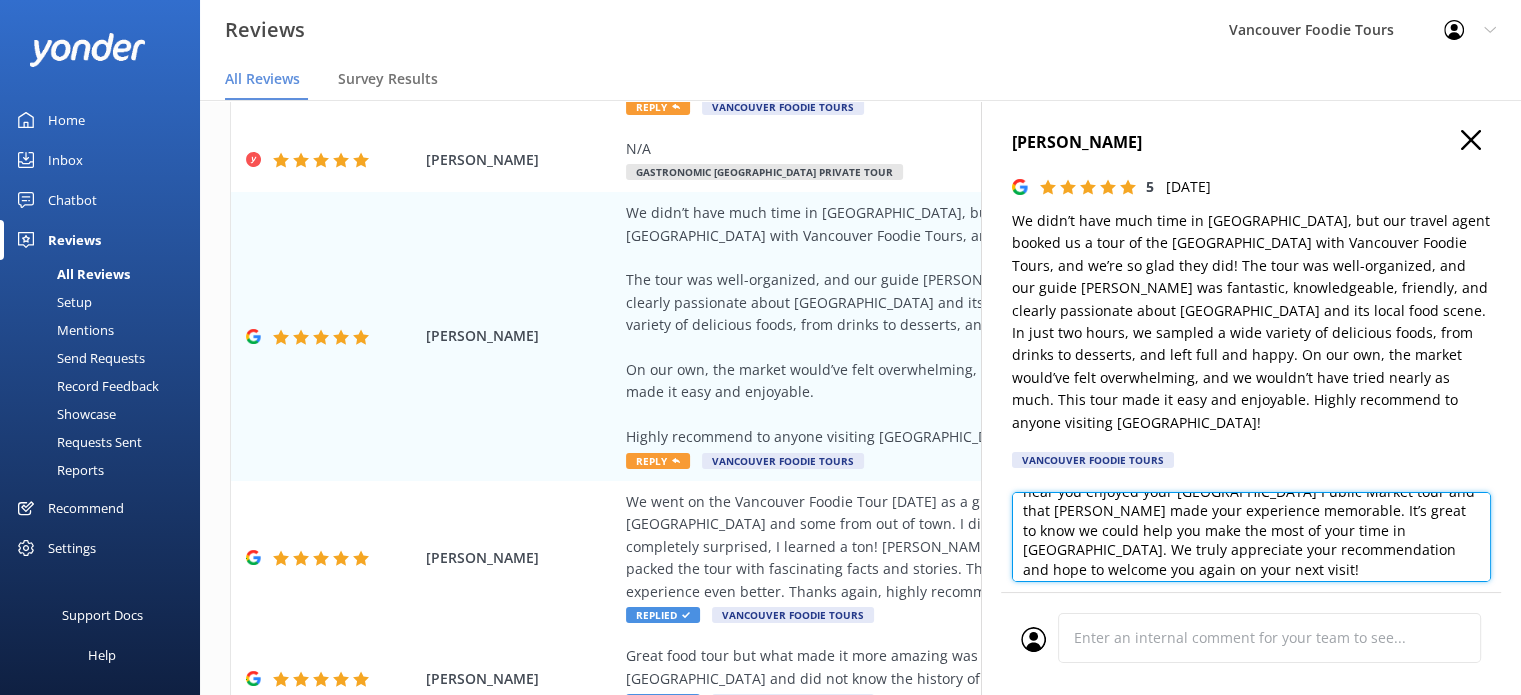 scroll, scrollTop: 88, scrollLeft: 0, axis: vertical 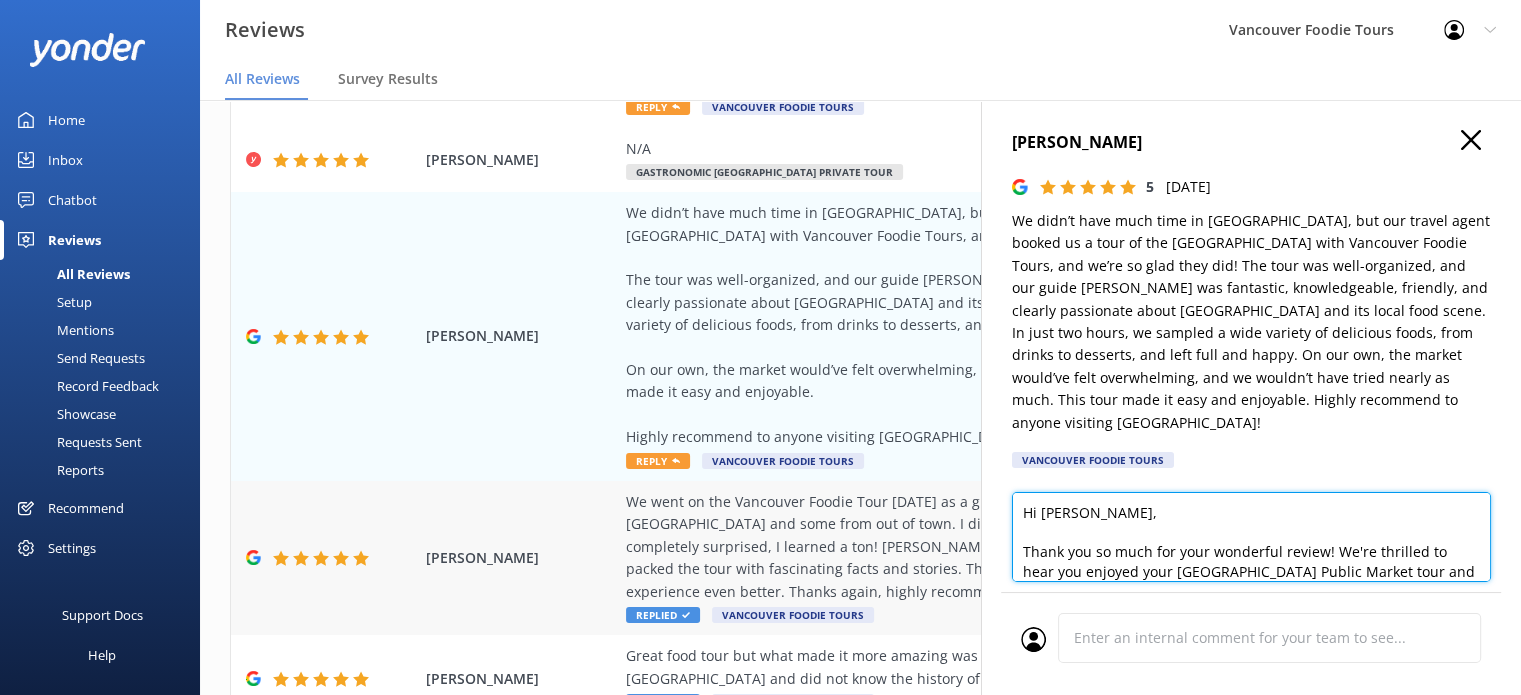 type on "Hi [PERSON_NAME],
Thank you so much for your wonderful review! We're thrilled to hear you enjoyed your [GEOGRAPHIC_DATA] Public Market tour and that [PERSON_NAME] made your experience memorable. It’s great to know we could help you make the most of your time in [GEOGRAPHIC_DATA]. We truly appreciate your recommendation and hope to welcome you again on your next visit!" 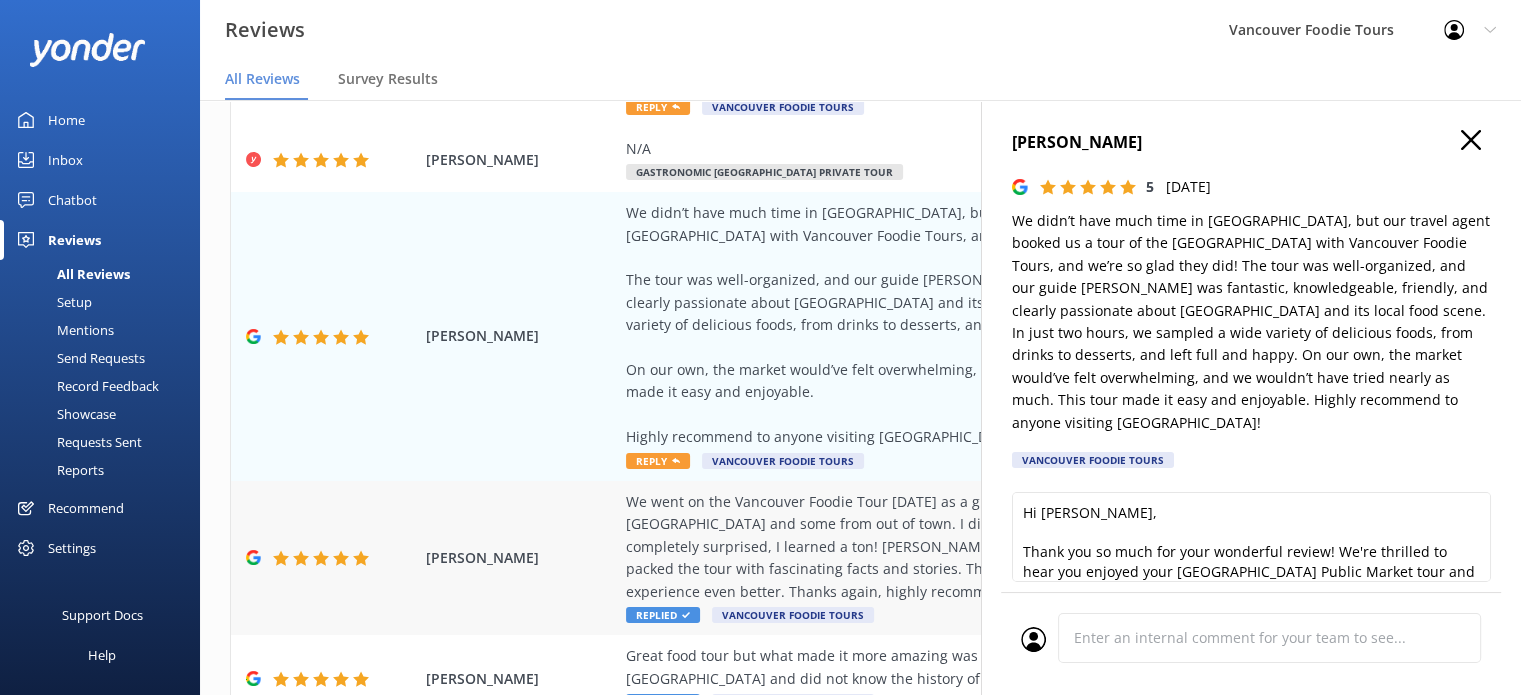 click on "We went on the Vancouver Foodie Tour [DATE] as a group of hospitality professionals, many of us from [GEOGRAPHIC_DATA] and some from out of town. I didn’t expect to learn much being a local, but I was completely surprised, I learned a ton! [PERSON_NAME], our guide, was incredibly knowledgeable and packed the tour with fascinating facts and stories. The food stops were fantastic too and made the whole experience even better. Thanks again, highly recommend!" at bounding box center (990, 547) 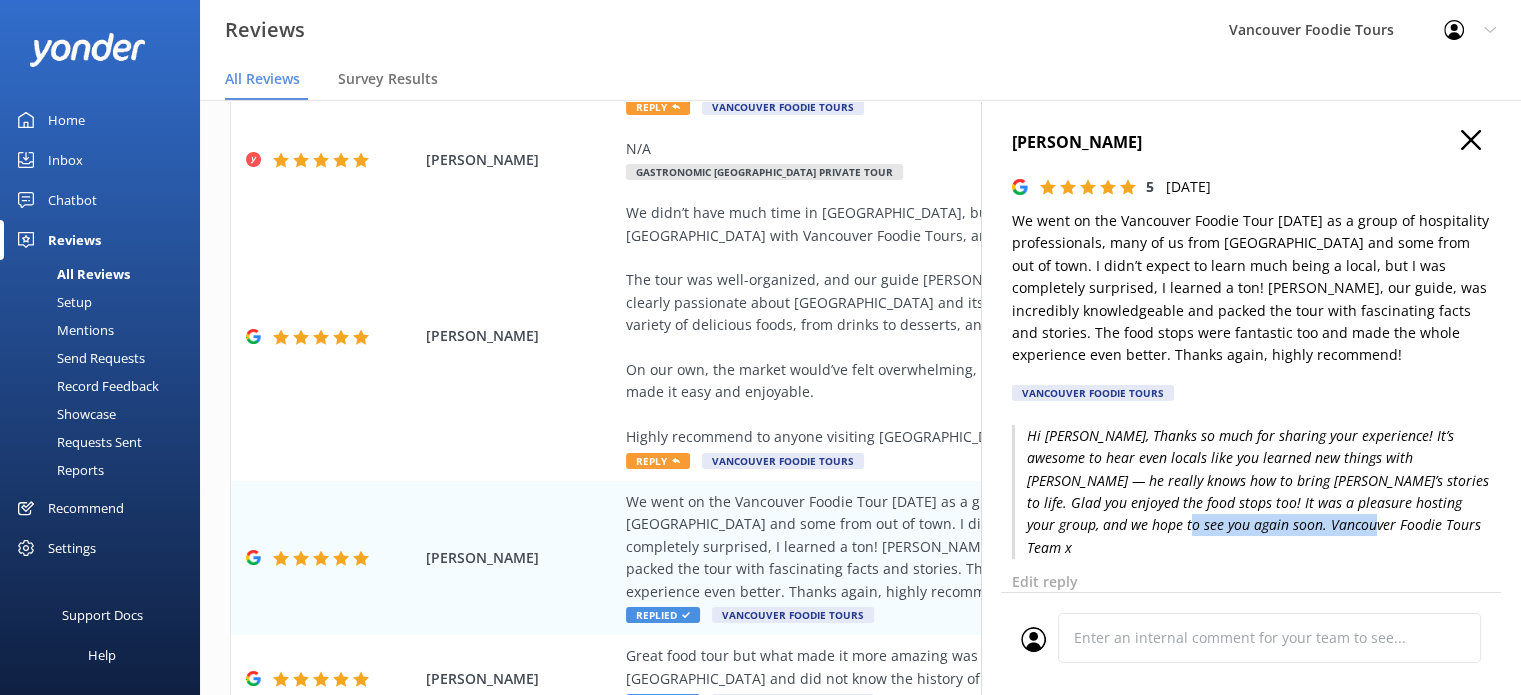 drag, startPoint x: 1298, startPoint y: 531, endPoint x: 1103, endPoint y: 531, distance: 195 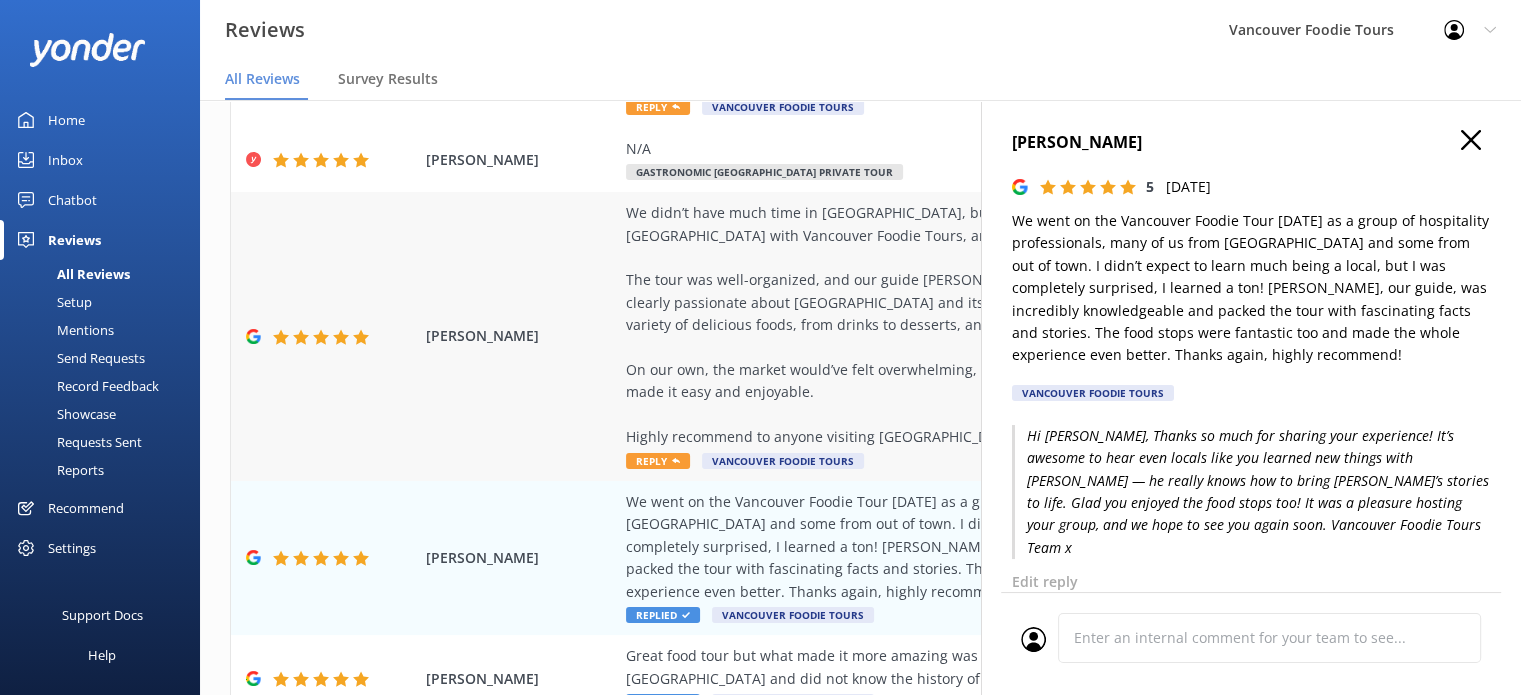 click on "We didn’t have much time in [GEOGRAPHIC_DATA], but our travel agent booked us a tour of the [GEOGRAPHIC_DATA] with Vancouver Foodie Tours, and we’re so glad they did!
The tour was well-organized, and our guide [PERSON_NAME] was fantastic, knowledgeable, friendly, and clearly passionate about [GEOGRAPHIC_DATA] and its local food scene. In just two hours, we sampled a wide variety of delicious foods, from drinks to desserts, and left full and happy.
On our own, the market would’ve felt overwhelming, and we wouldn’t have tried nearly as much. This tour made it easy and enjoyable.
Highly recommend to anyone visiting [GEOGRAPHIC_DATA]!" at bounding box center [990, 325] 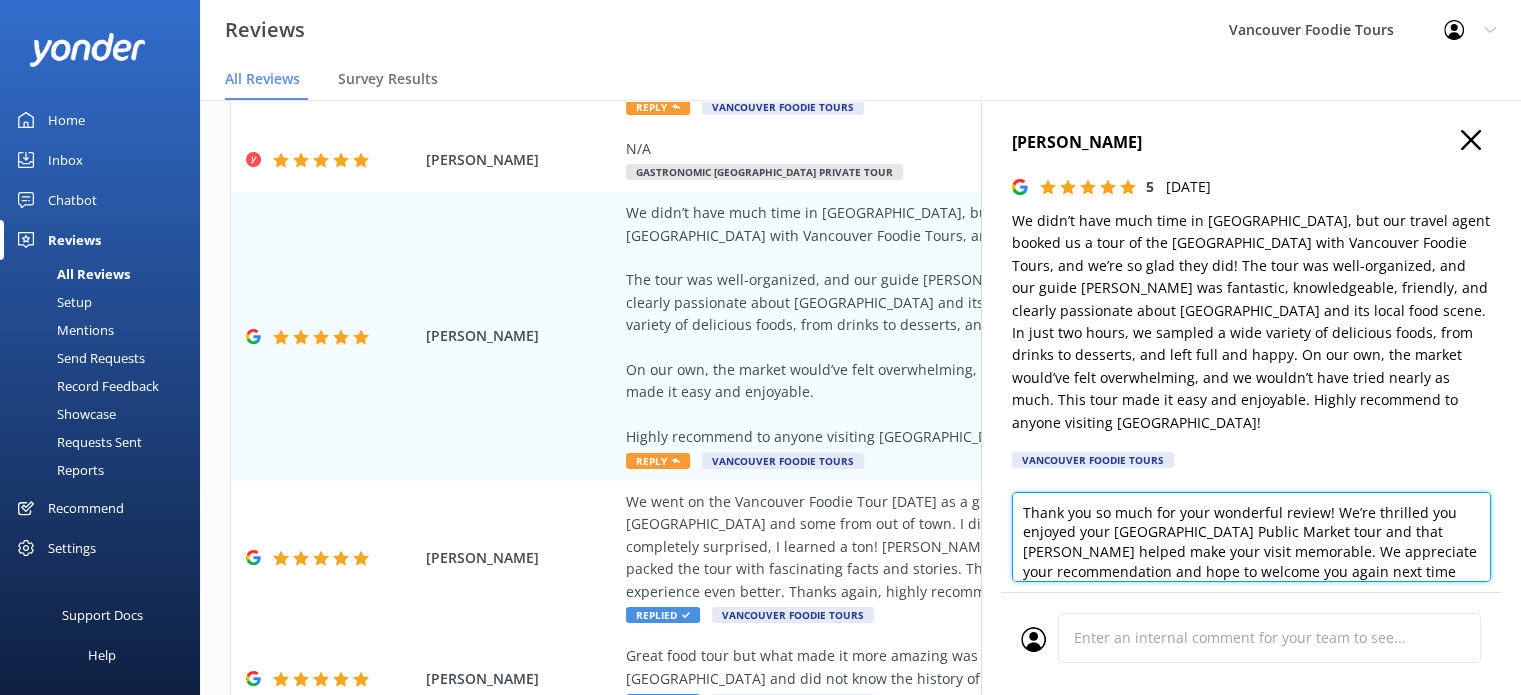scroll, scrollTop: 29, scrollLeft: 0, axis: vertical 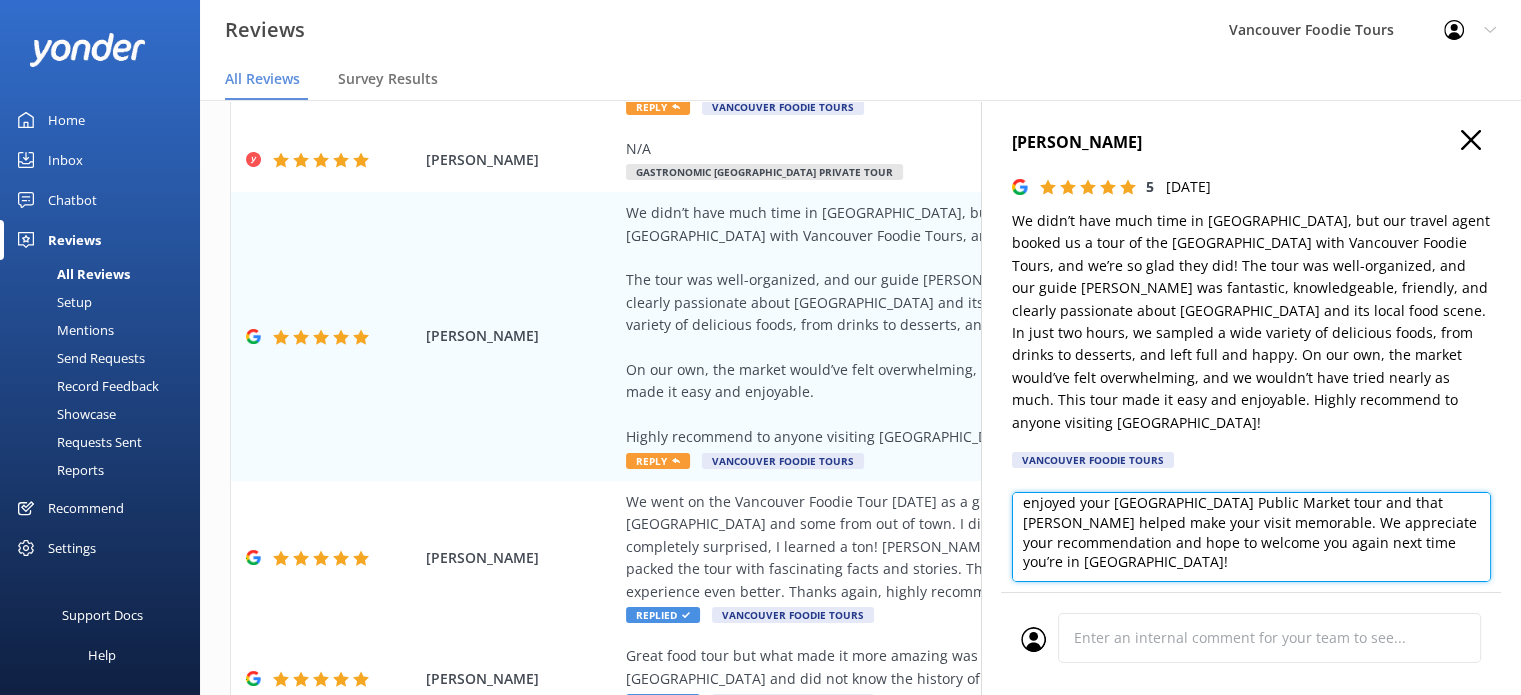 click on "Thank you so much for your wonderful review! We’re thrilled you enjoyed your [GEOGRAPHIC_DATA] Public Market tour and that [PERSON_NAME] helped make your visit memorable. We appreciate your recommendation and hope to welcome you again next time you’re in [GEOGRAPHIC_DATA]!" at bounding box center [1251, 537] 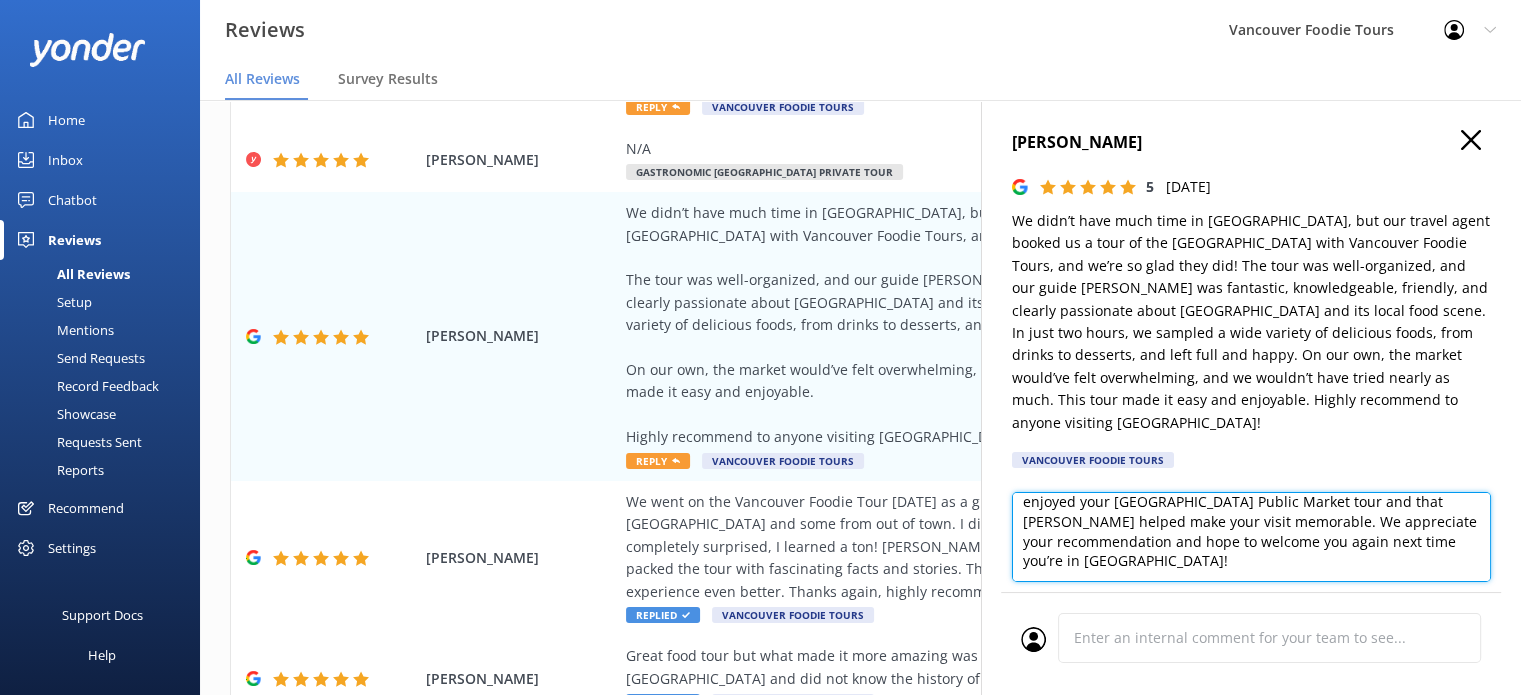scroll, scrollTop: 58, scrollLeft: 0, axis: vertical 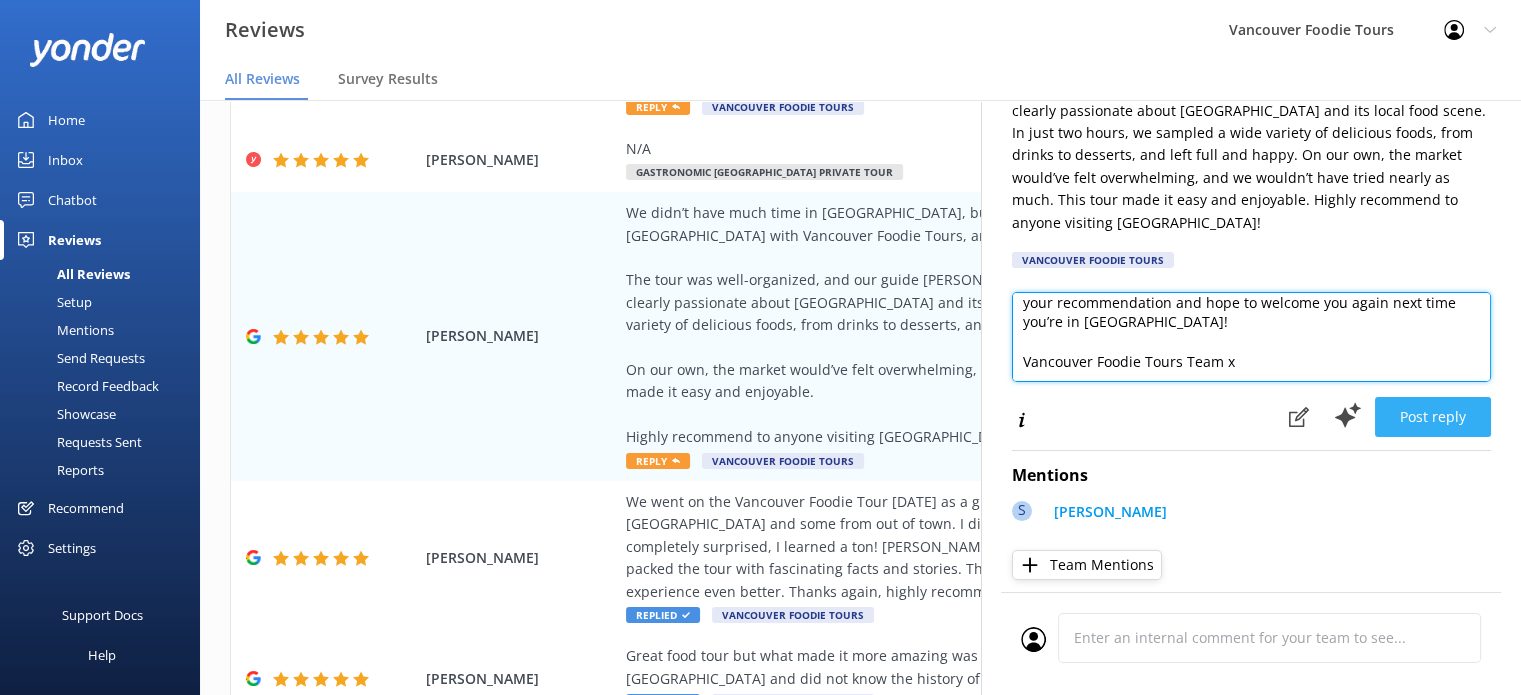 type on "Hi [PERSON_NAME],
Thank you so much for your wonderful review! We’re thrilled you enjoyed your [GEOGRAPHIC_DATA] Public Market tour and that [PERSON_NAME] helped make your visit memorable. We appreciate your recommendation and hope to welcome you again next time you’re in [GEOGRAPHIC_DATA]!
Vancouver Foodie Tours Team x" 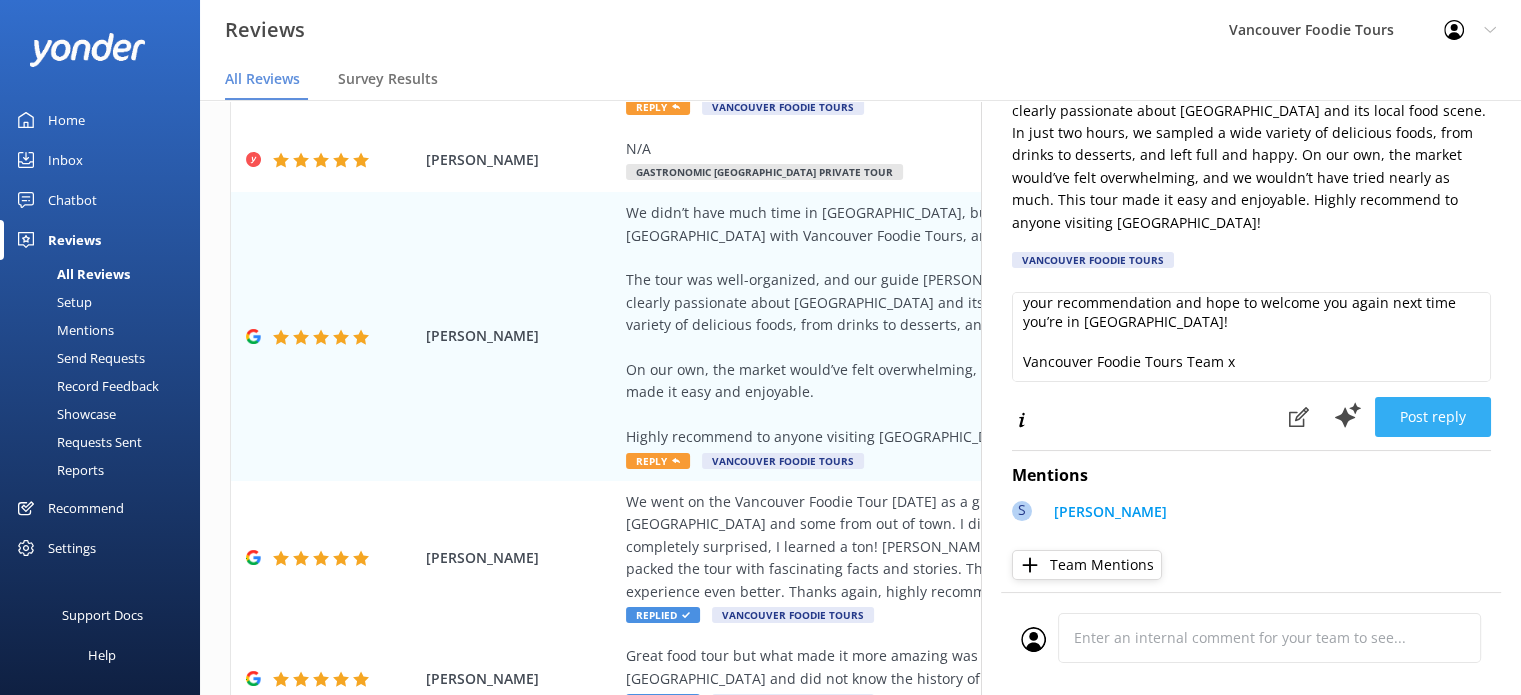 click on "Post reply" at bounding box center (1433, 417) 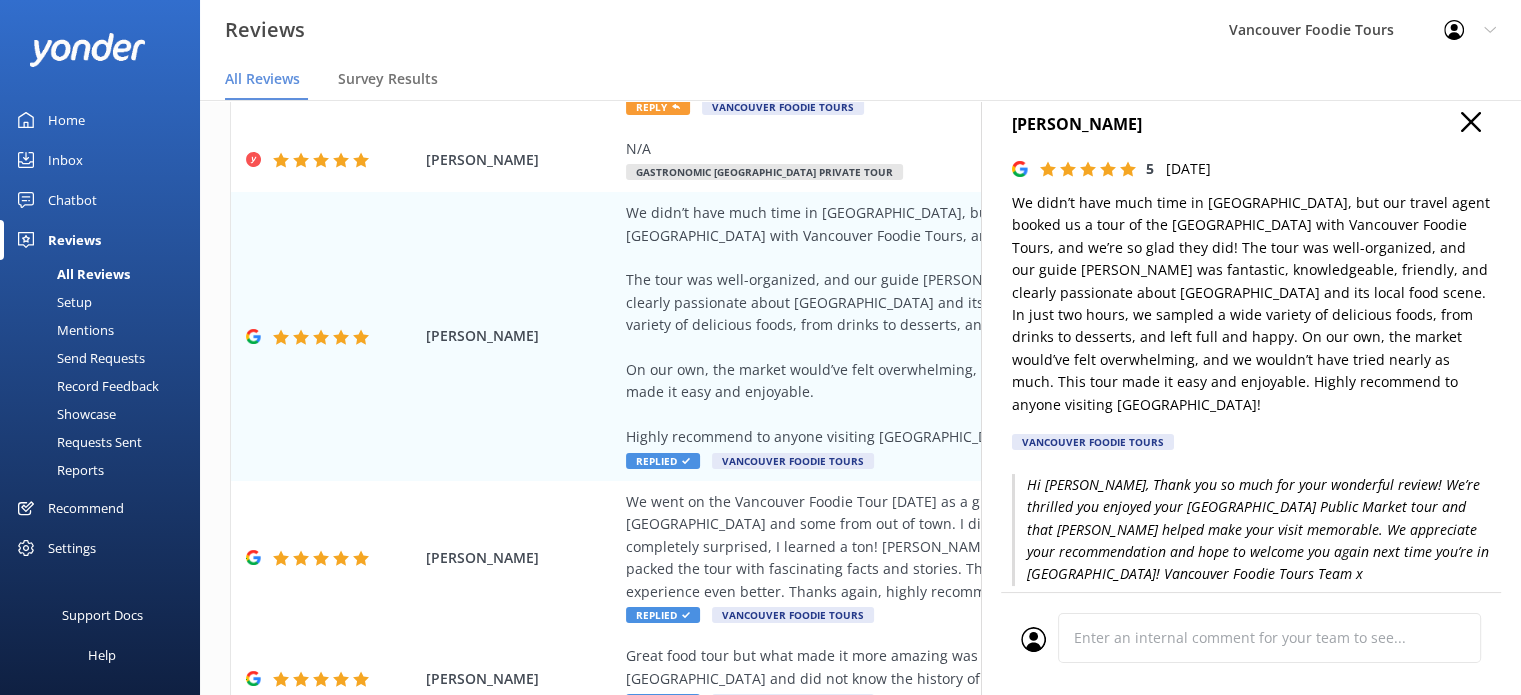 scroll, scrollTop: 0, scrollLeft: 0, axis: both 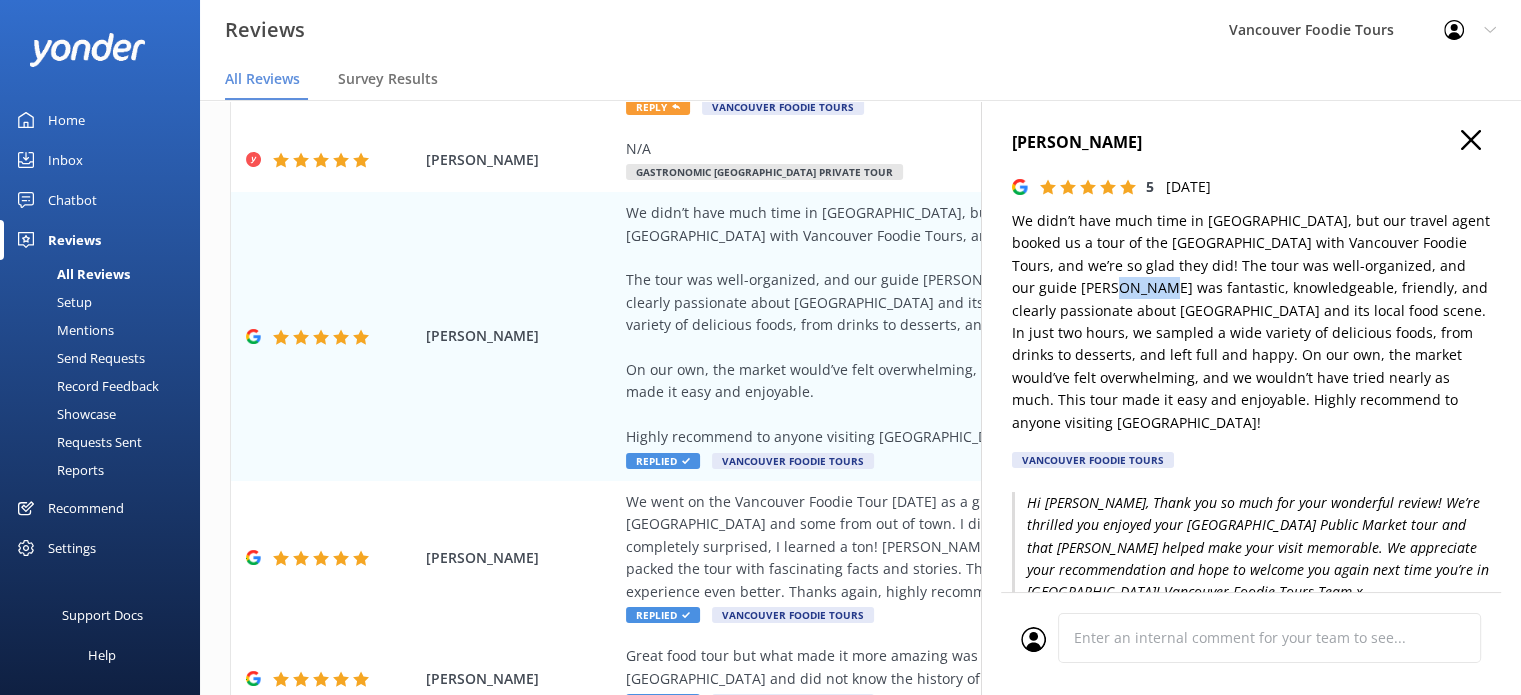 drag, startPoint x: 1051, startPoint y: 289, endPoint x: 1095, endPoint y: 281, distance: 44.72136 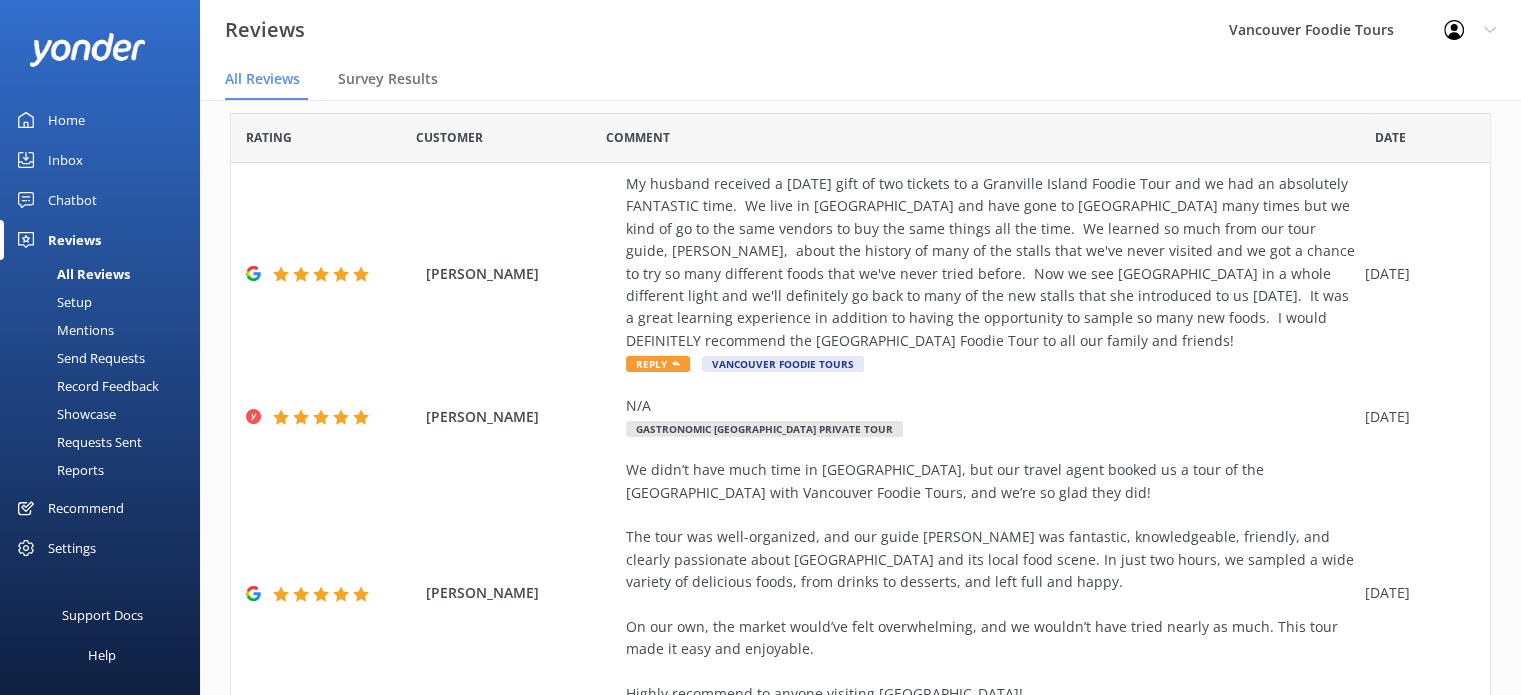 scroll, scrollTop: 189, scrollLeft: 0, axis: vertical 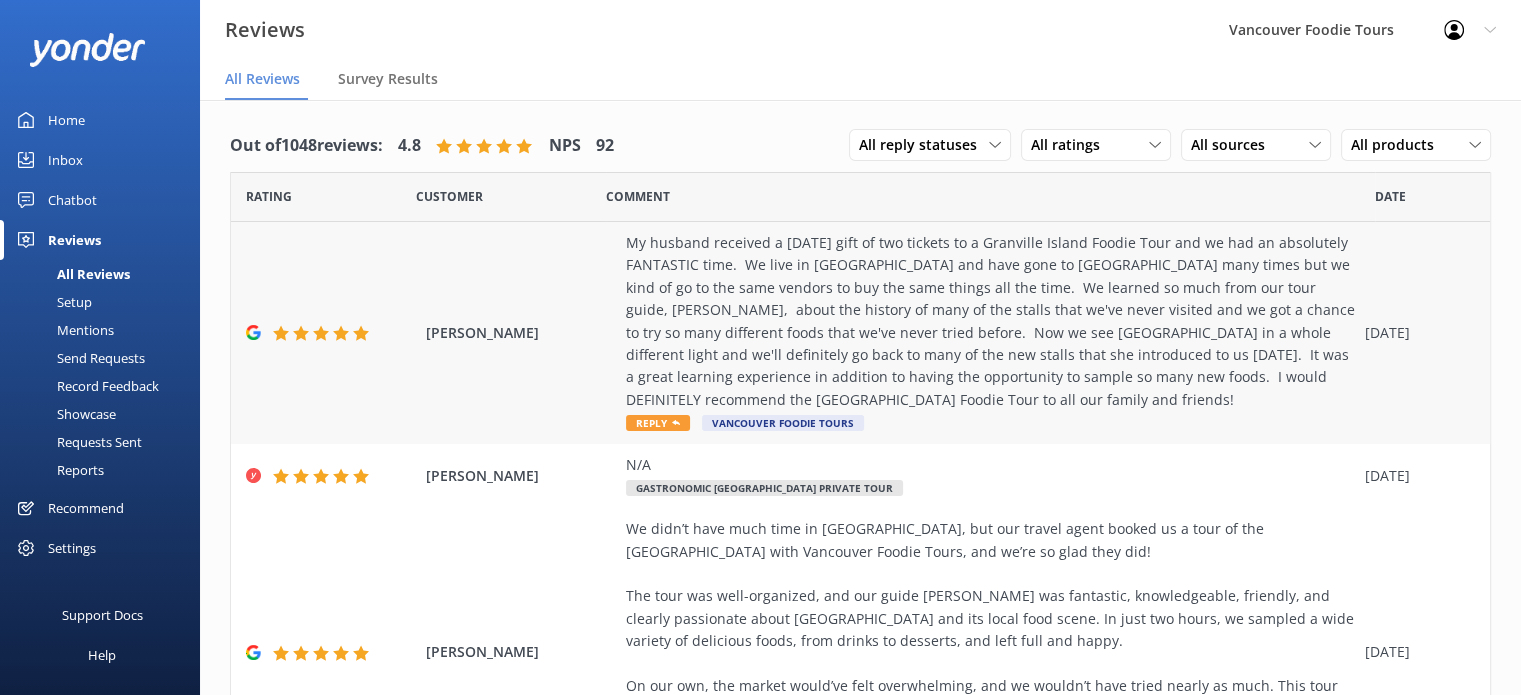 click on "My husband received a [DATE] gift of two tickets to a Granville Island Foodie Tour and we had an absolutely FANTASTIC time.  We live in [GEOGRAPHIC_DATA] and have gone to [GEOGRAPHIC_DATA] many times but we kind of go to the same vendors to buy the same things all the time.  We learned so much from our tour guide, [PERSON_NAME],  about the history of many of the stalls that we've never visited and we got a chance to try so many different foods that we've never tried before.  Now we see [GEOGRAPHIC_DATA] in a whole different light and we'll definitely go back to many of the new stalls that she introduced to us [DATE].  It was a great learning experience in addition to having the opportunity to sample so many new foods.  I would DEFINITELY recommend the [GEOGRAPHIC_DATA] Foodie Tour to all our family and friends!" at bounding box center (990, 321) 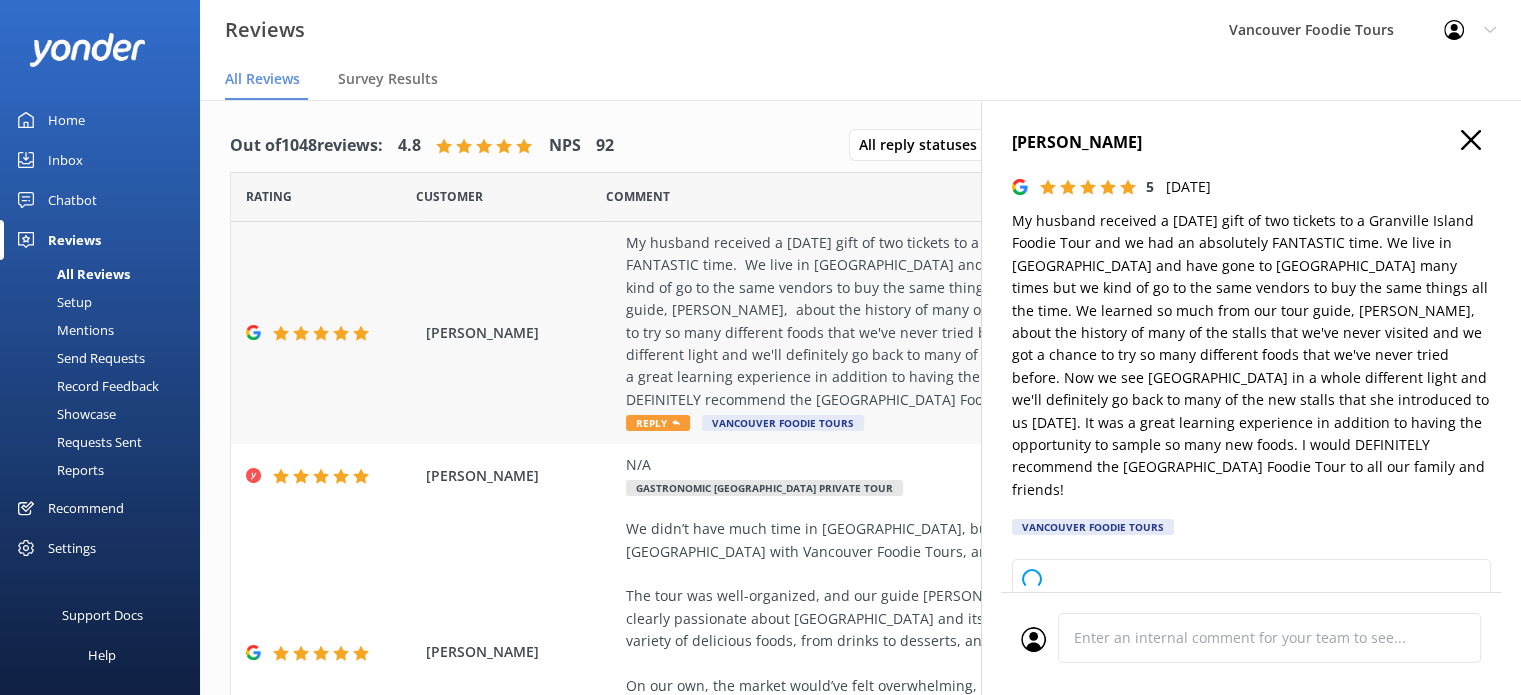 type on "Thank you so much for your wonderful review! We're thrilled to hear you had a fantastic time exploring [GEOGRAPHIC_DATA] with [PERSON_NAME] and discovered new favorites in the market. Your recommendation means a lot to us, and we hope to welcome you and your family and friends again soon!" 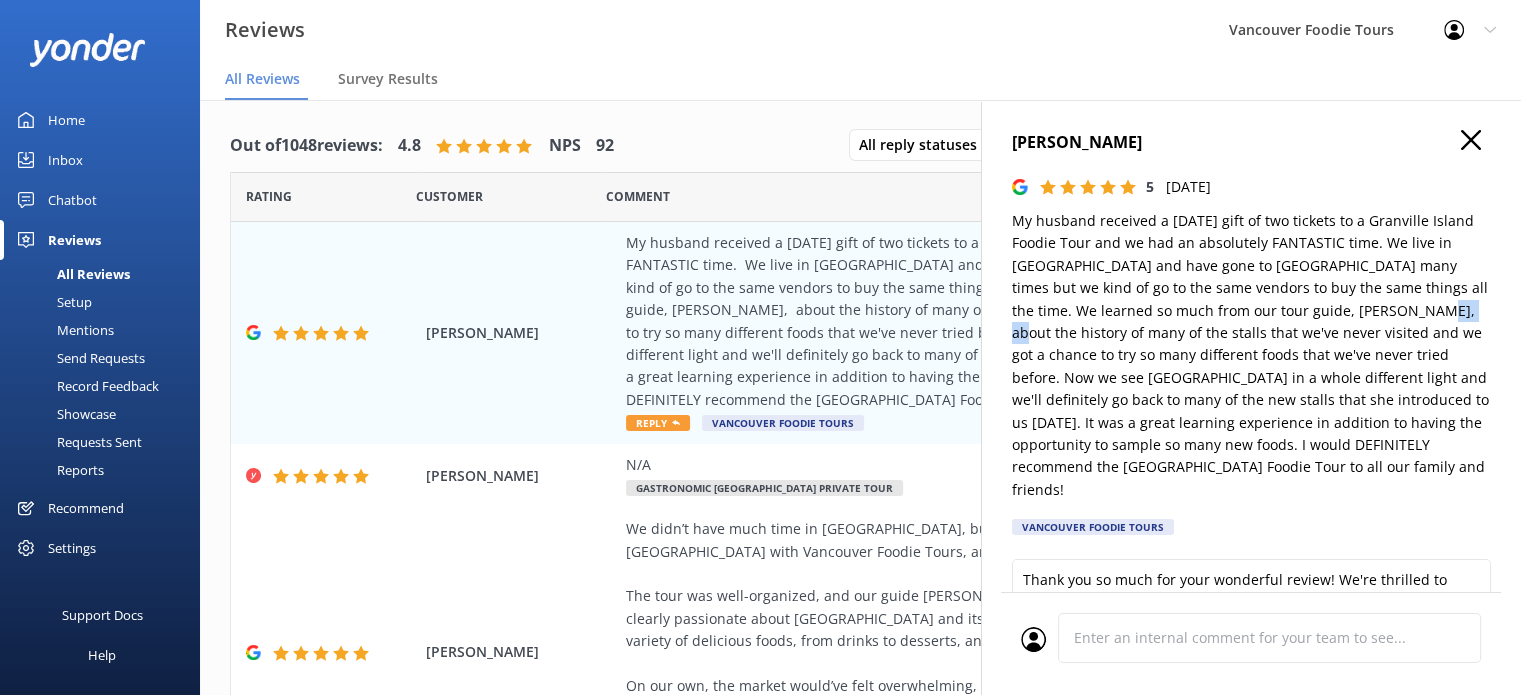drag, startPoint x: 1348, startPoint y: 313, endPoint x: 1404, endPoint y: 311, distance: 56.0357 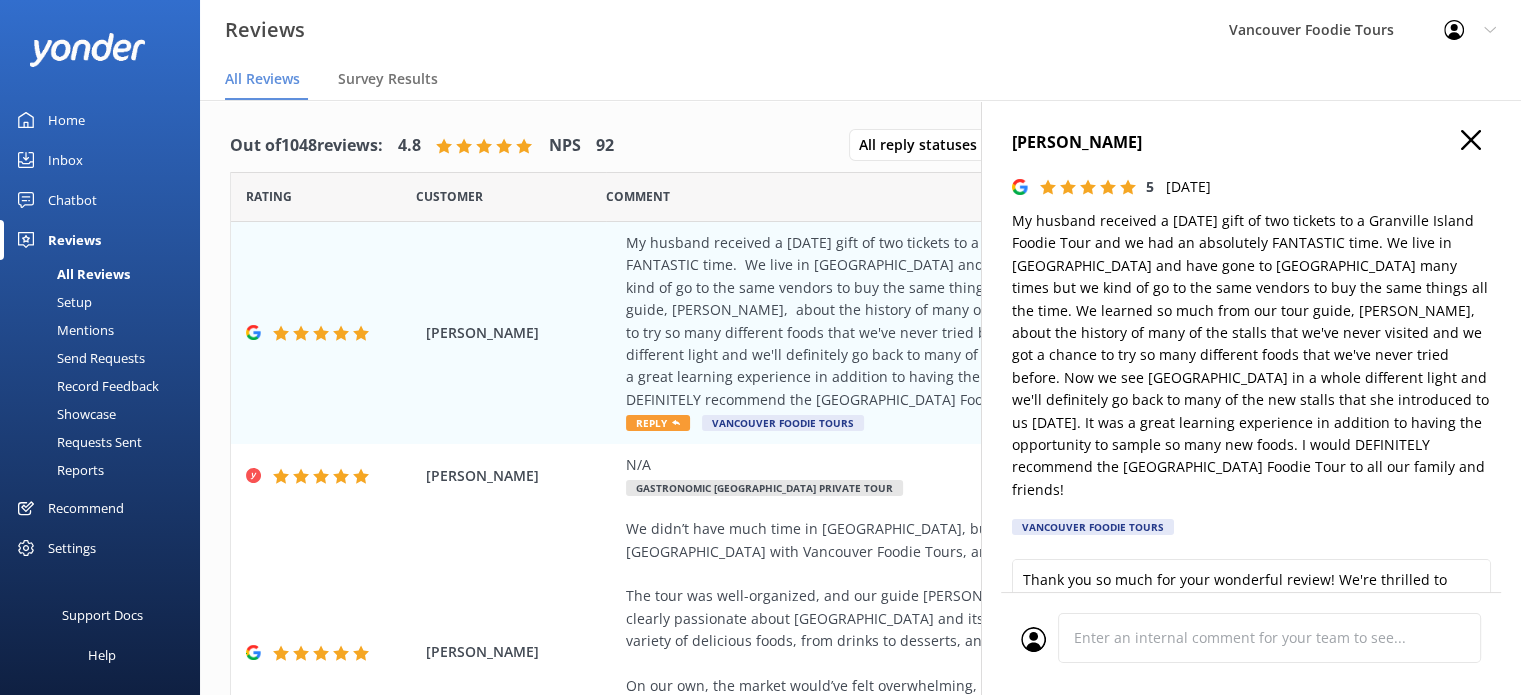 click on "My husband received a [DATE] gift of two tickets to a Granville Island Foodie Tour and we had an absolutely FANTASTIC time.  We live in [GEOGRAPHIC_DATA] and have gone to [GEOGRAPHIC_DATA] many times but we kind of go to the same vendors to buy the same things all the time.  We learned so much from our tour guide, [PERSON_NAME],  about the history of many of the stalls that we've never visited and we got a chance to try so many different foods that we've never tried before.  Now we see [GEOGRAPHIC_DATA] in a whole different light and we'll definitely go back to many of the new stalls that she introduced to us [DATE].  It was a great learning experience in addition to having the opportunity to sample so many new foods.  I would DEFINITELY recommend the [GEOGRAPHIC_DATA] Foodie Tour to all our family and friends!" at bounding box center [1251, 355] 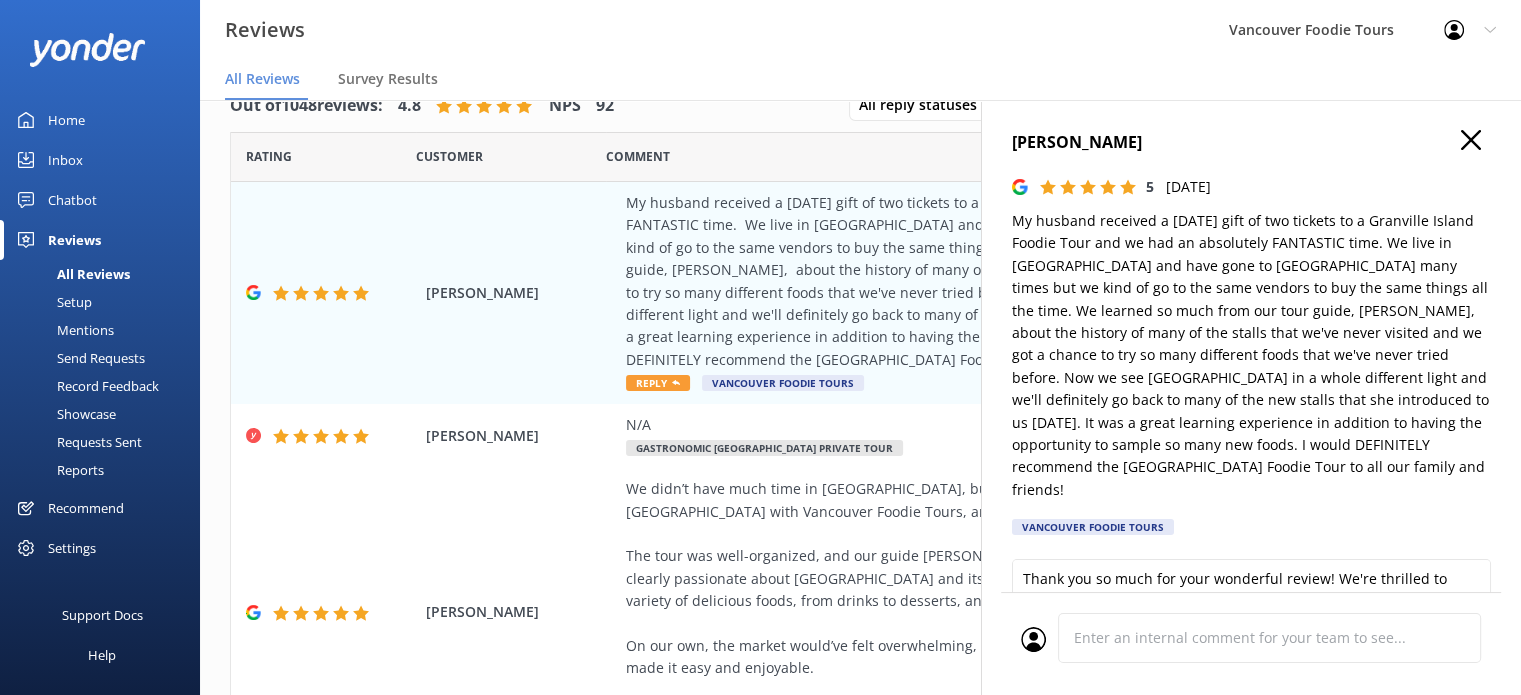 scroll, scrollTop: 0, scrollLeft: 0, axis: both 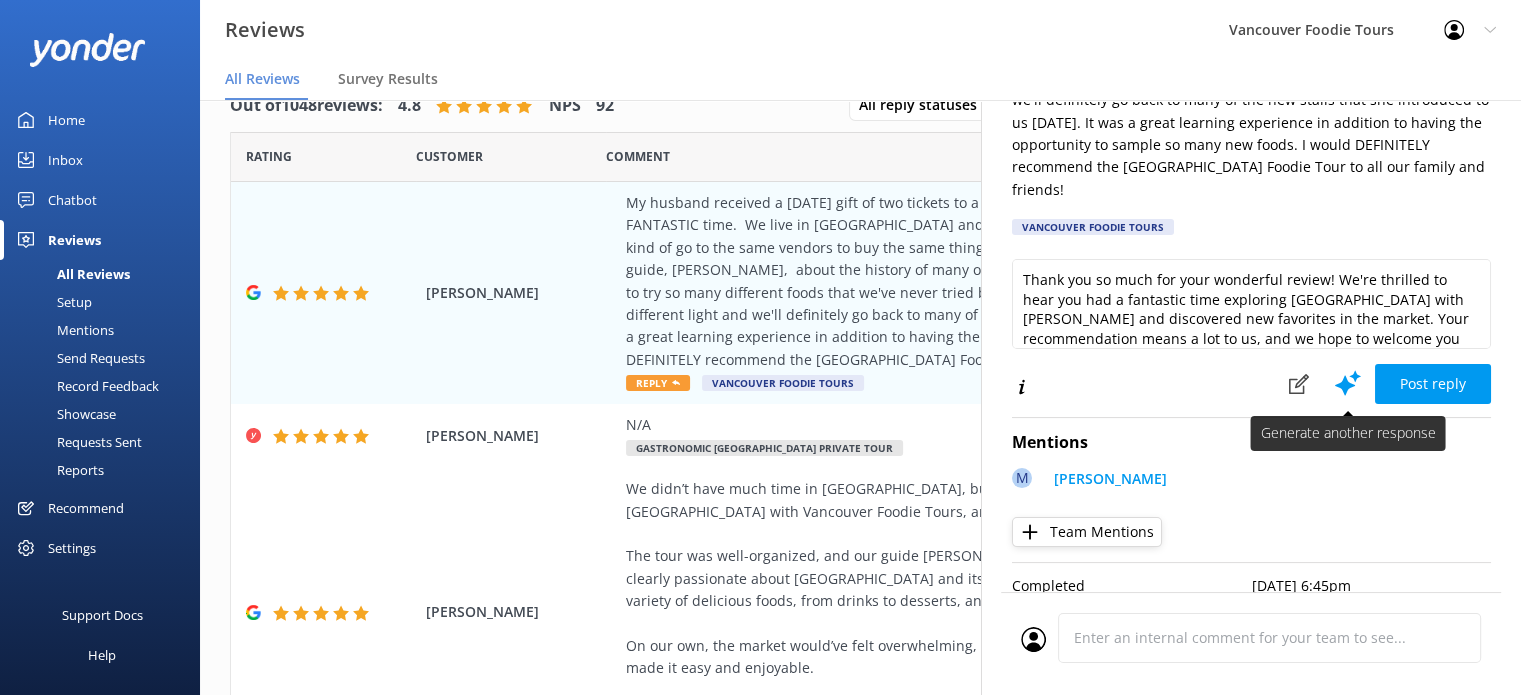 click 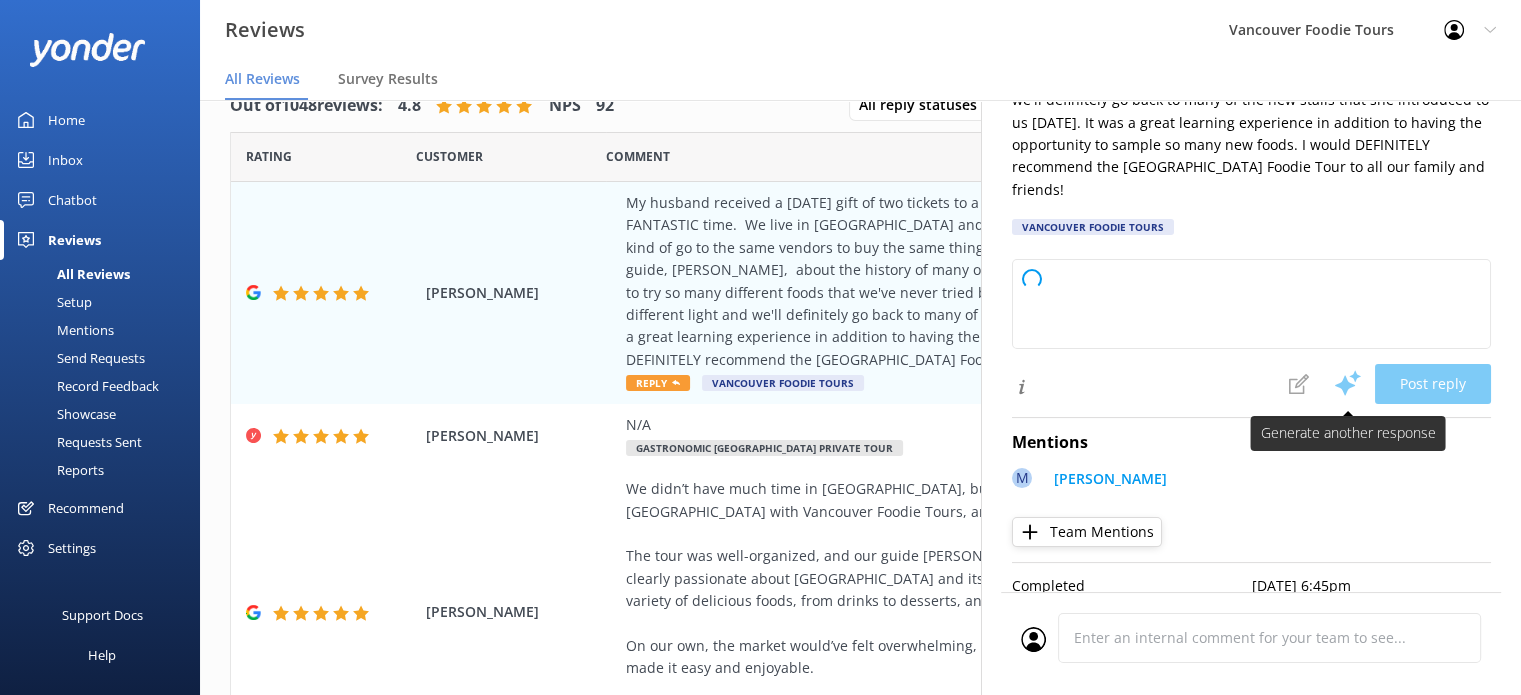 type on "Thank you so much for your wonderful review! We're thrilled to hear that you and your husband had a fantastic time exploring [GEOGRAPHIC_DATA] with [PERSON_NAME] and discovered new favorites. Your recommendation means a lot to us. We hope to welcome you back on another tour soon!" 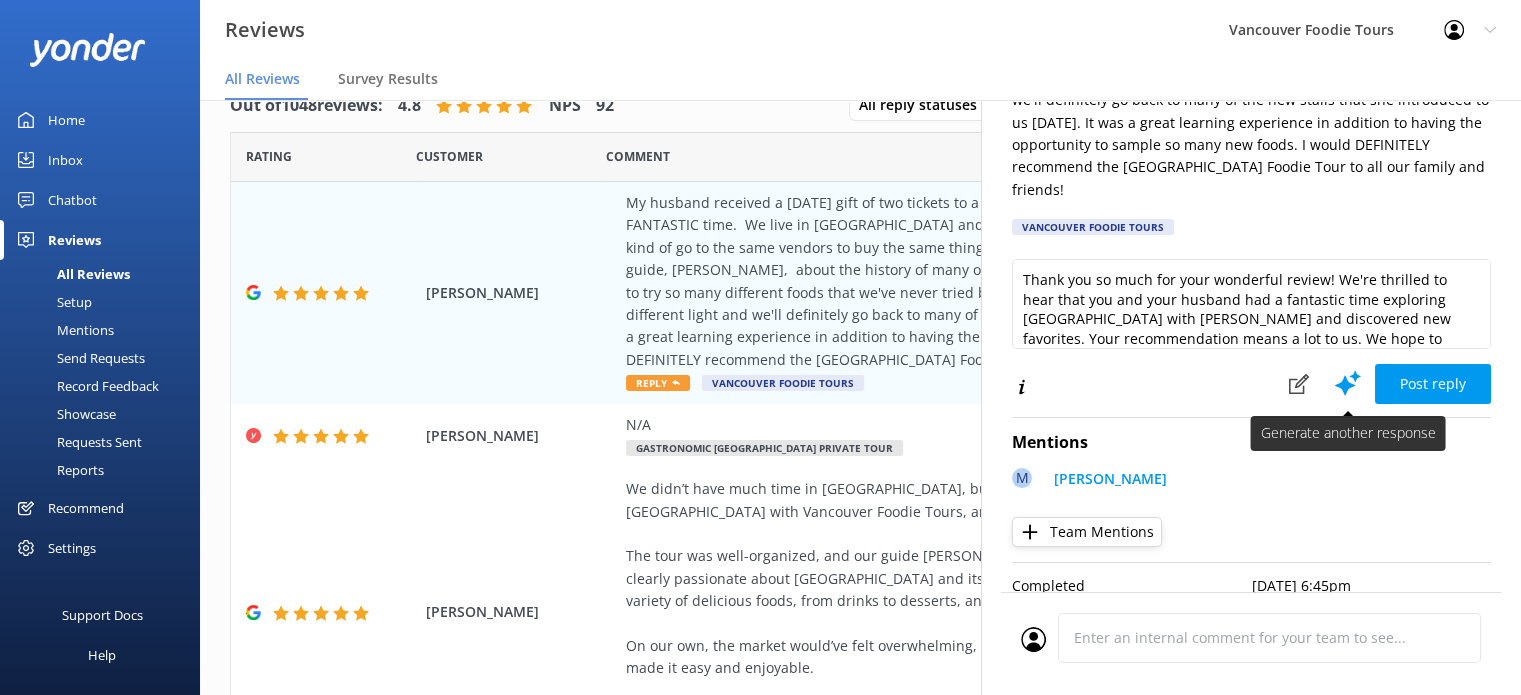 click 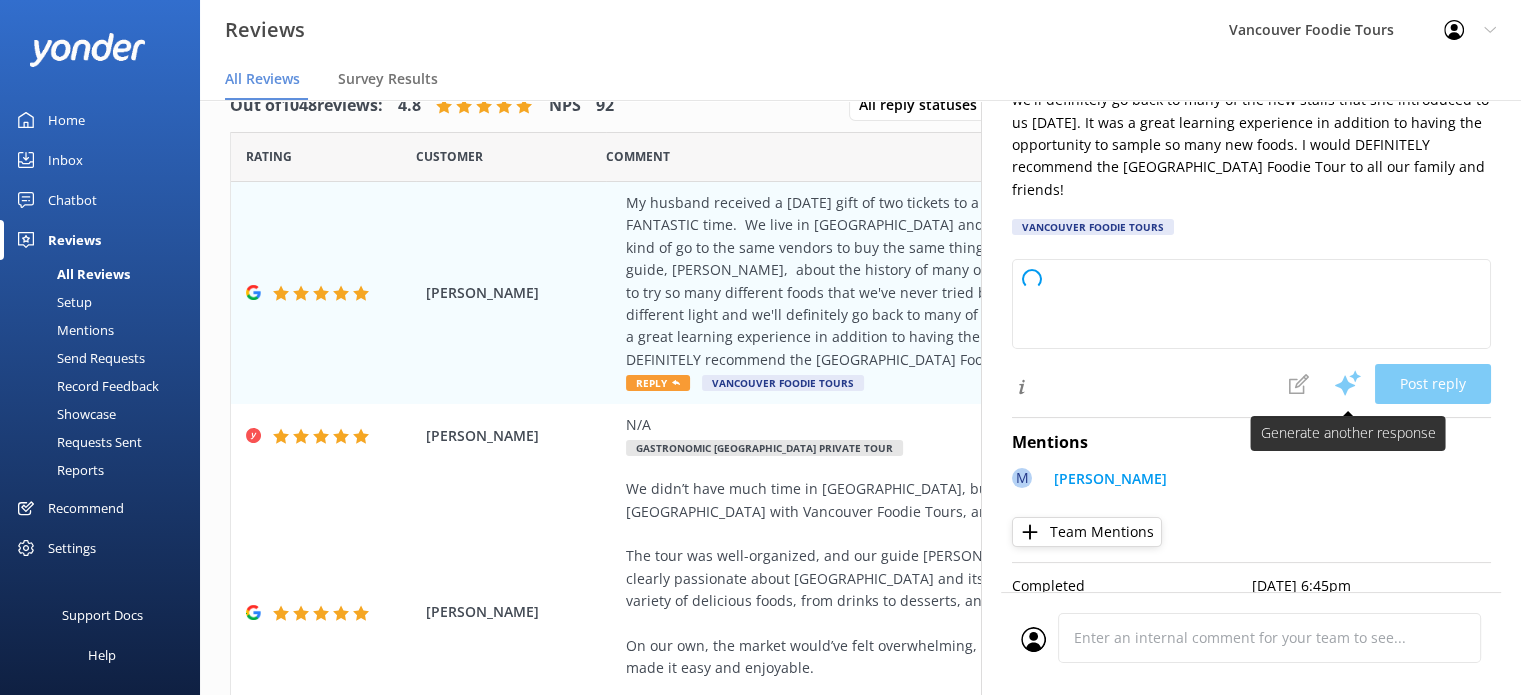 type on "Thank you so much for your wonderful review! We're thrilled to hear you had a fantastic time on the Granville Island Foodie Tour with [PERSON_NAME]. It's great to know that you discovered new favorites and saw the market in a new light. We truly appreciate your recommendation and hope to welcome you (and your friends and family!) again soon." 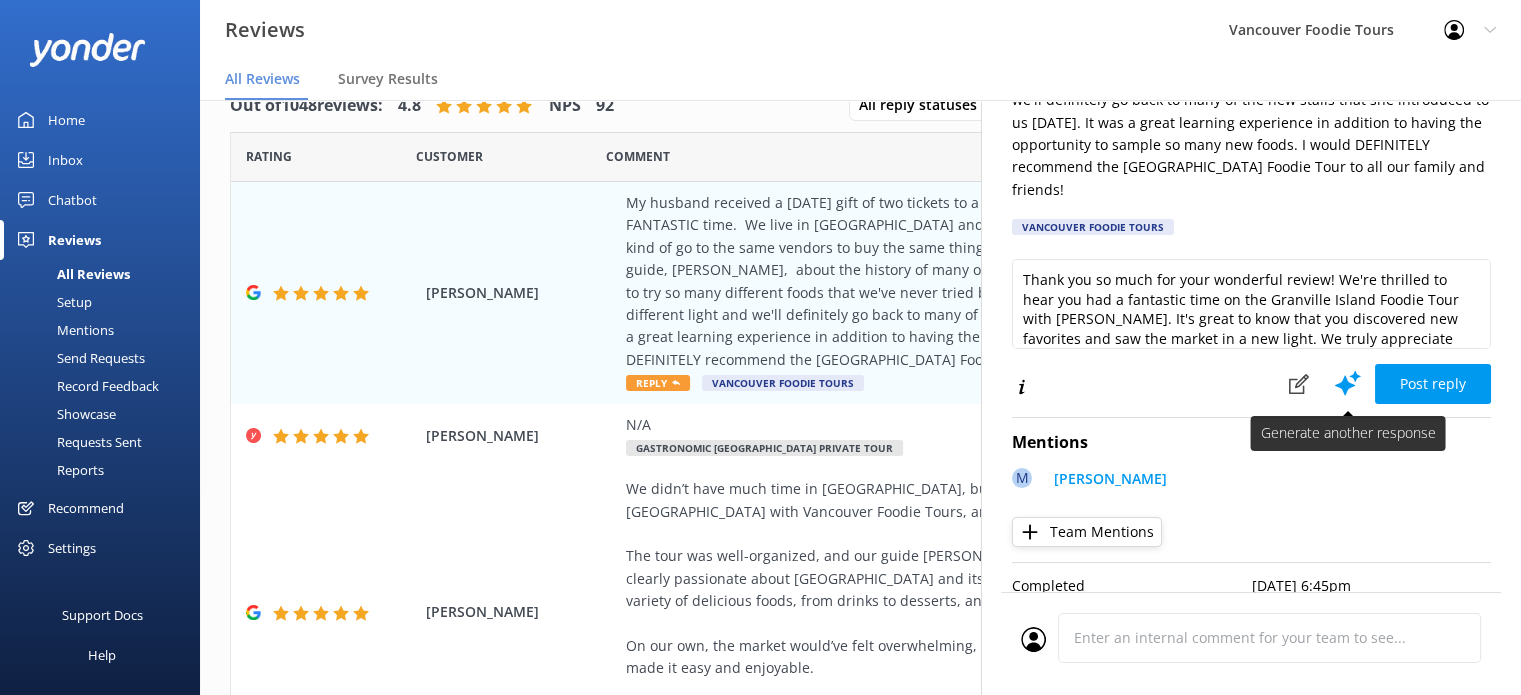 click 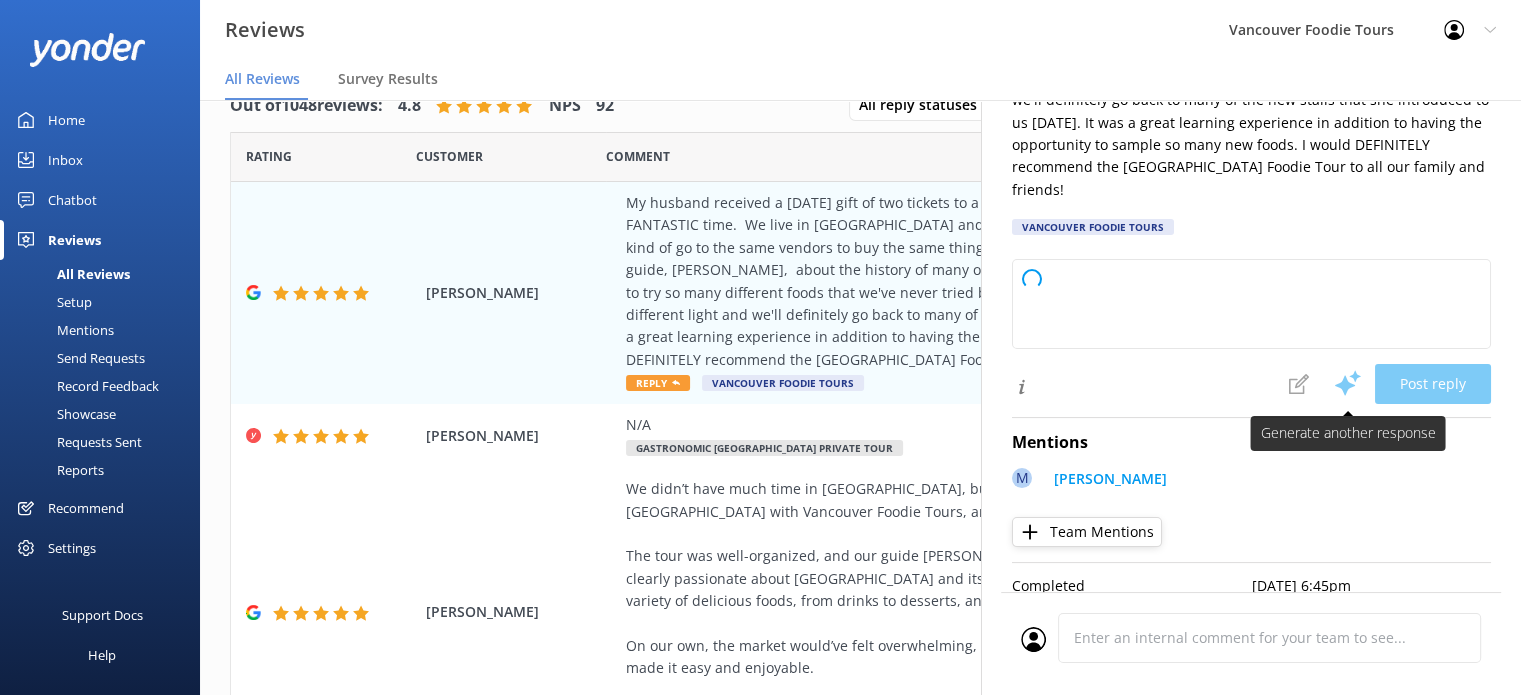 type on "Thank you so much for your kind review! We’re thrilled to hear you and your husband had a fantastic time on the Granville Island Foodie Tour with [PERSON_NAME]. It’s wonderful to know that the tour opened up a new side of the market for you. We appreciate your recommendation and look forward to welcoming you, your family, and friends again soon!" 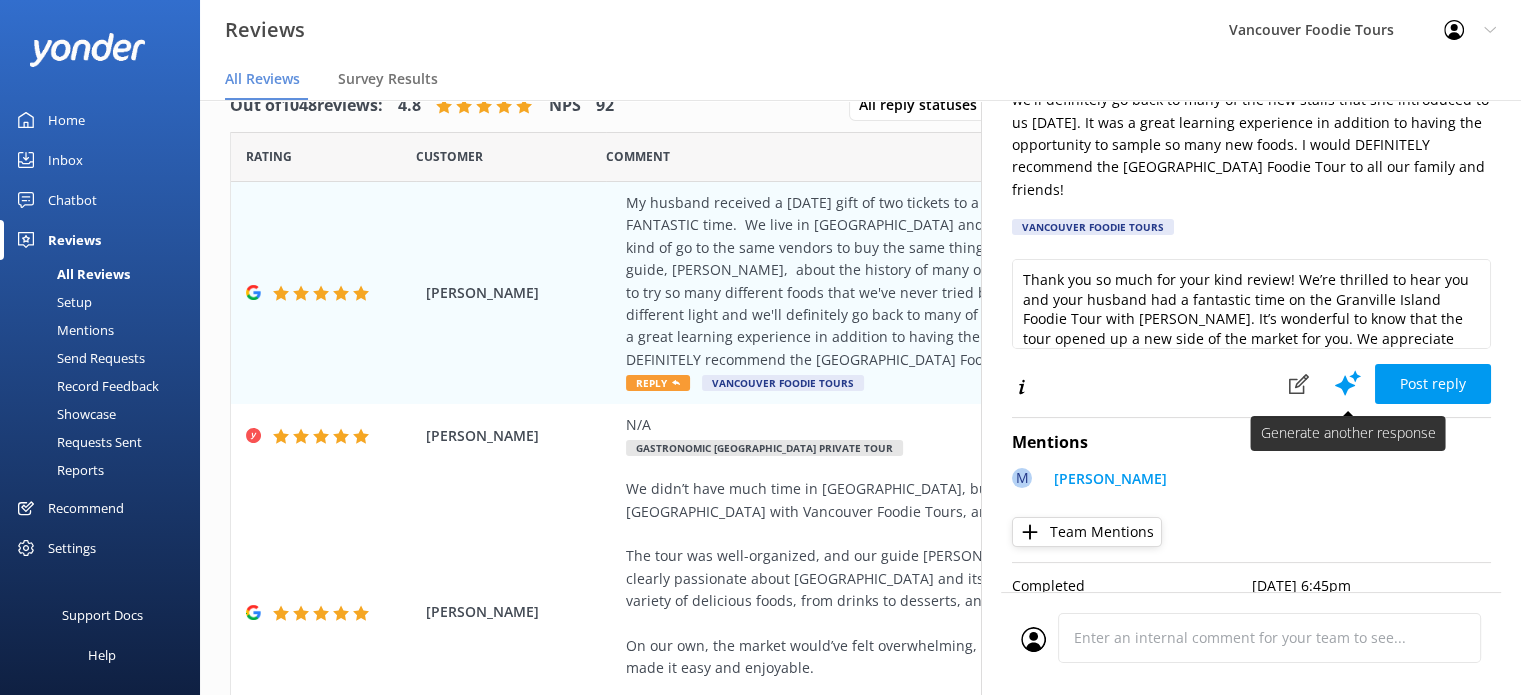 click 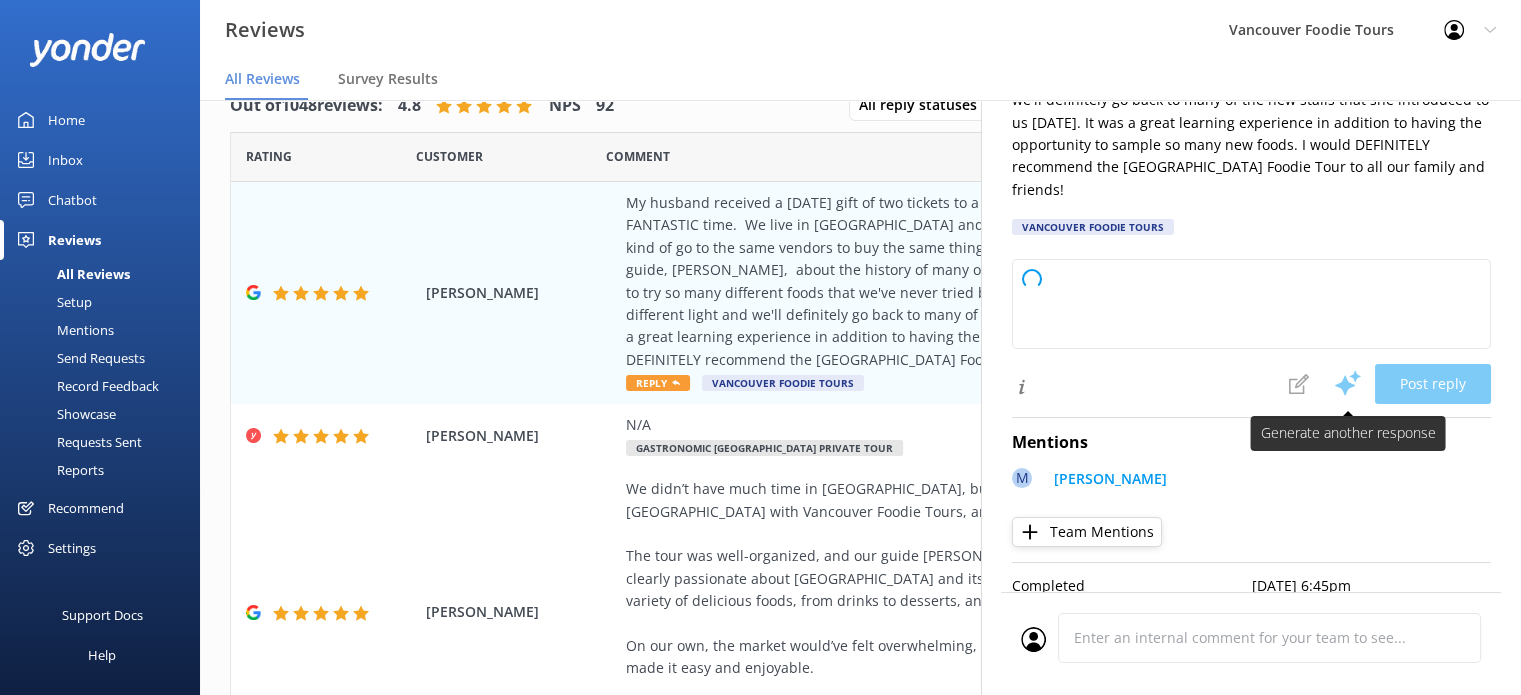 type on "Thank you so much for your wonderful review! We’re thrilled to hear you had a fantastic experience on the Granville Island Foodie Tour and that [PERSON_NAME] helped you discover new favorites at the market. We appreciate your recommendation and hope to welcome you and your friends again soon!" 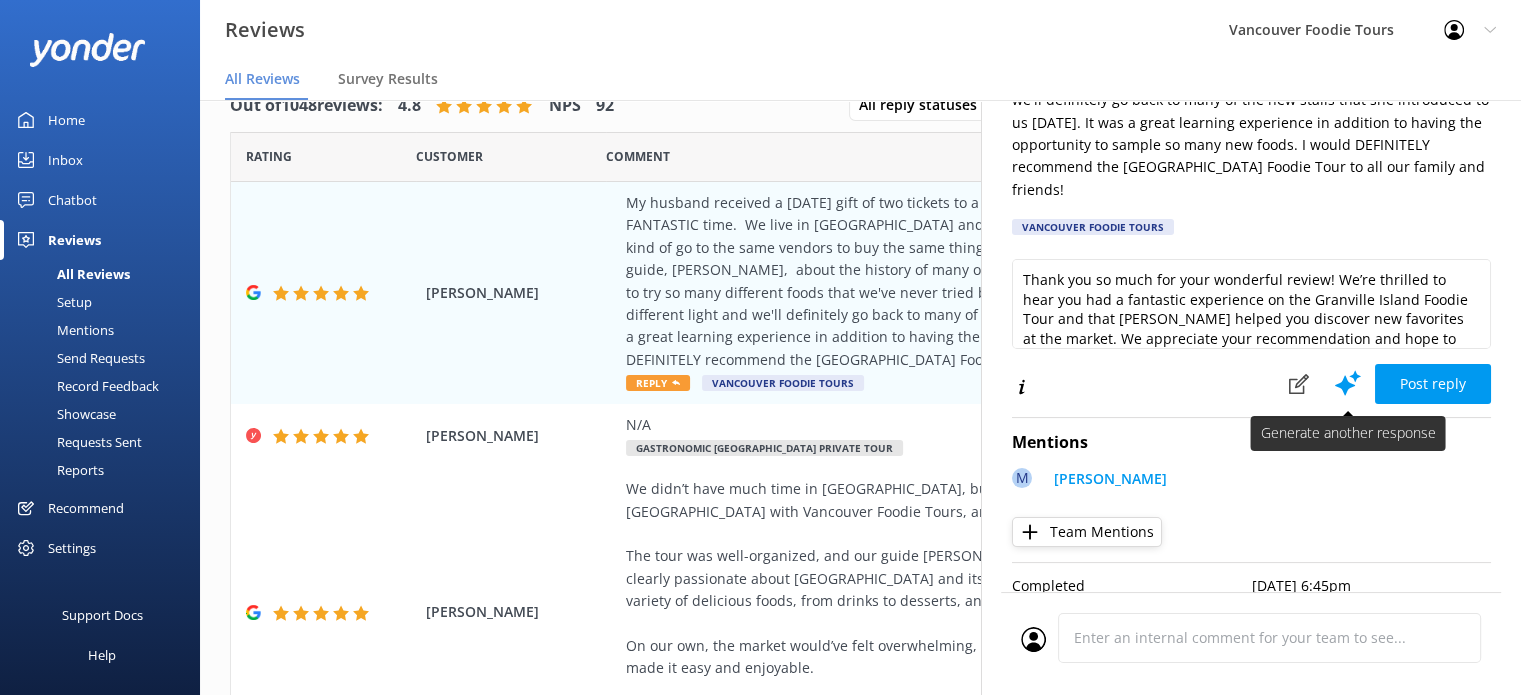 click 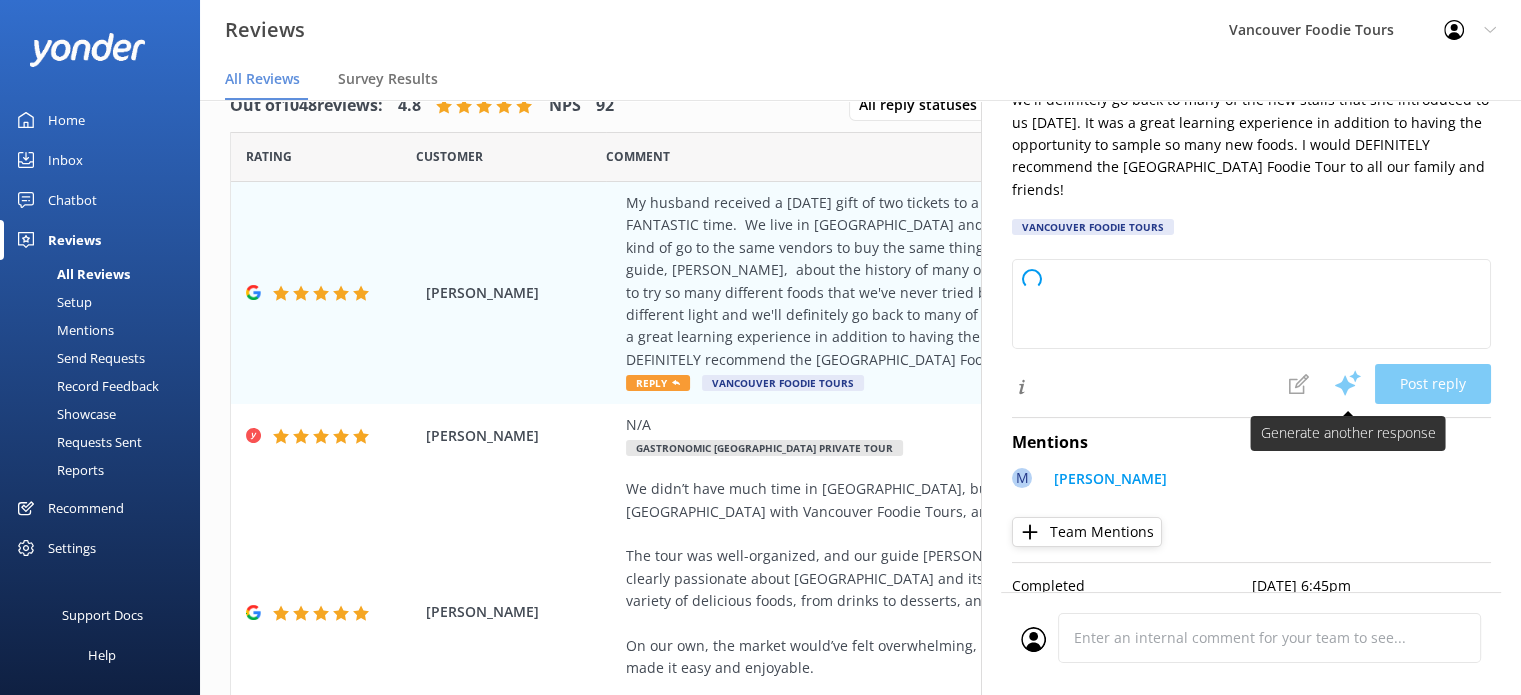 type on "Thank you so much for your wonderful review! We’re thrilled to hear you and your husband enjoyed the [GEOGRAPHIC_DATA] Foodie Tour with [PERSON_NAME] and discovered something new, even as locals. It’s great to know we could offer a fresh perspective on the Public Market and help you find new favorites. Your recommendation means a lot—thank you again for joining us and taking the time to share your experience!" 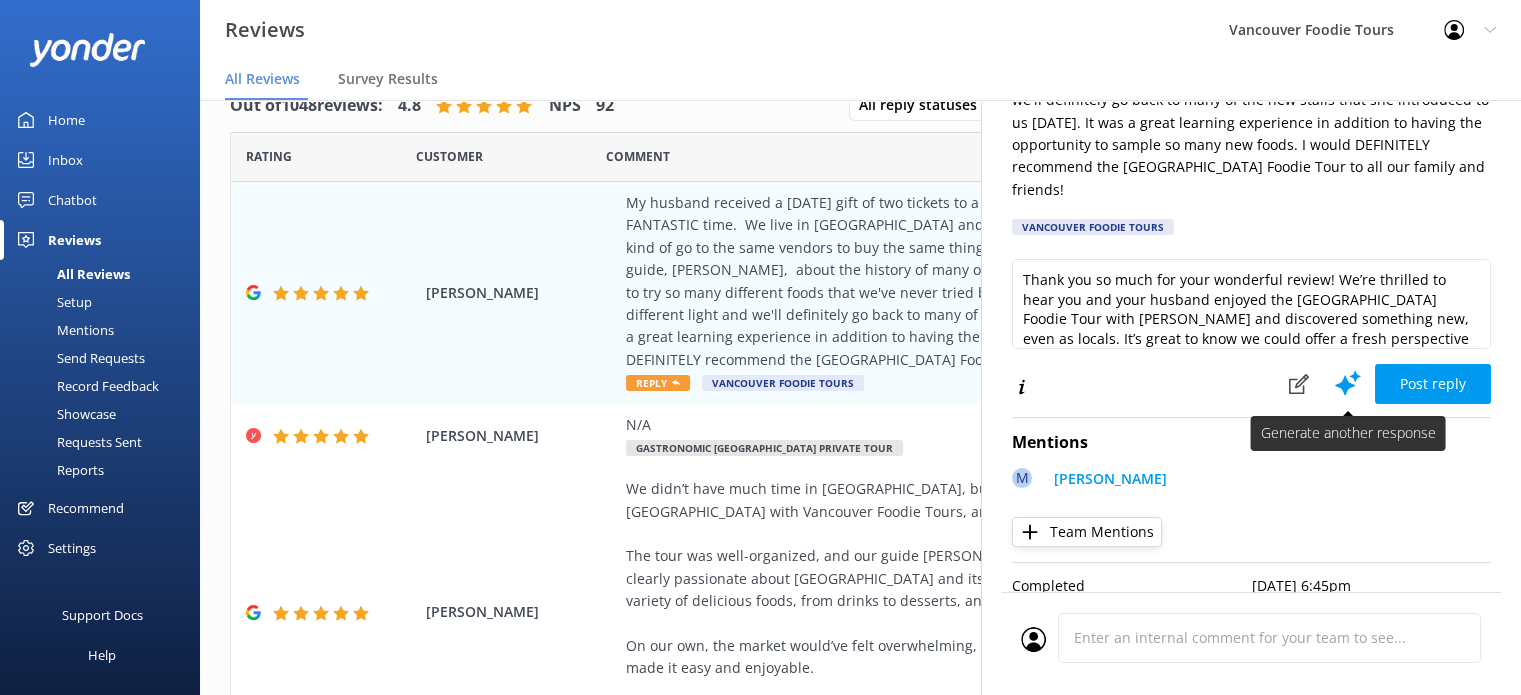 click 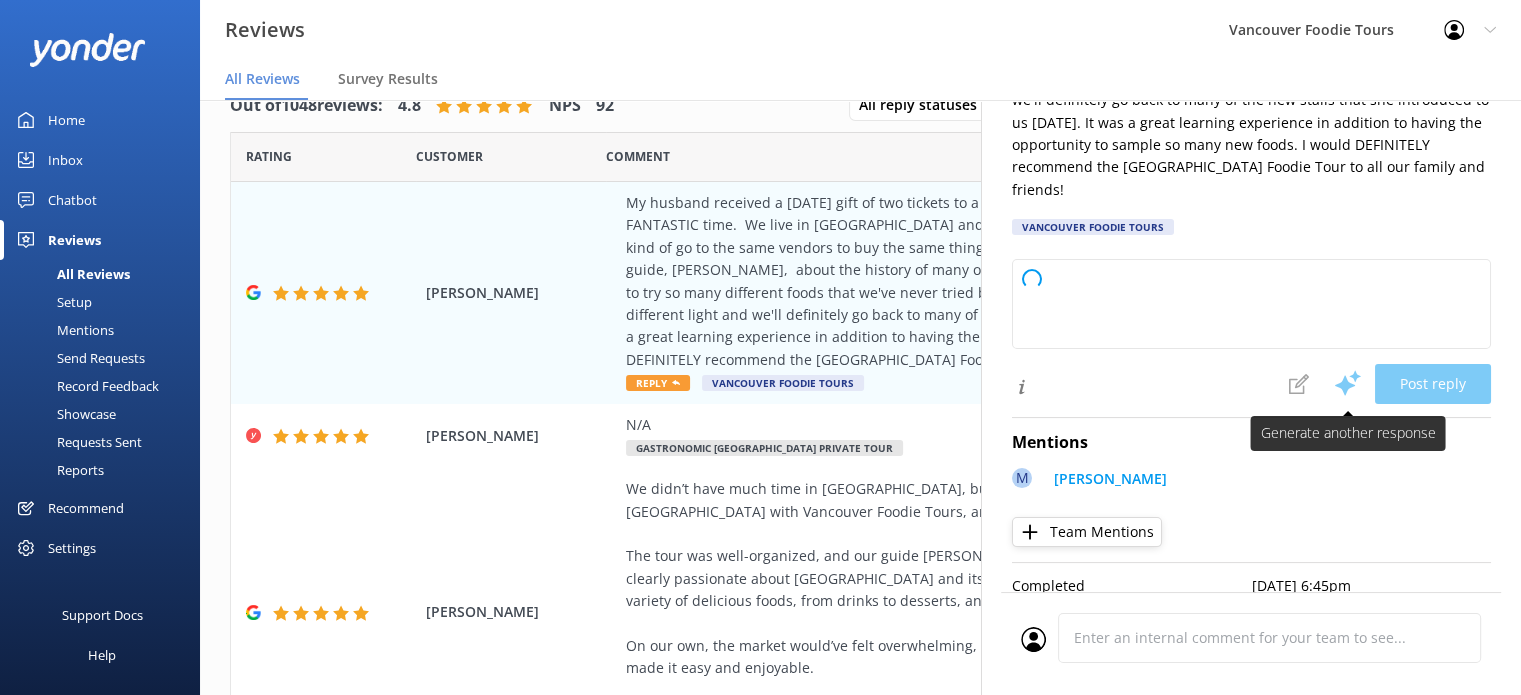 type on "Thank you so much for your wonderful review! We're thrilled you and your husband enjoyed your [DATE] tour with [PERSON_NAME] and discovered new flavors at the [GEOGRAPHIC_DATA]. We appreciate your recommendation and hope to welcome you back again soon!" 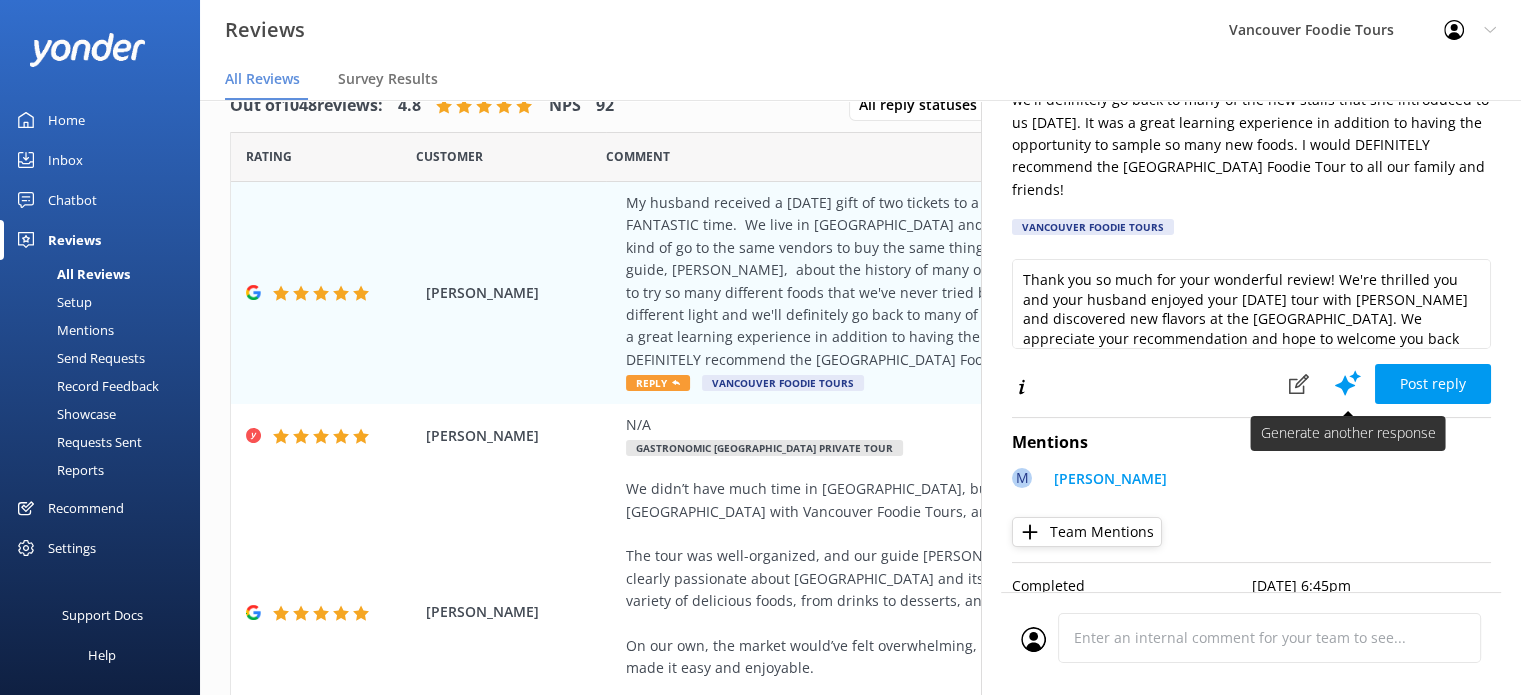 click 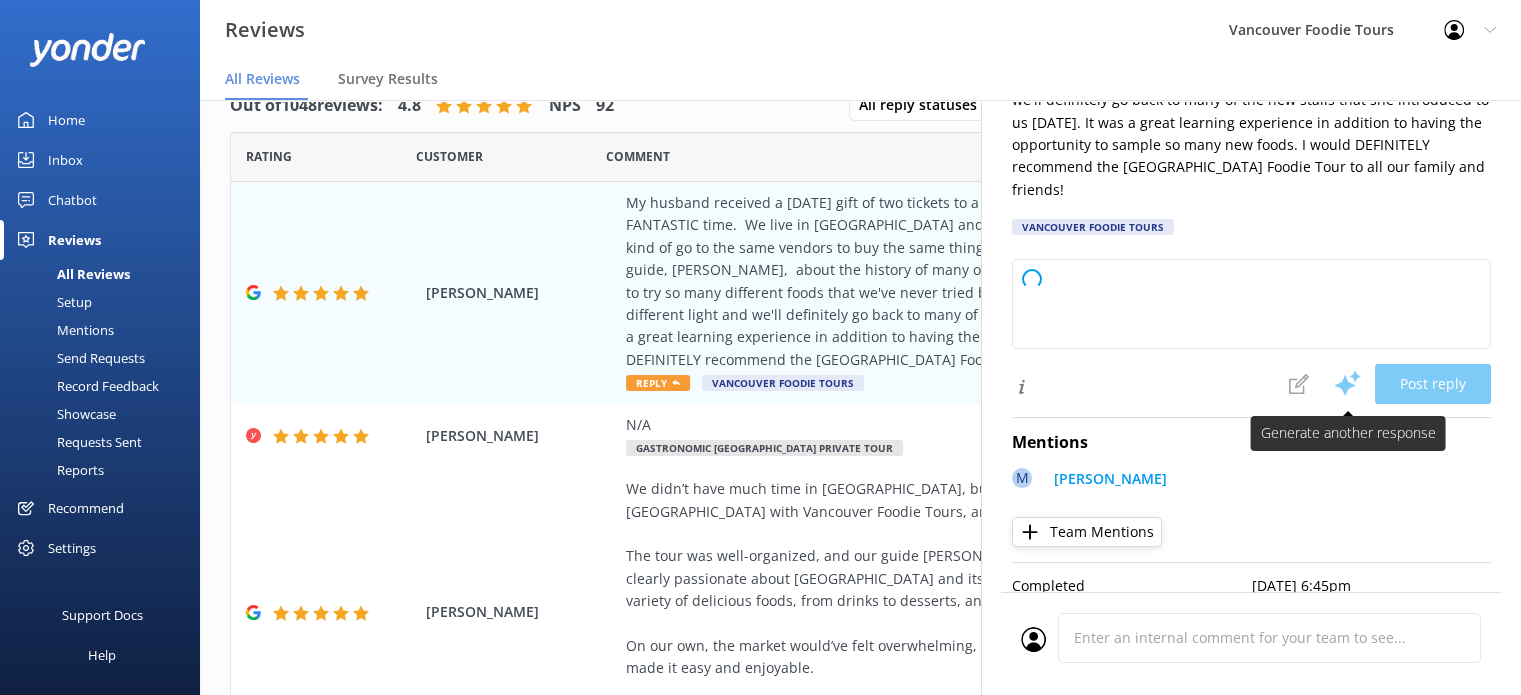 type on "Thank you so much for your wonderful review! We're delighted to hear you and your husband had a fantastic experience with us, and that [PERSON_NAME] helped you discover new favorites at [GEOGRAPHIC_DATA]. We appreciate your recommendation and can’t wait to welcome you and your friends or family again soon!" 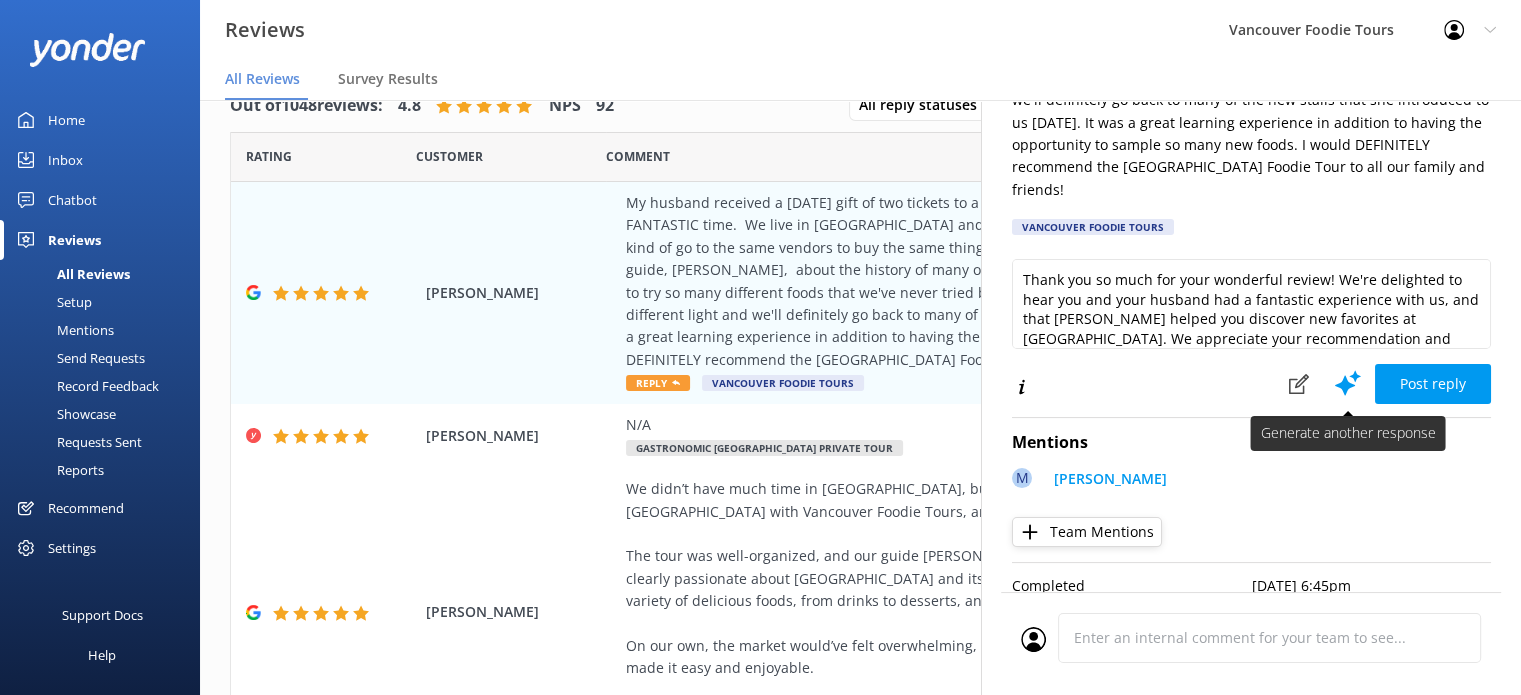 click 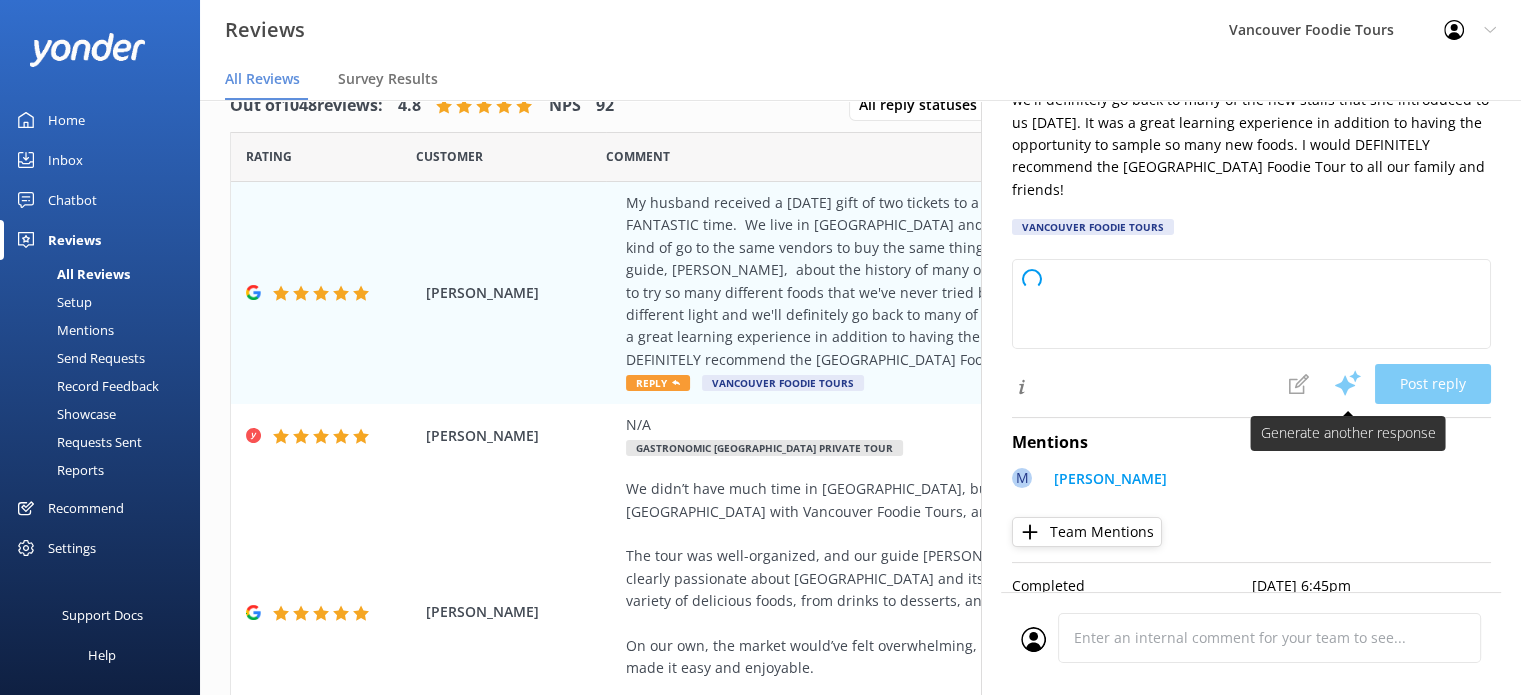 type on "Thank you so much for your wonderful review! We're thrilled to hear that you had a fantastic experience on the [GEOGRAPHIC_DATA] Foodie Tour, and that [PERSON_NAME] made your visit special and enlightening. It's great that you'll be exploring even more of the Market following the tour. Thank you for your recommendation, and we hope to see you and your family and friends again soon!" 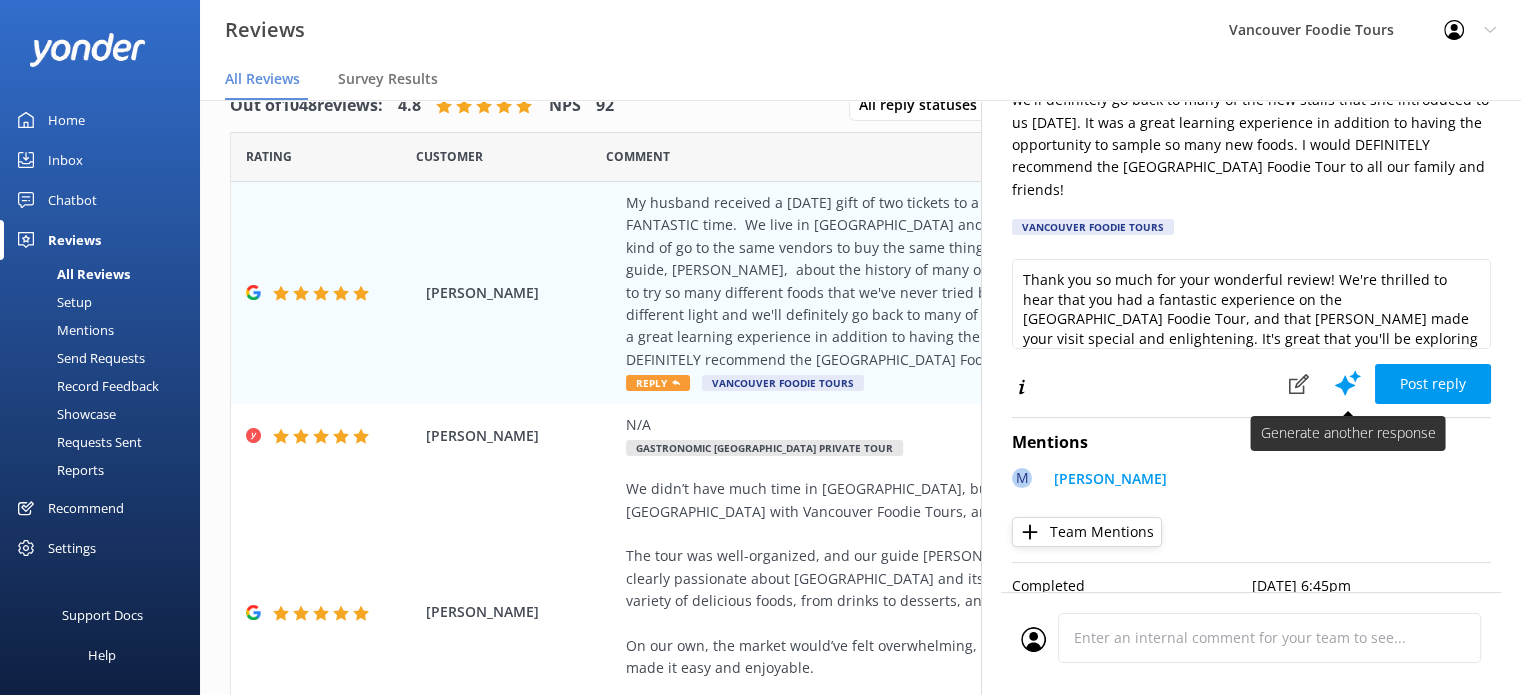 click 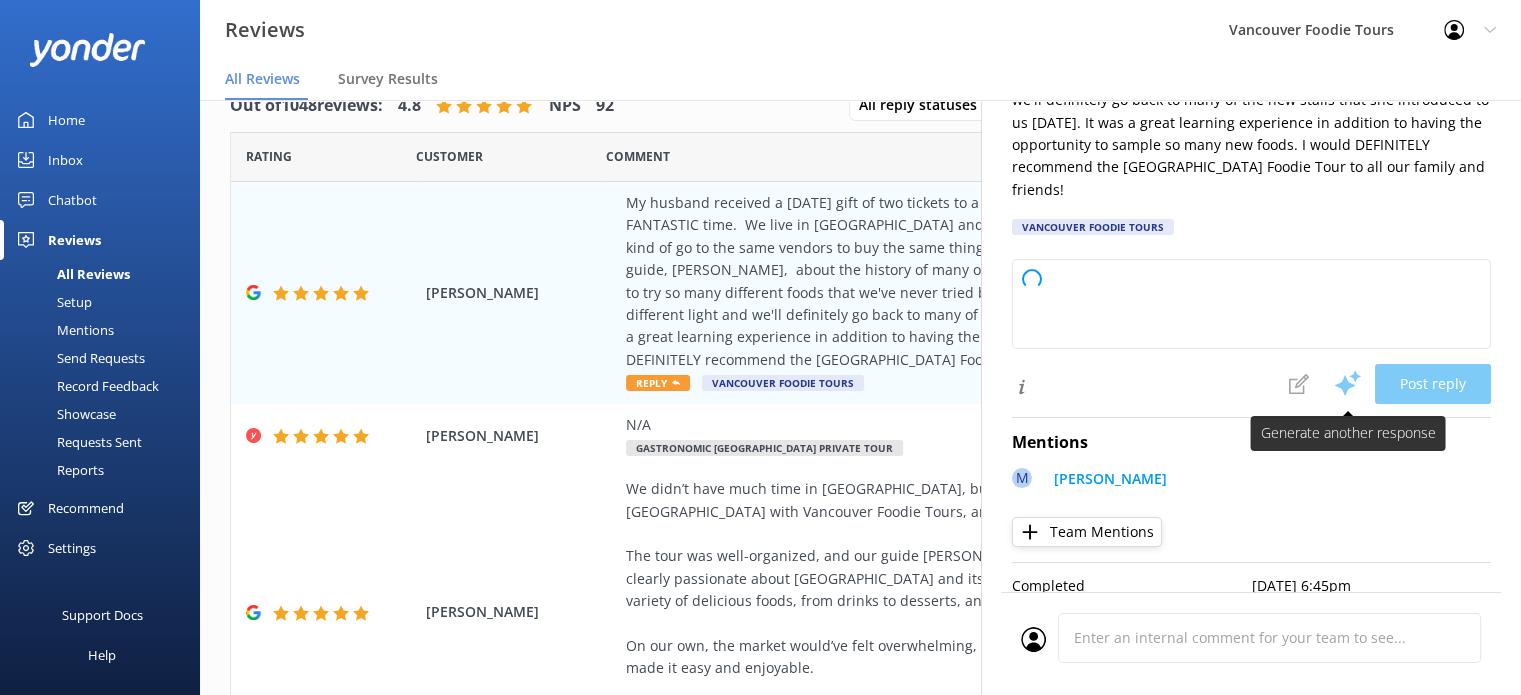 type on "Thank you so much for your wonderful review! We're thrilled to hear you and your husband had a fantastic time exploring [GEOGRAPHIC_DATA] with [PERSON_NAME] and that the tour helped you discover new favorites. We appreciate your recommendation and hope to welcome you, your family, and friends again soon!" 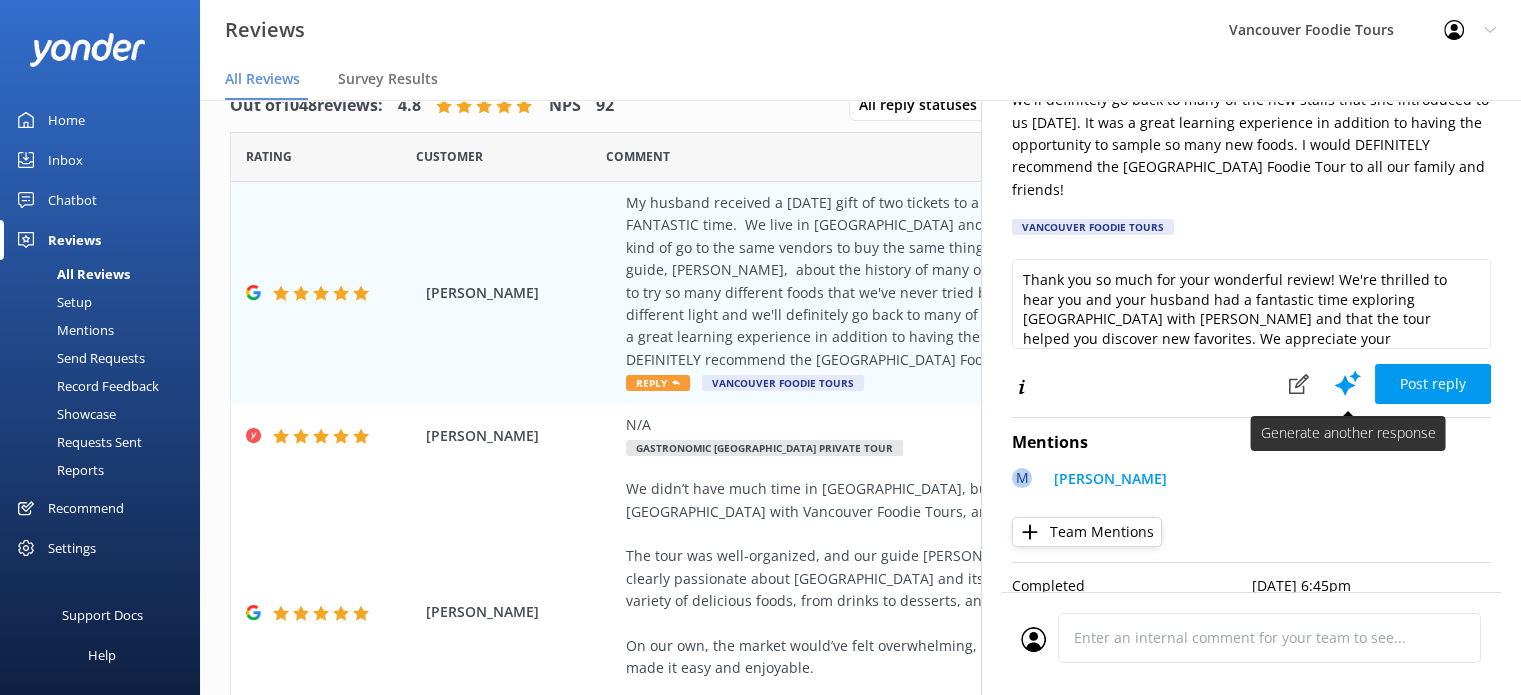click 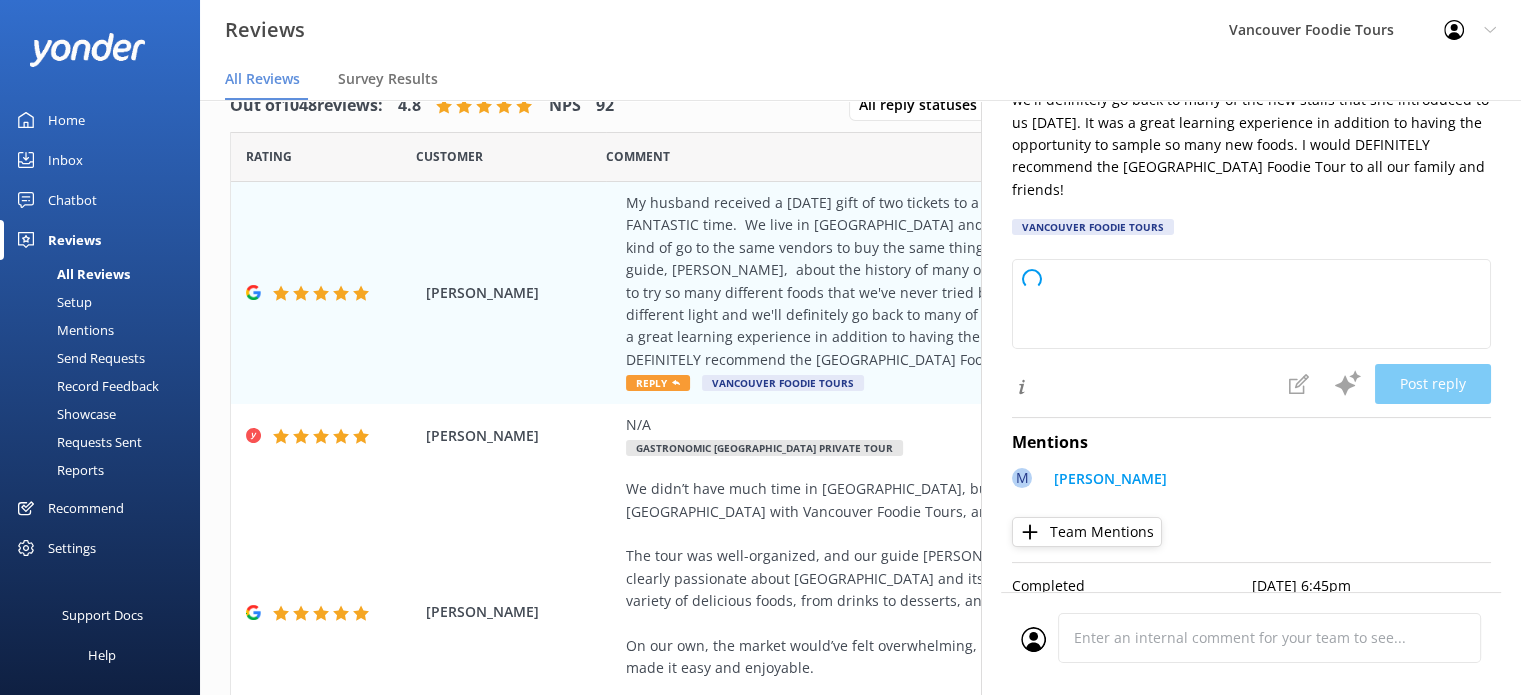 type on "Thank you so much for your wonderful review! We're delighted to hear that you and your husband had such a fantastic experience on the [GEOGRAPHIC_DATA] Foodie Tour with [PERSON_NAME]. It’s great to know you enjoyed discovering new stalls and flavors, even as frequent visitors to the Market. We really appreciate your recommendation and hope to welcome you, your family, and friends again soon!" 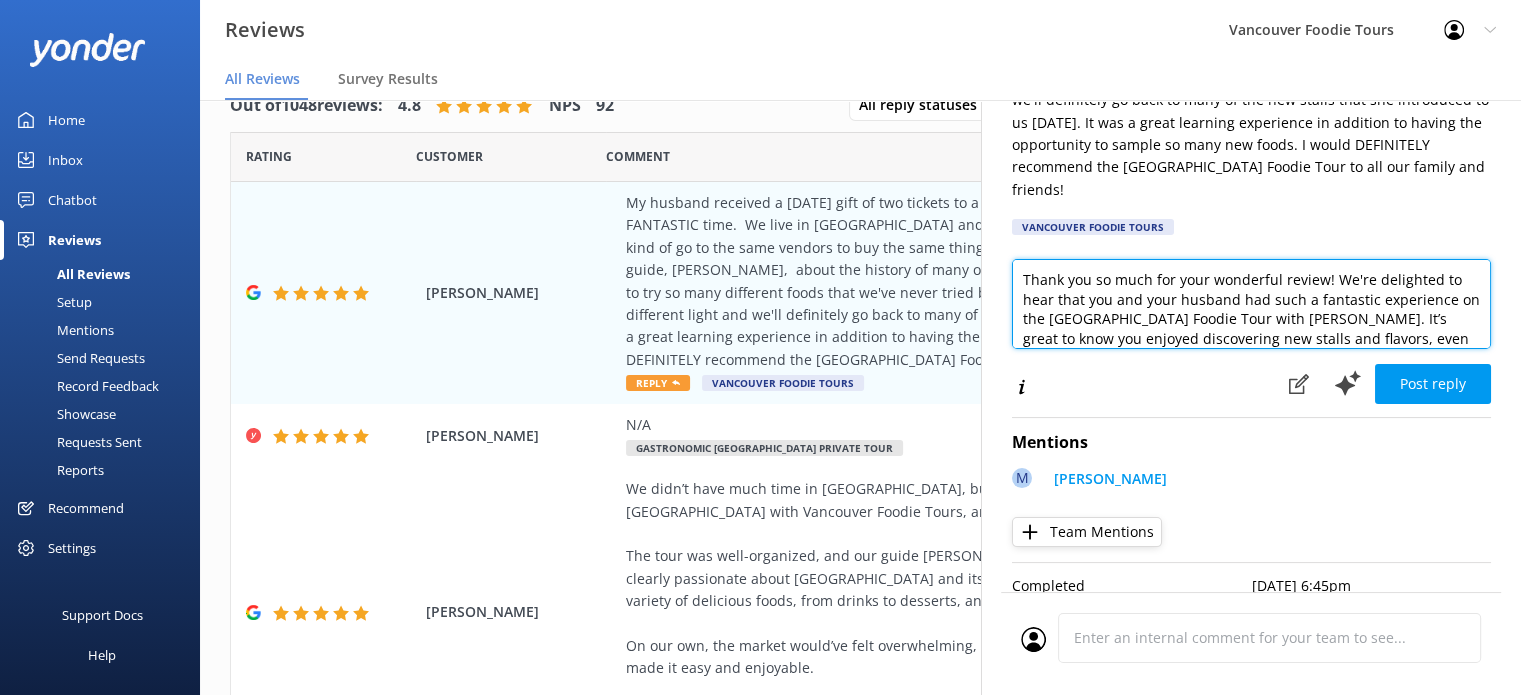 drag, startPoint x: 1275, startPoint y: 282, endPoint x: 1211, endPoint y: 283, distance: 64.00781 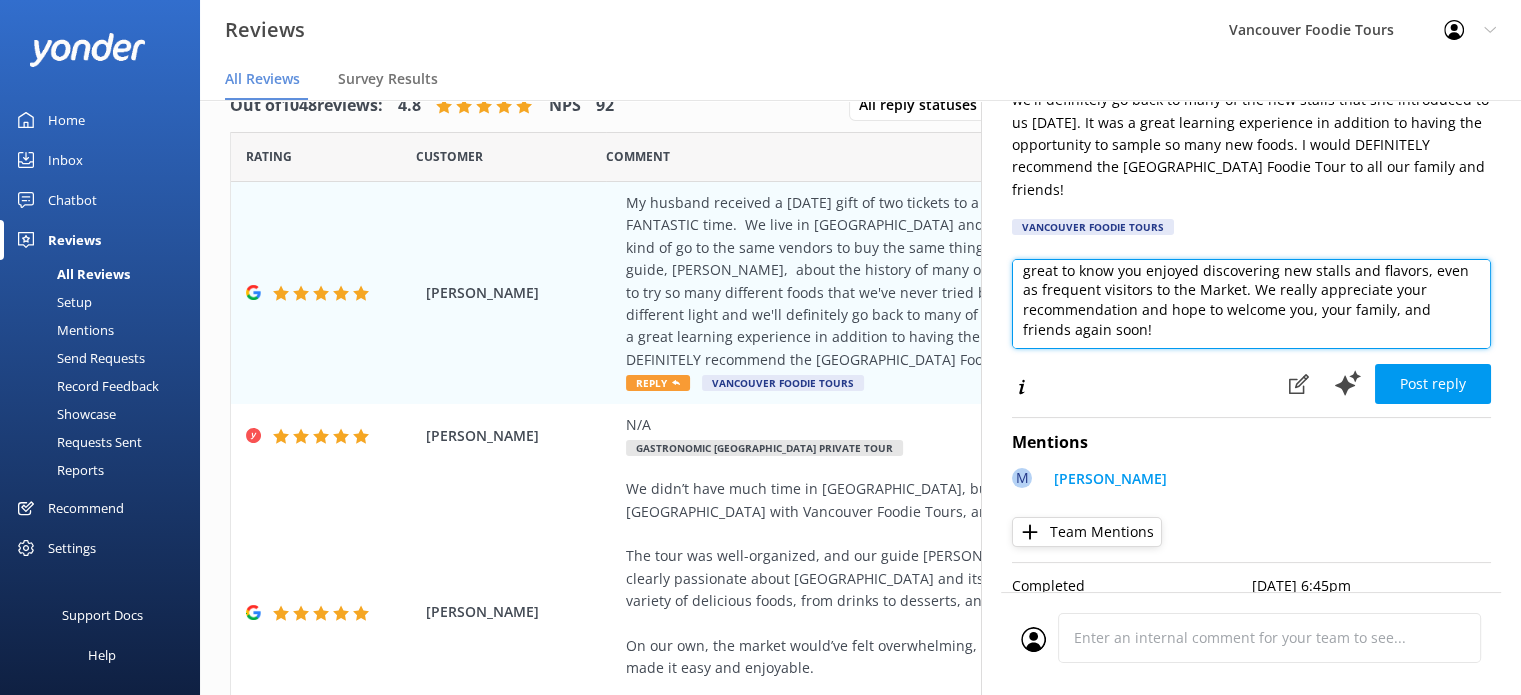 scroll, scrollTop: 0, scrollLeft: 0, axis: both 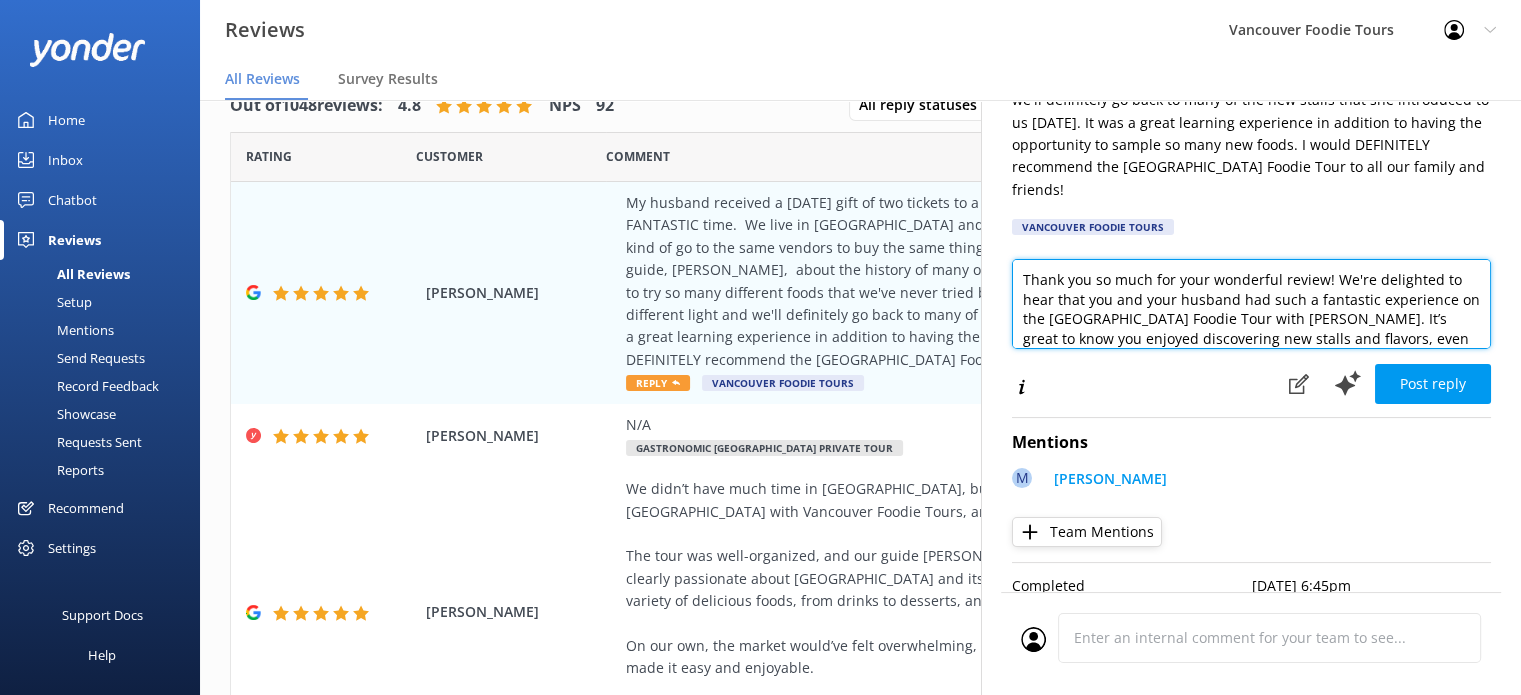 click on "Thank you so much for your wonderful review! We're delighted to hear that you and your husband had such a fantastic experience on the [GEOGRAPHIC_DATA] Foodie Tour with [PERSON_NAME]. It’s great to know you enjoyed discovering new stalls and flavors, even as frequent visitors to the Market. We really appreciate your recommendation and hope to welcome you, your family, and friends again soon!" at bounding box center (1251, 304) 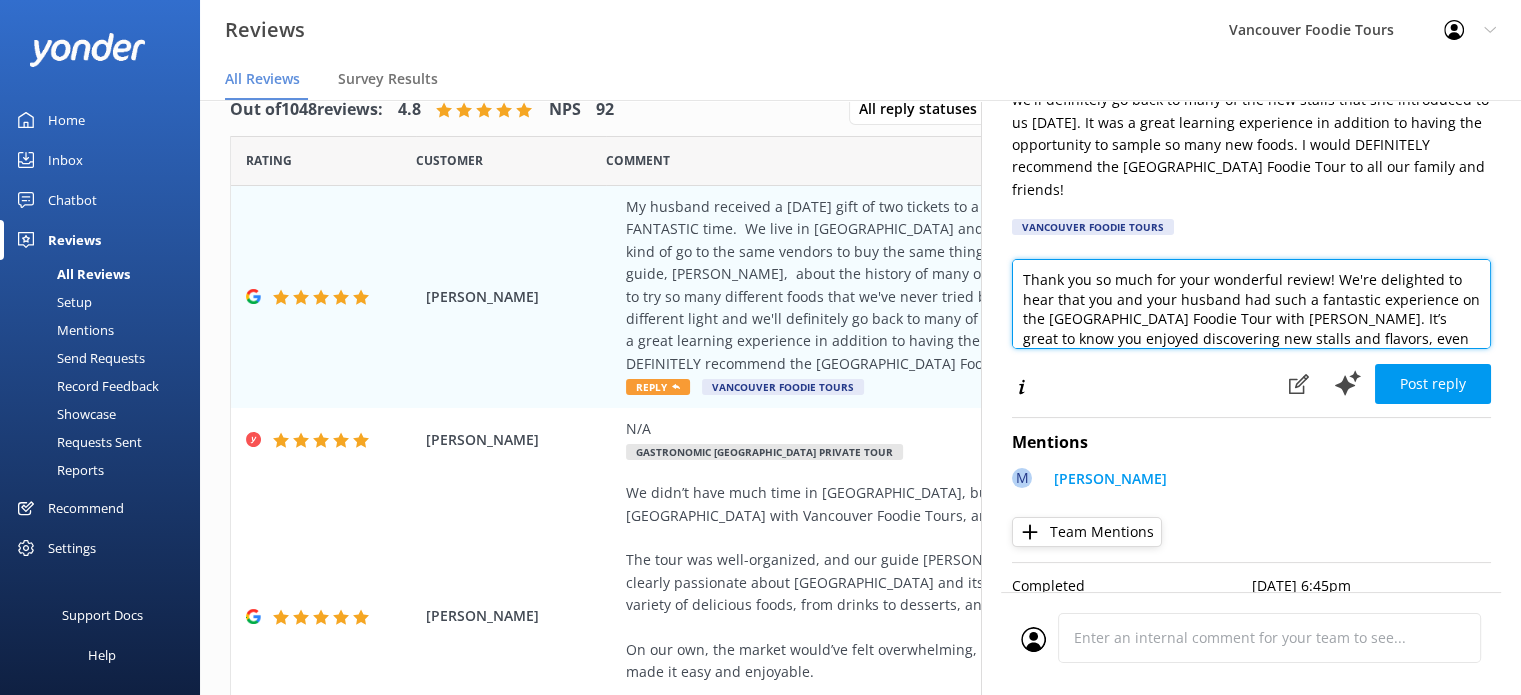 scroll, scrollTop: 40, scrollLeft: 0, axis: vertical 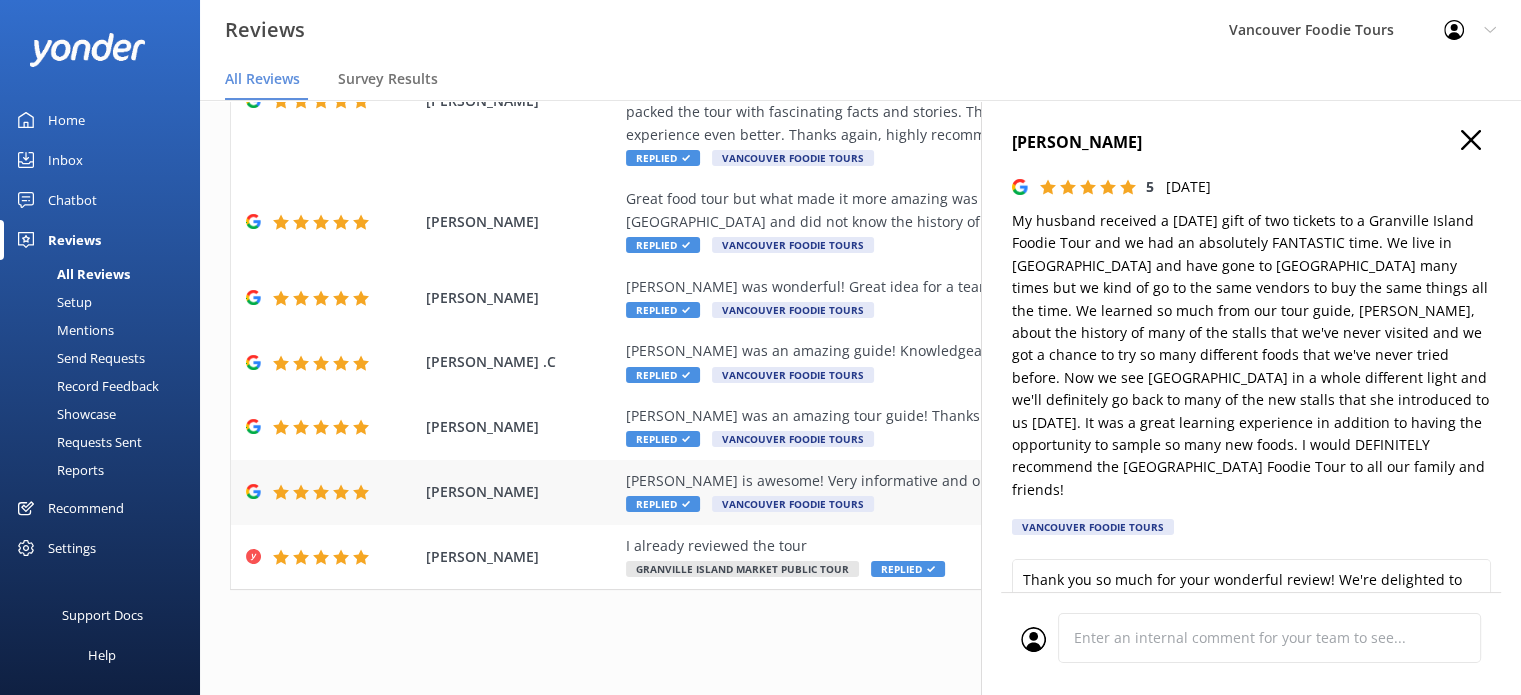 click on "[PERSON_NAME] is awesome! Very informative and outgoing." at bounding box center (990, 481) 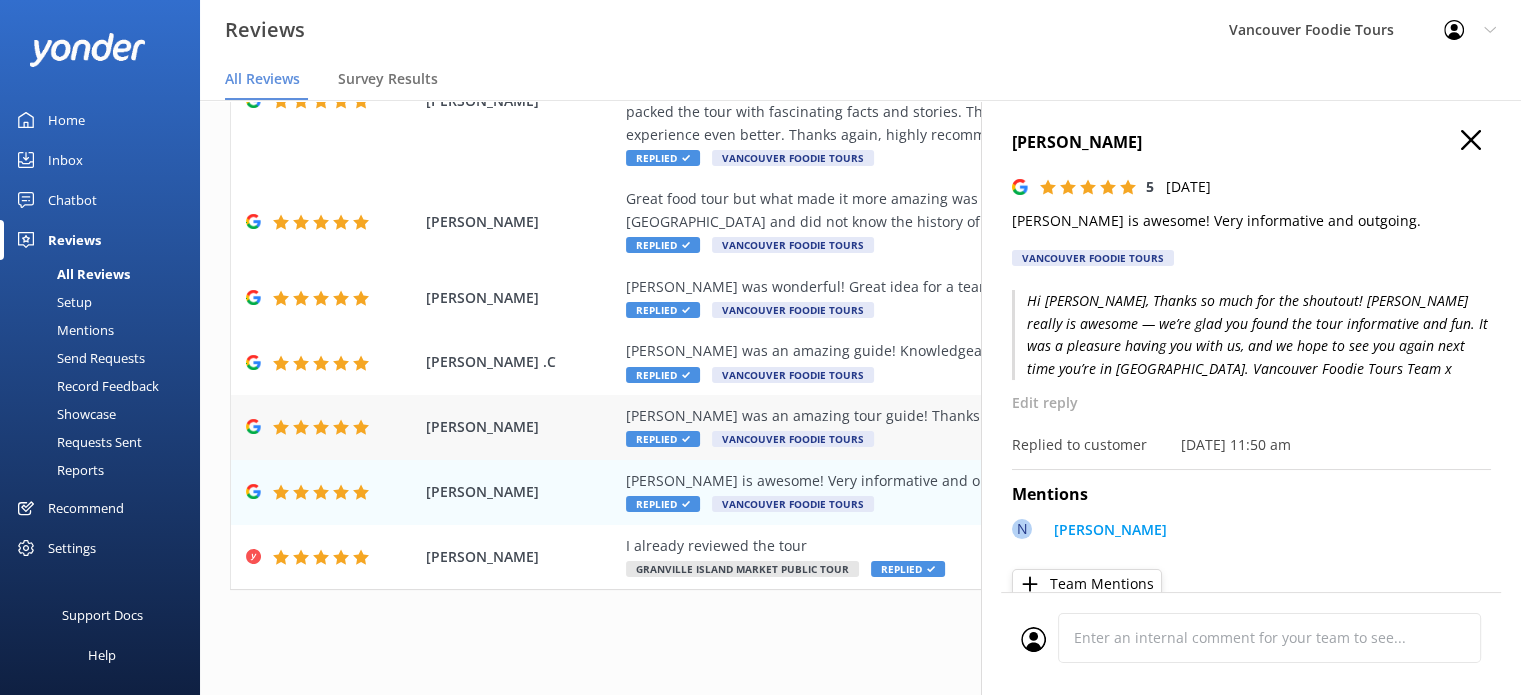 click on "[PERSON_NAME] was an amazing tour guide! Thanks for showing us Gas Town!" at bounding box center (990, 416) 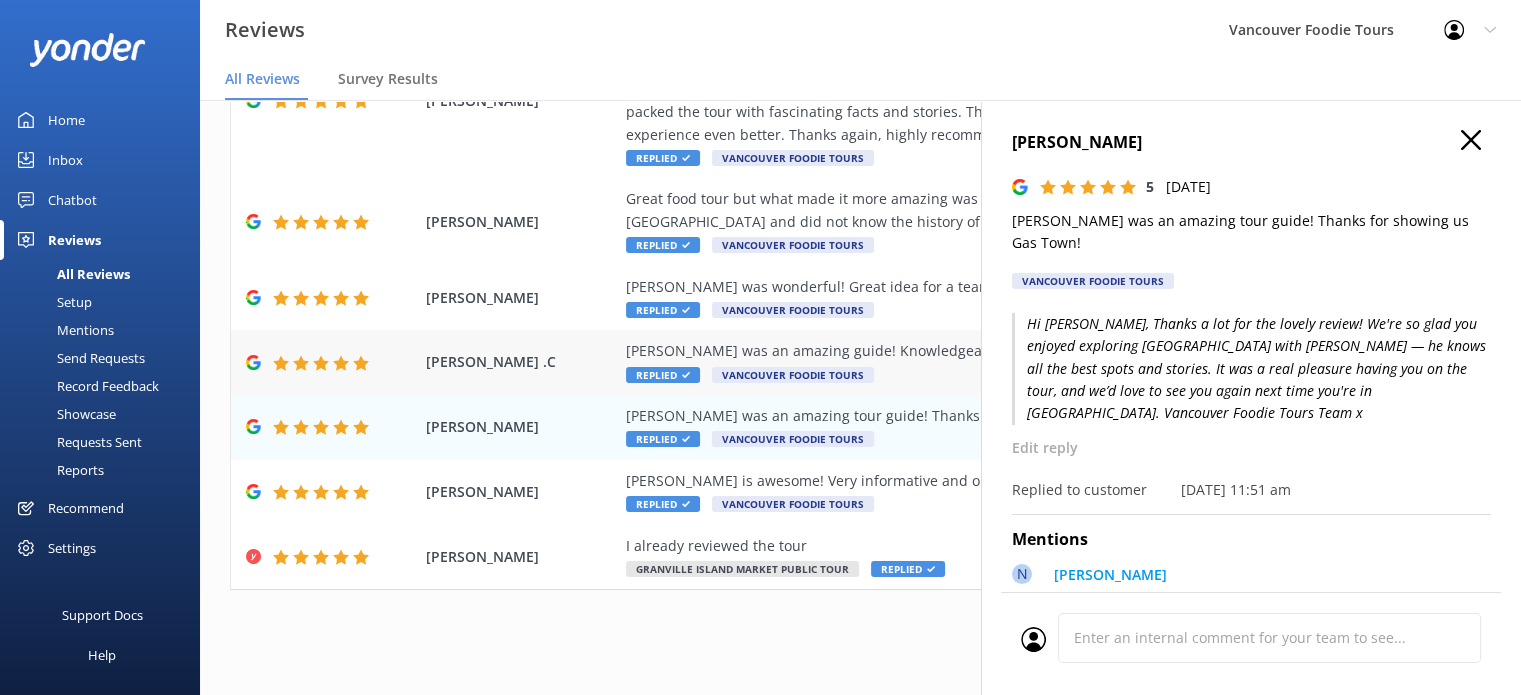 click on "[PERSON_NAME] was an amazing guide! Knowledgeable and fun! 10/10 would do this again" at bounding box center (990, 351) 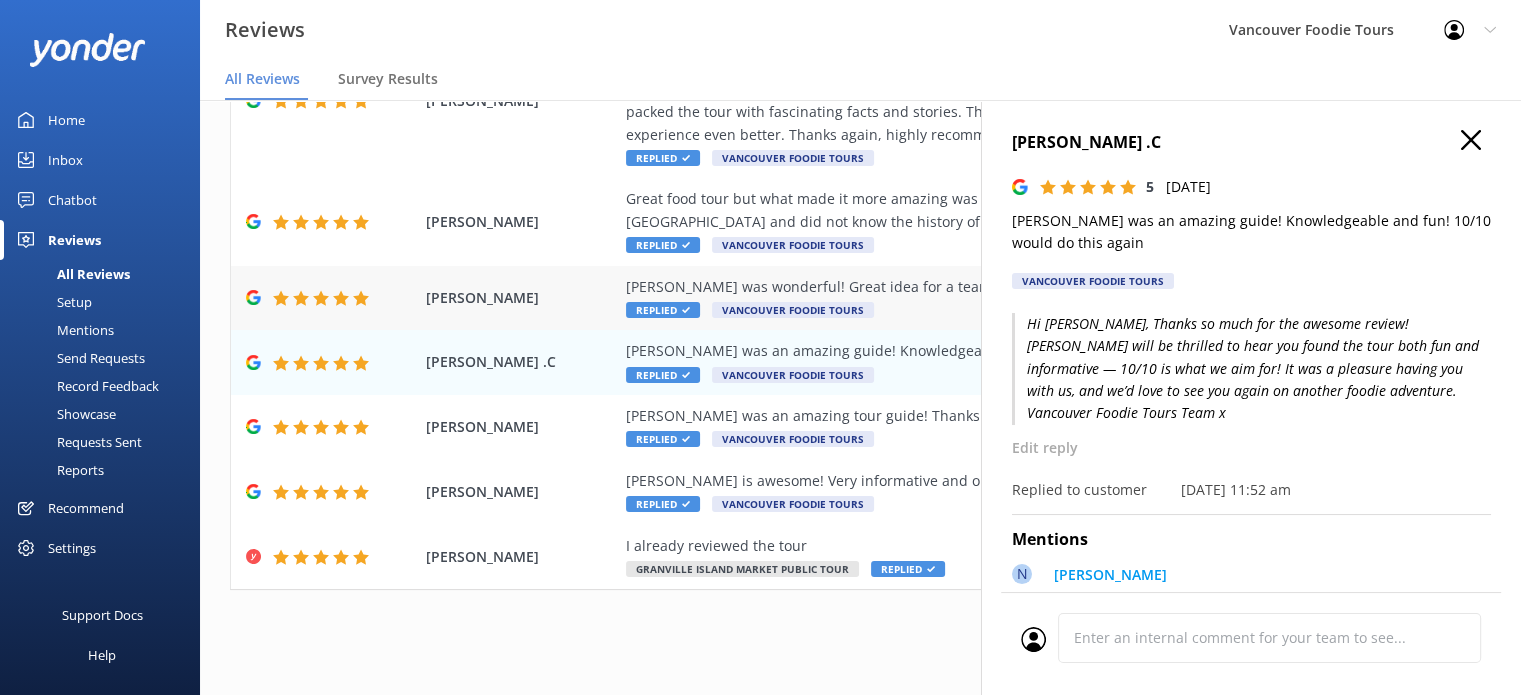 click on "[PERSON_NAME] was wonderful! Great idea for a team event." at bounding box center [990, 287] 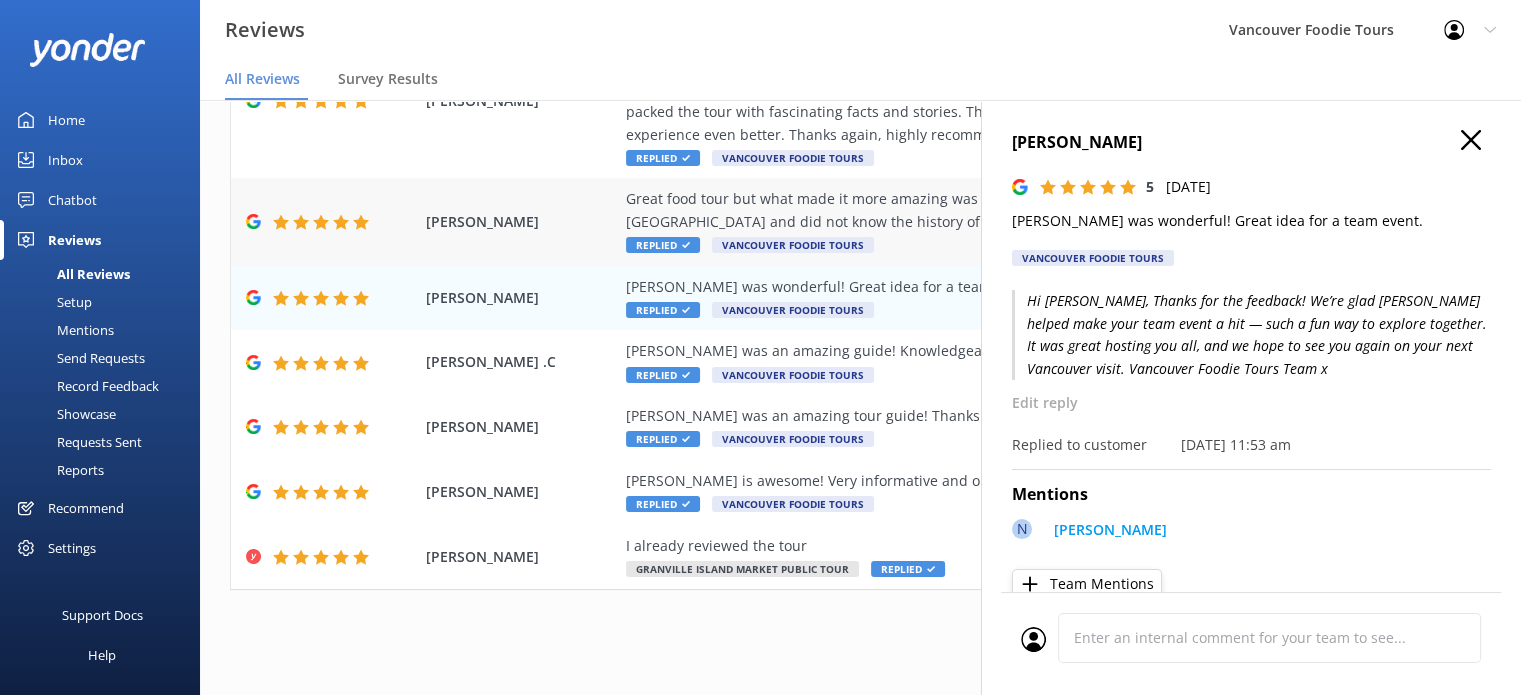 click on "Great food tour but what made it more amazing was [PERSON_NAME] our guide.  He was amazing.  I live in [GEOGRAPHIC_DATA] and did not know the history of [GEOGRAPHIC_DATA] but learned a lot." at bounding box center [990, 210] 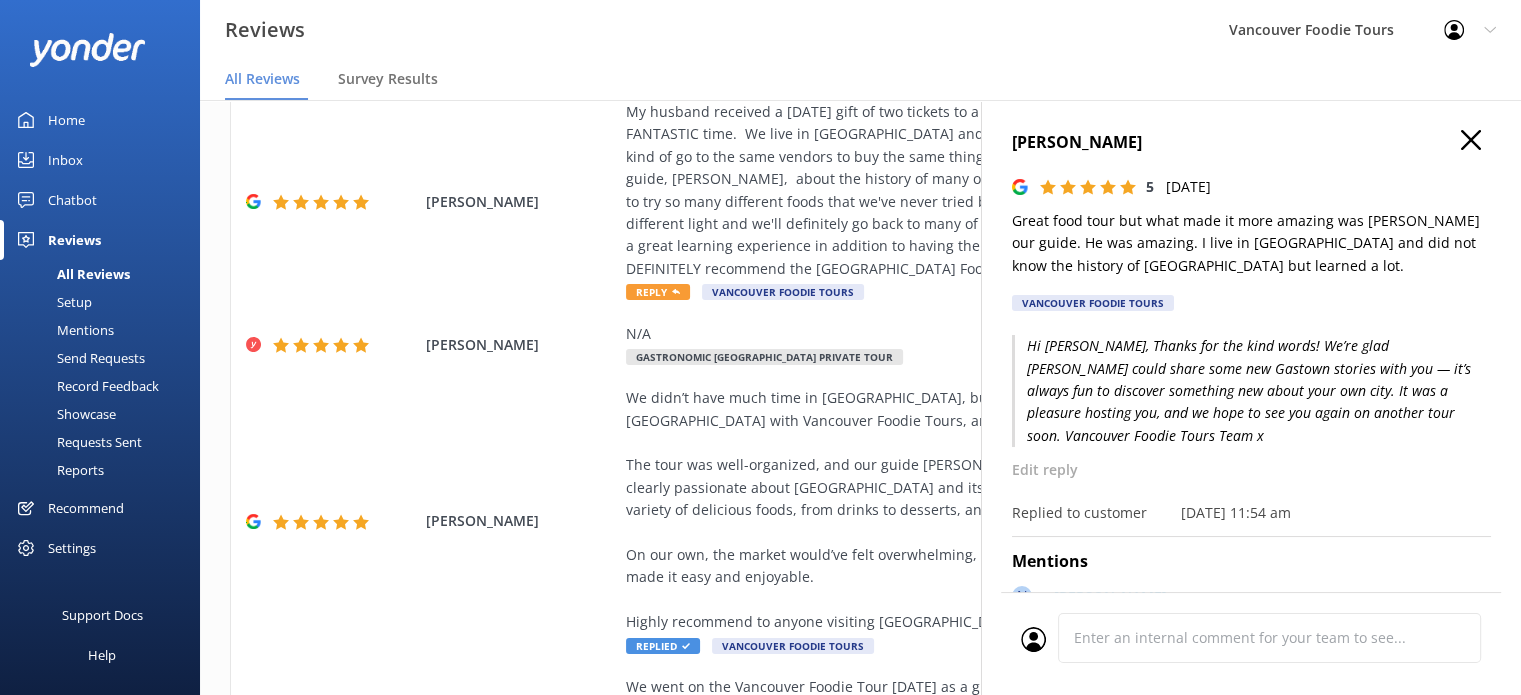 scroll, scrollTop: 0, scrollLeft: 0, axis: both 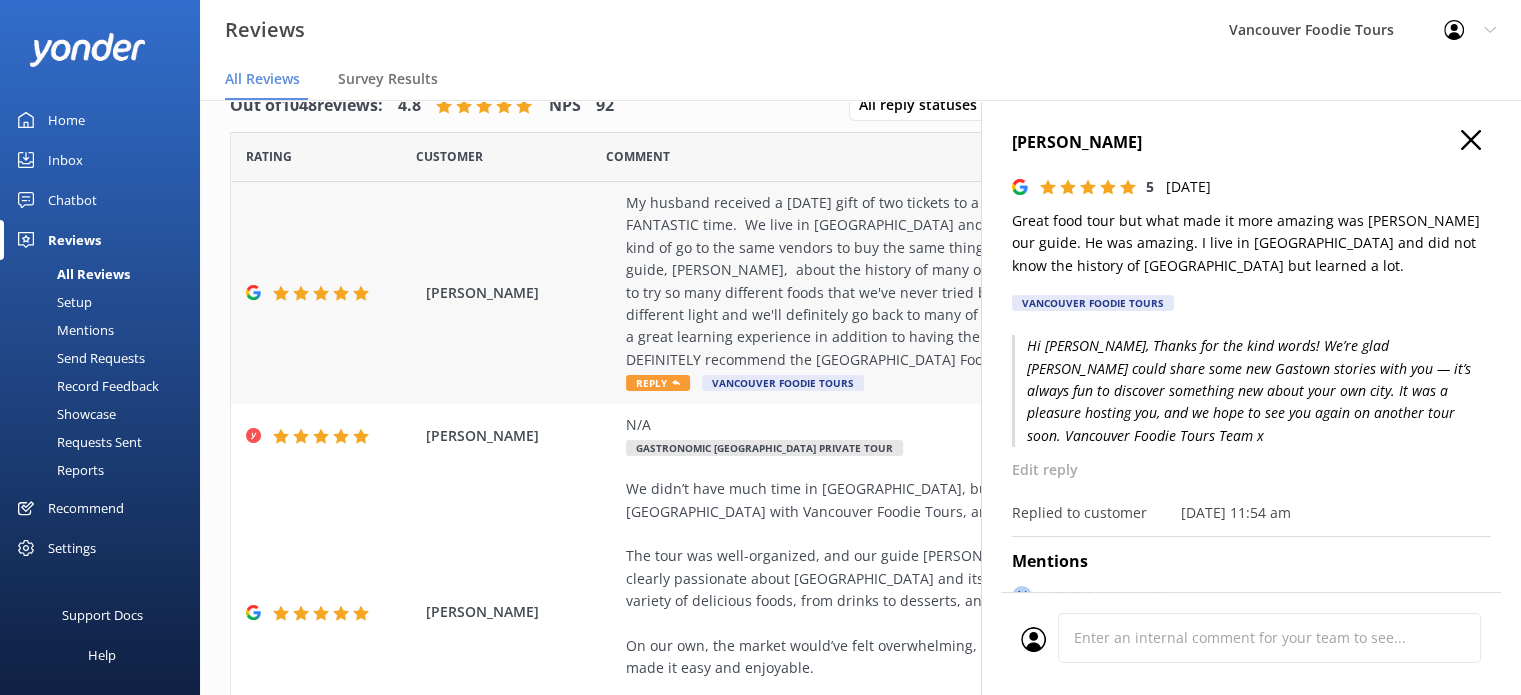 click on "My husband received a [DATE] gift of two tickets to a Granville Island Foodie Tour and we had an absolutely FANTASTIC time.  We live in [GEOGRAPHIC_DATA] and have gone to [GEOGRAPHIC_DATA] many times but we kind of go to the same vendors to buy the same things all the time.  We learned so much from our tour guide, [PERSON_NAME],  about the history of many of the stalls that we've never visited and we got a chance to try so many different foods that we've never tried before.  Now we see [GEOGRAPHIC_DATA] in a whole different light and we'll definitely go back to many of the new stalls that she introduced to us [DATE].  It was a great learning experience in addition to having the opportunity to sample so many new foods.  I would DEFINITELY recommend the [GEOGRAPHIC_DATA] Foodie Tour to all our family and friends!" at bounding box center [990, 281] 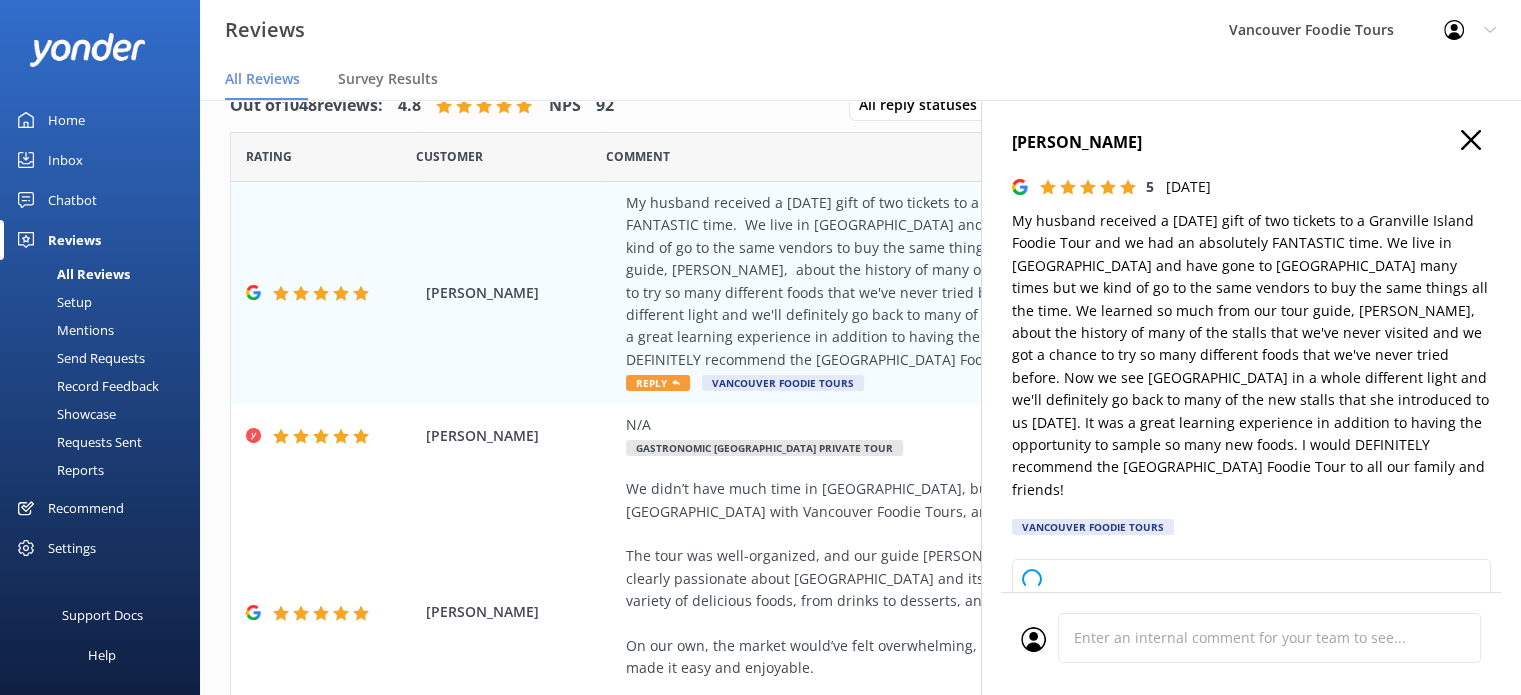 type on "Thank you so much for your wonderful review! We're thrilled to hear you and your husband had a fantastic time on the Granville Island Foodie Tour and that [PERSON_NAME] helped you discover new favorites at the market. We appreciate your recommendation and hope to welcome you back again soon for more delicious adventures!" 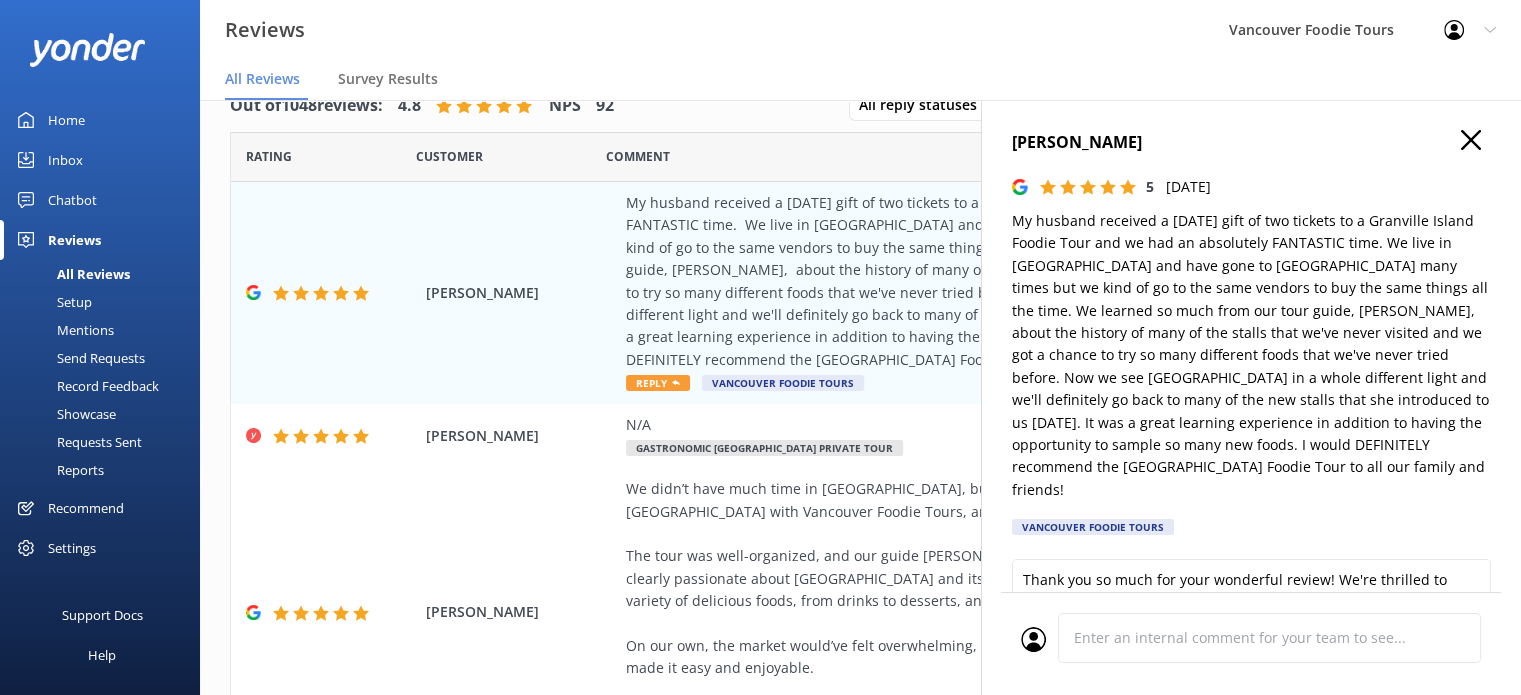 scroll, scrollTop: 100, scrollLeft: 0, axis: vertical 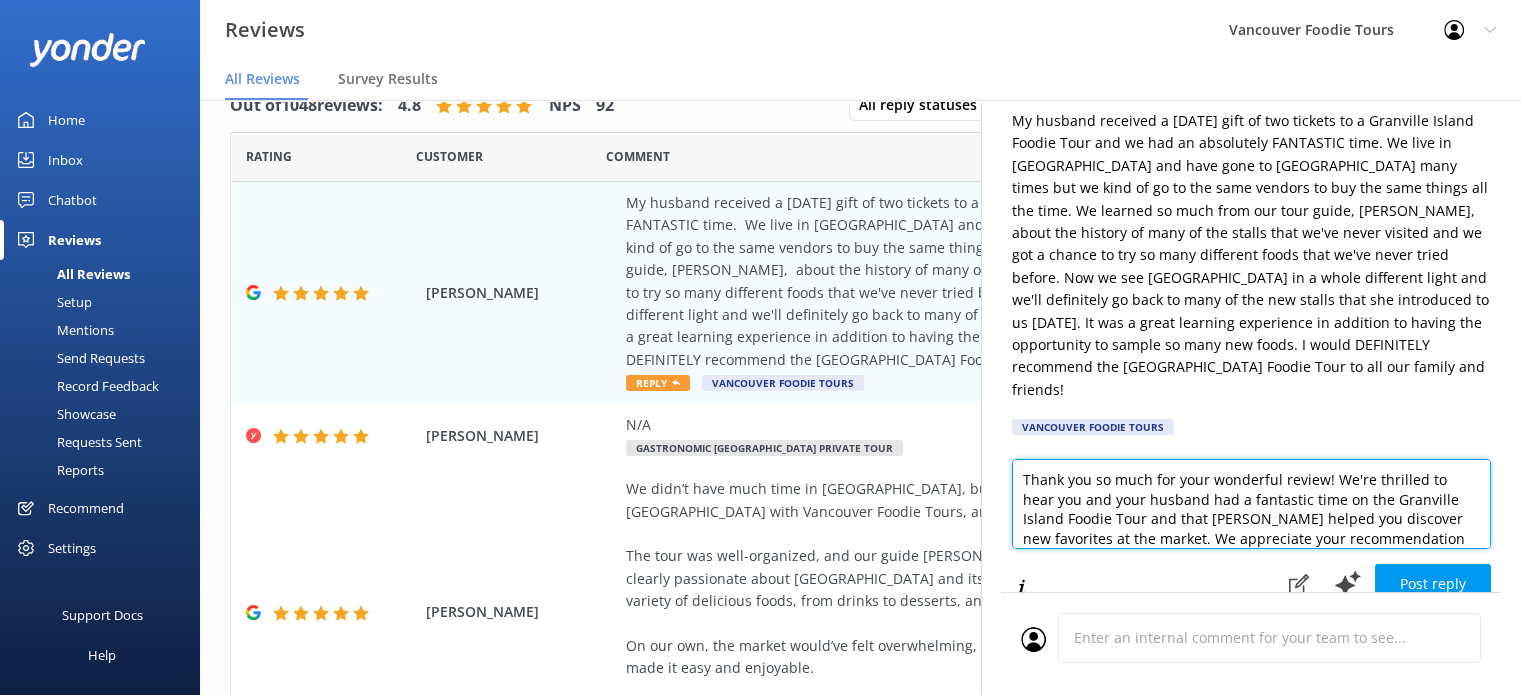 drag, startPoint x: 1275, startPoint y: 479, endPoint x: 1209, endPoint y: 477, distance: 66.0303 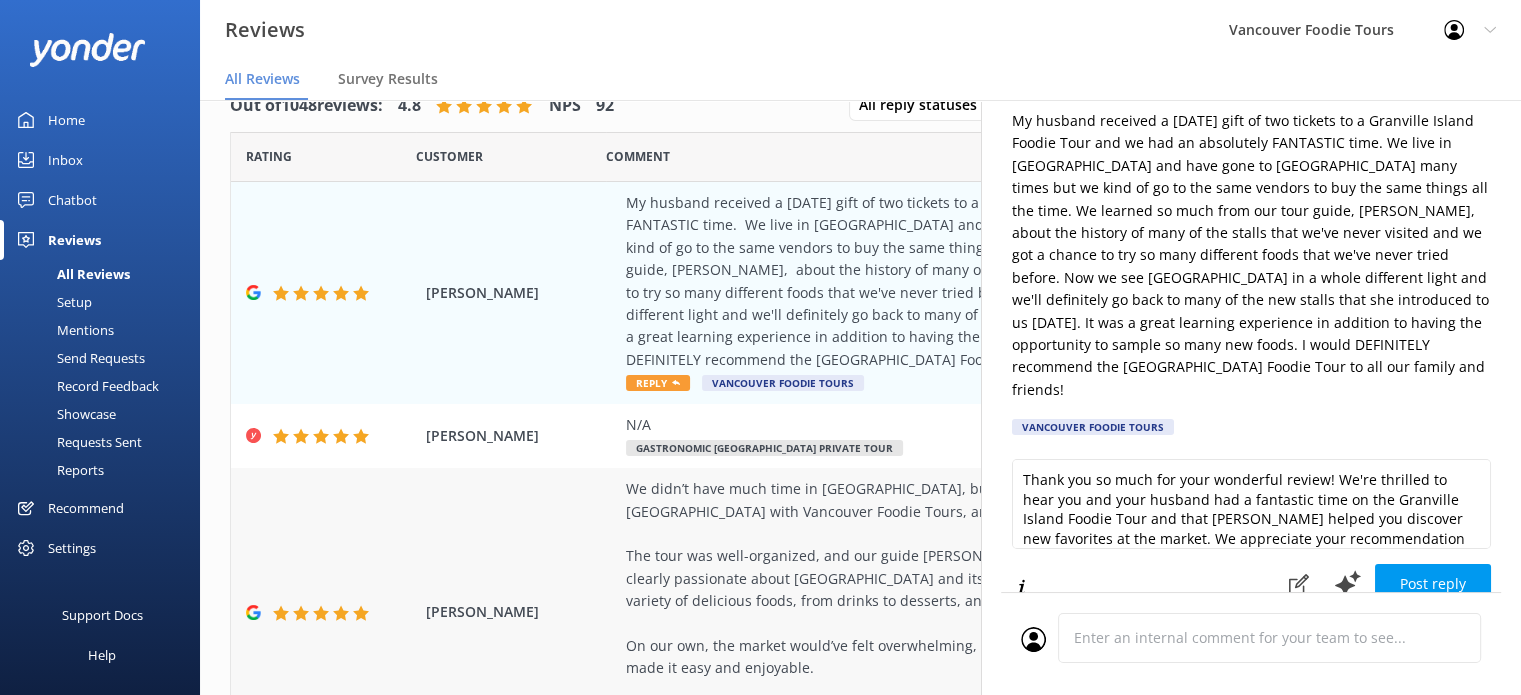 click on "We didn’t have much time in [GEOGRAPHIC_DATA], but our travel agent booked us a tour of the [GEOGRAPHIC_DATA] with Vancouver Foodie Tours, and we’re so glad they did!
The tour was well-organized, and our guide [PERSON_NAME] was fantastic, knowledgeable, friendly, and clearly passionate about [GEOGRAPHIC_DATA] and its local food scene. In just two hours, we sampled a wide variety of delicious foods, from drinks to desserts, and left full and happy.
On our own, the market would’ve felt overwhelming, and we wouldn’t have tried nearly as much. This tour made it easy and enjoyable.
Highly recommend to anyone visiting [GEOGRAPHIC_DATA]!" at bounding box center (990, 601) 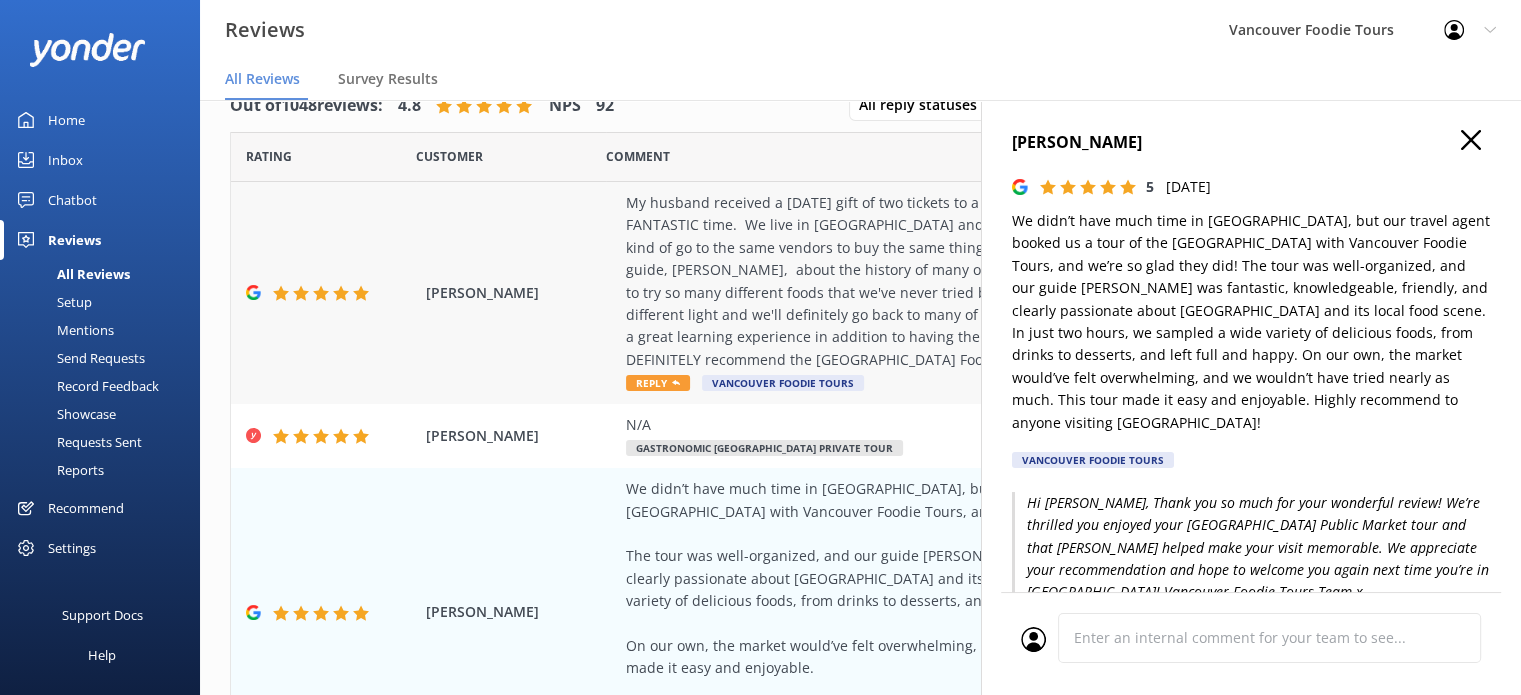 click on "My husband received a [DATE] gift of two tickets to a Granville Island Foodie Tour and we had an absolutely FANTASTIC time.  We live in [GEOGRAPHIC_DATA] and have gone to [GEOGRAPHIC_DATA] many times but we kind of go to the same vendors to buy the same things all the time.  We learned so much from our tour guide, [PERSON_NAME],  about the history of many of the stalls that we've never visited and we got a chance to try so many different foods that we've never tried before.  Now we see [GEOGRAPHIC_DATA] in a whole different light and we'll definitely go back to many of the new stalls that she introduced to us [DATE].  It was a great learning experience in addition to having the opportunity to sample so many new foods.  I would DEFINITELY recommend the [GEOGRAPHIC_DATA] Foodie Tour to all our family and friends!" at bounding box center [990, 281] 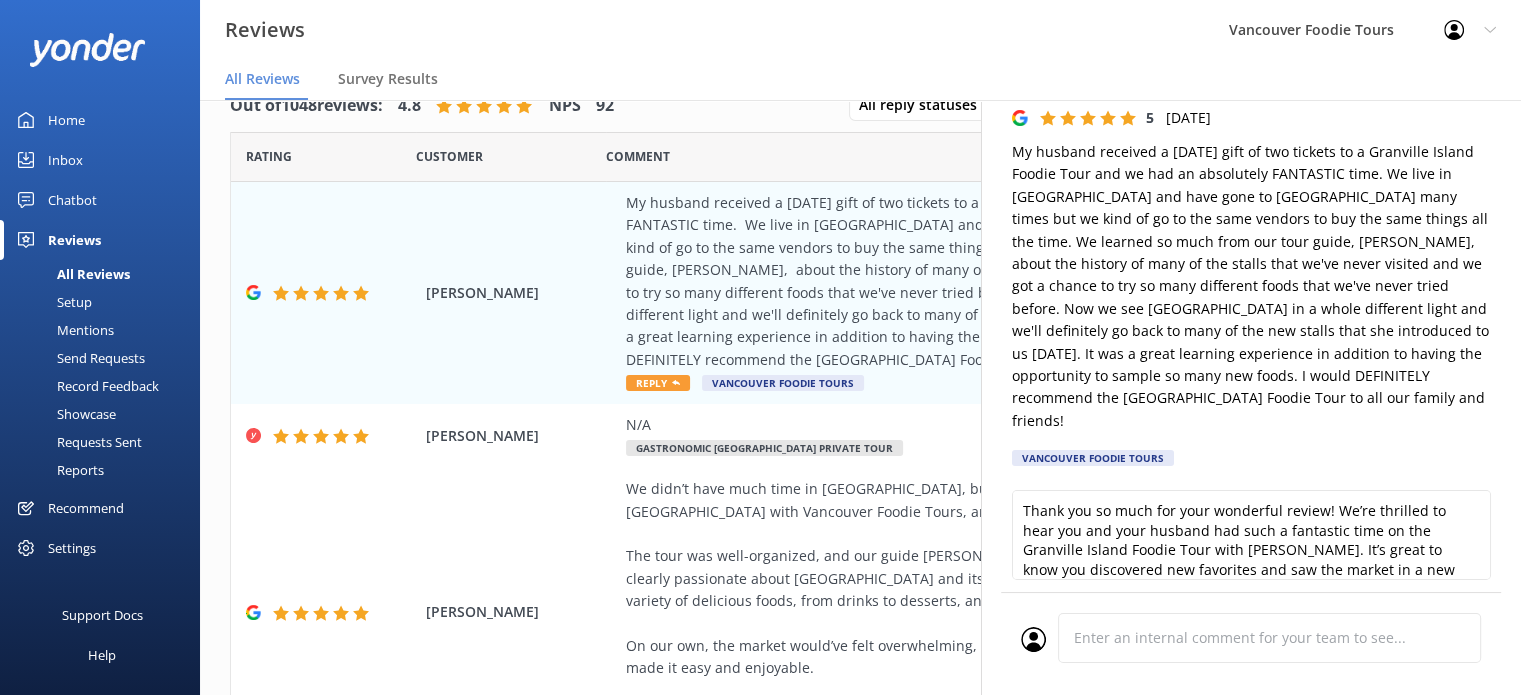 scroll, scrollTop: 300, scrollLeft: 0, axis: vertical 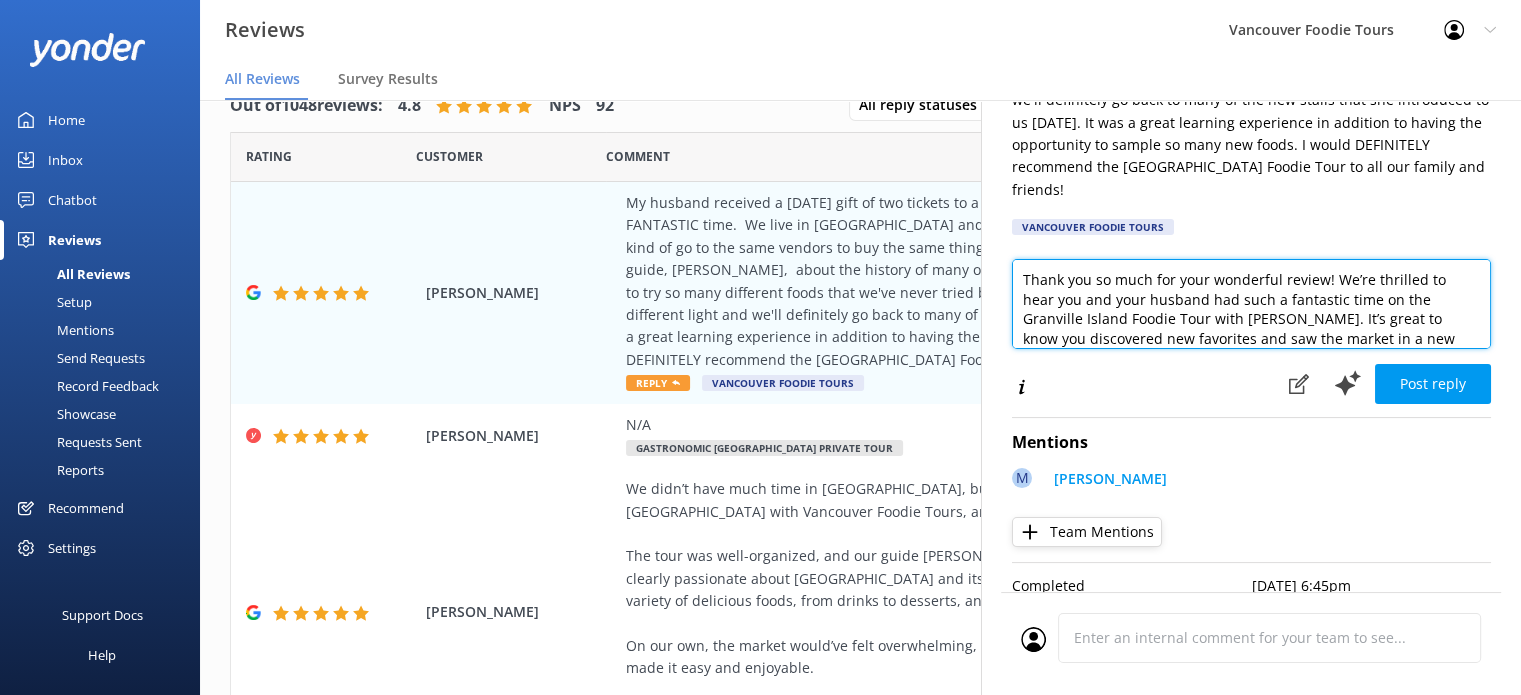 drag, startPoint x: 1276, startPoint y: 278, endPoint x: 1210, endPoint y: 283, distance: 66.189125 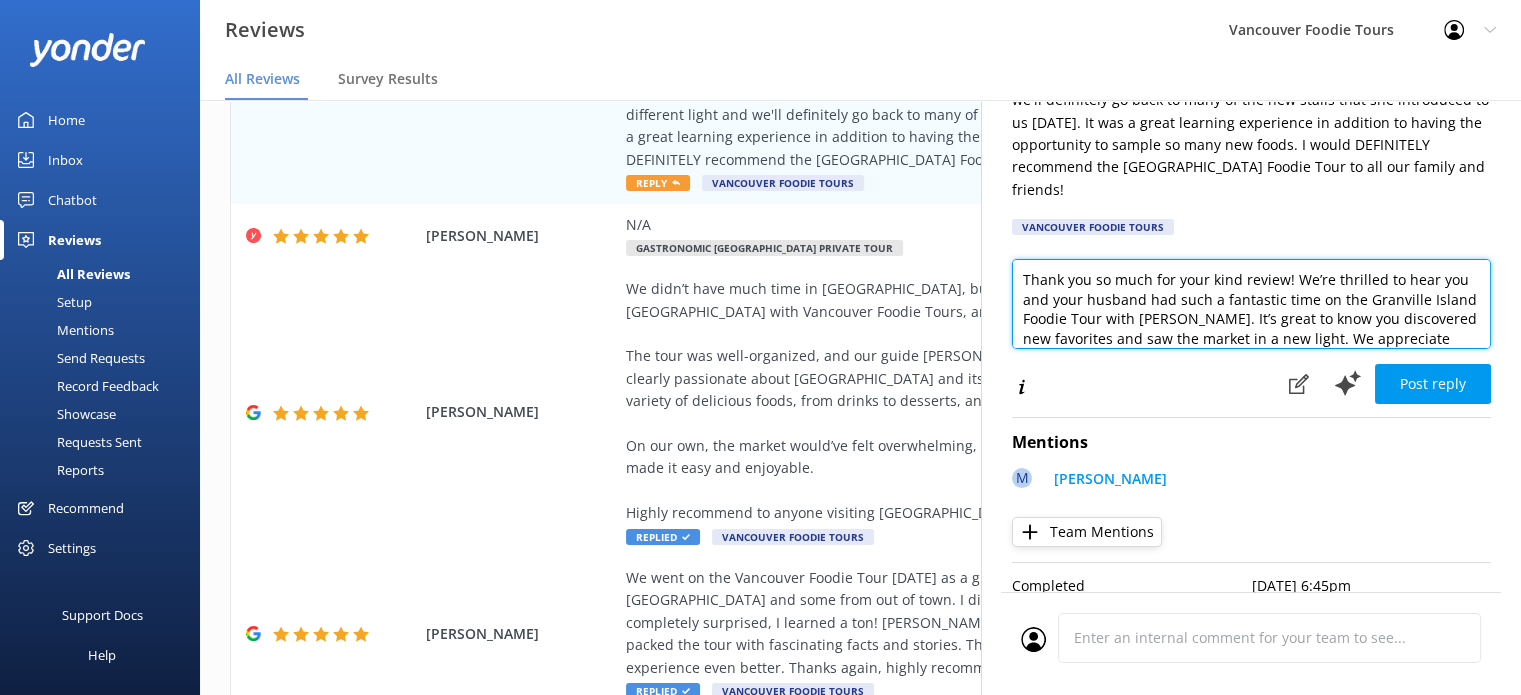 scroll, scrollTop: 100, scrollLeft: 0, axis: vertical 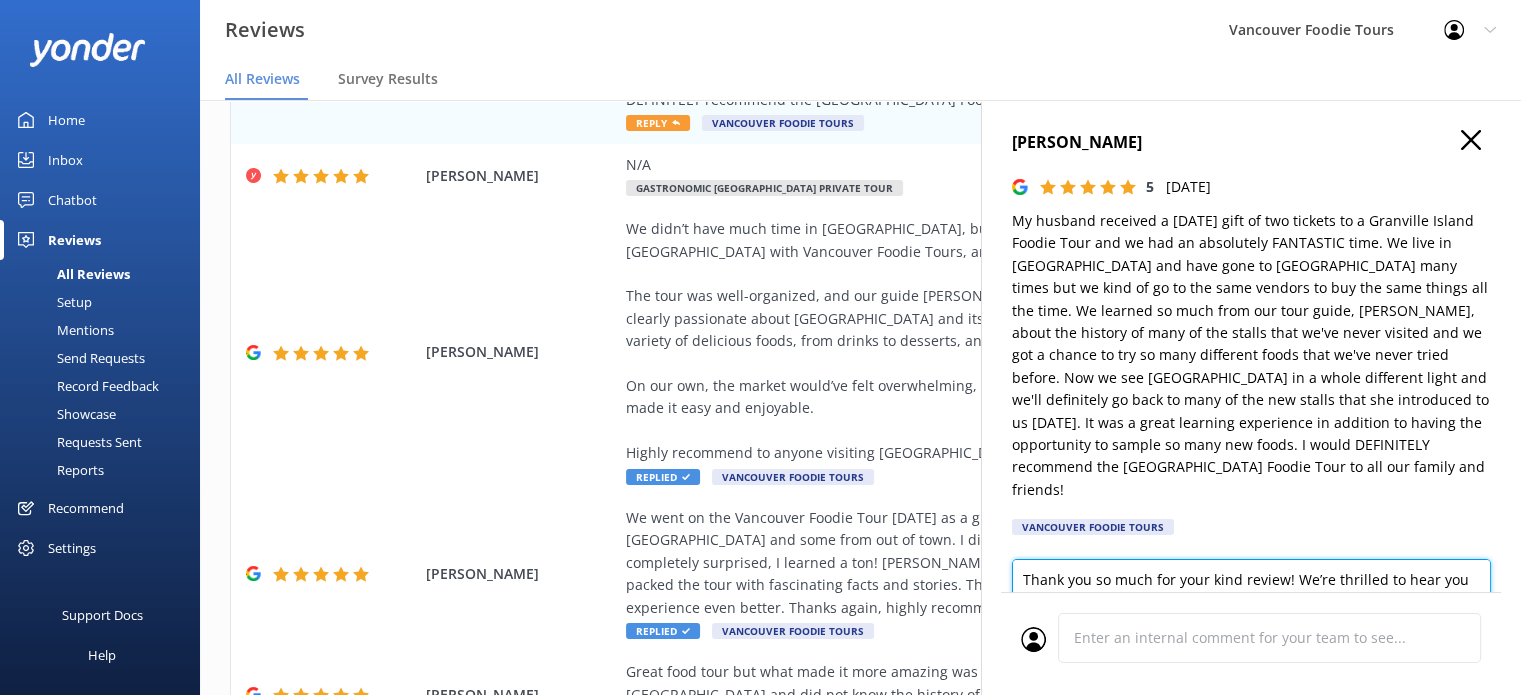 type on "Thank you so much for your kind review! We’re thrilled to hear you and your husband had such a fantastic time on the Granville Island Foodie Tour with [PERSON_NAME]. It’s great to know you discovered new favorites and saw the market in a new light. We appreciate your recommendation and hope to welcome you and your friends again soon!" 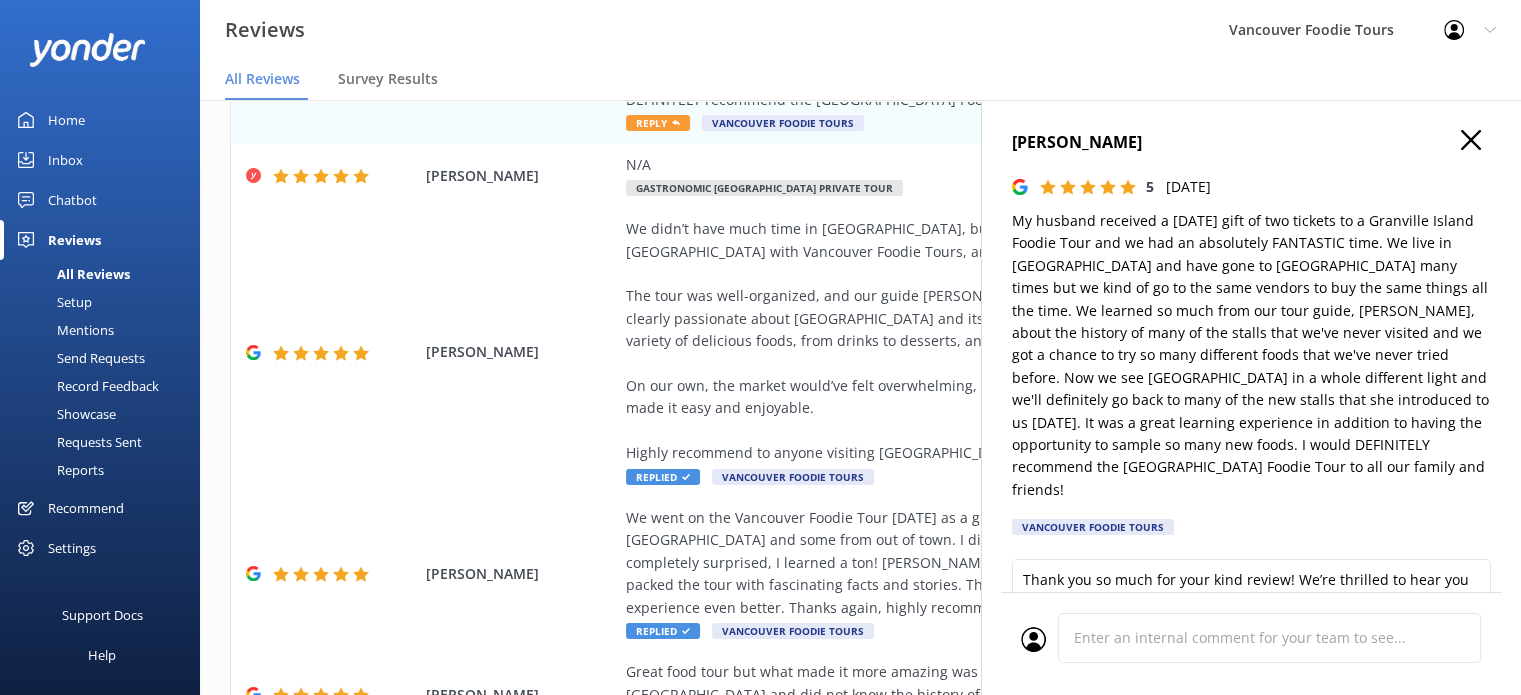 click on "[PERSON_NAME]" at bounding box center (1251, 143) 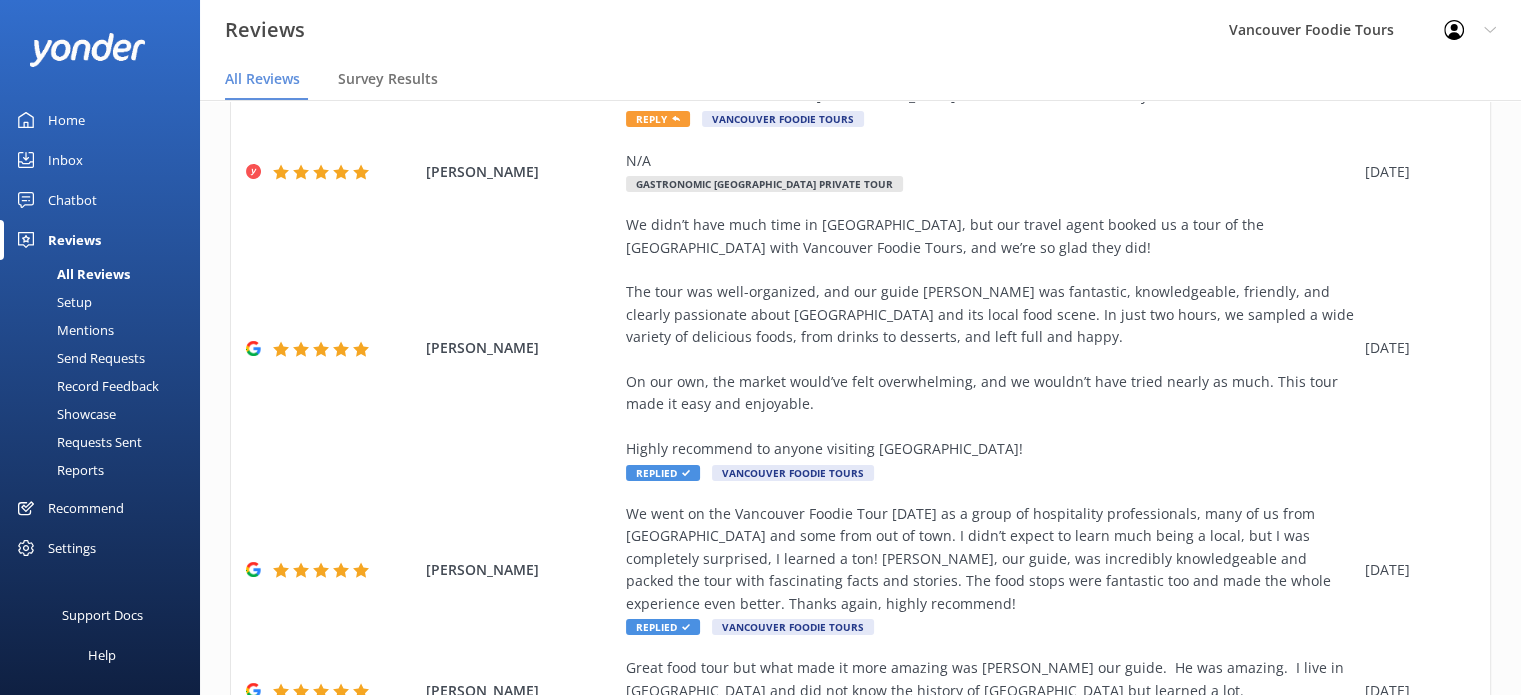 scroll, scrollTop: 40, scrollLeft: 0, axis: vertical 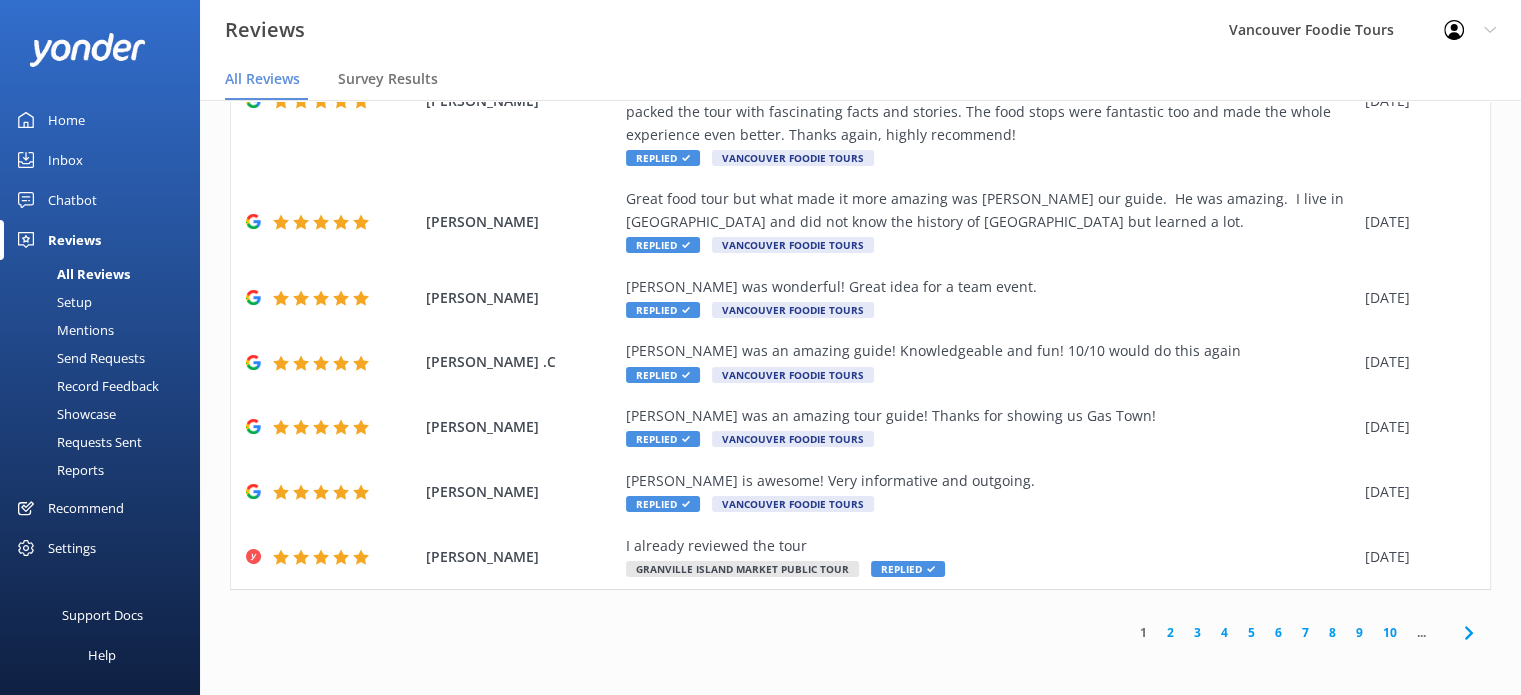 click on "2" at bounding box center [1170, 632] 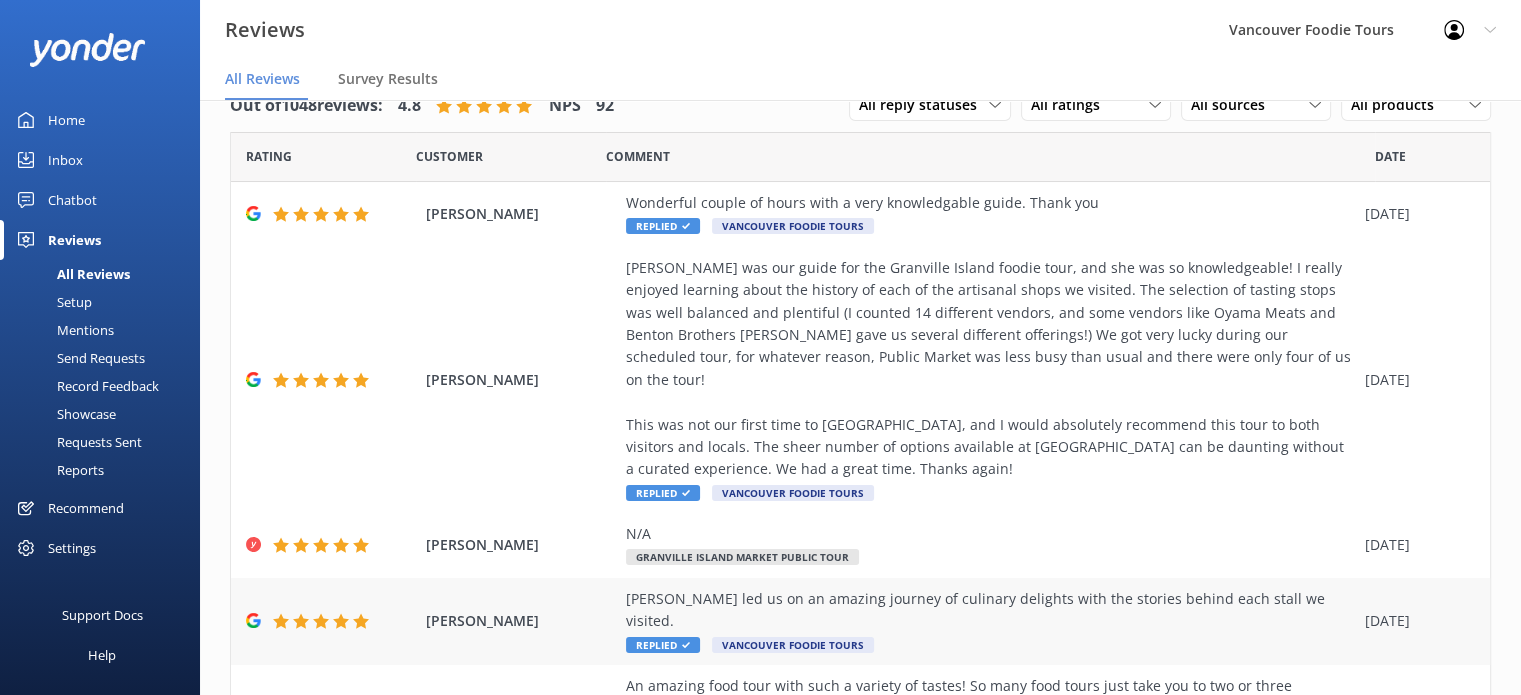 click on "[PERSON_NAME] led us on an amazing journey of culinary delights with the stories behind each stall we visited." at bounding box center (990, 610) 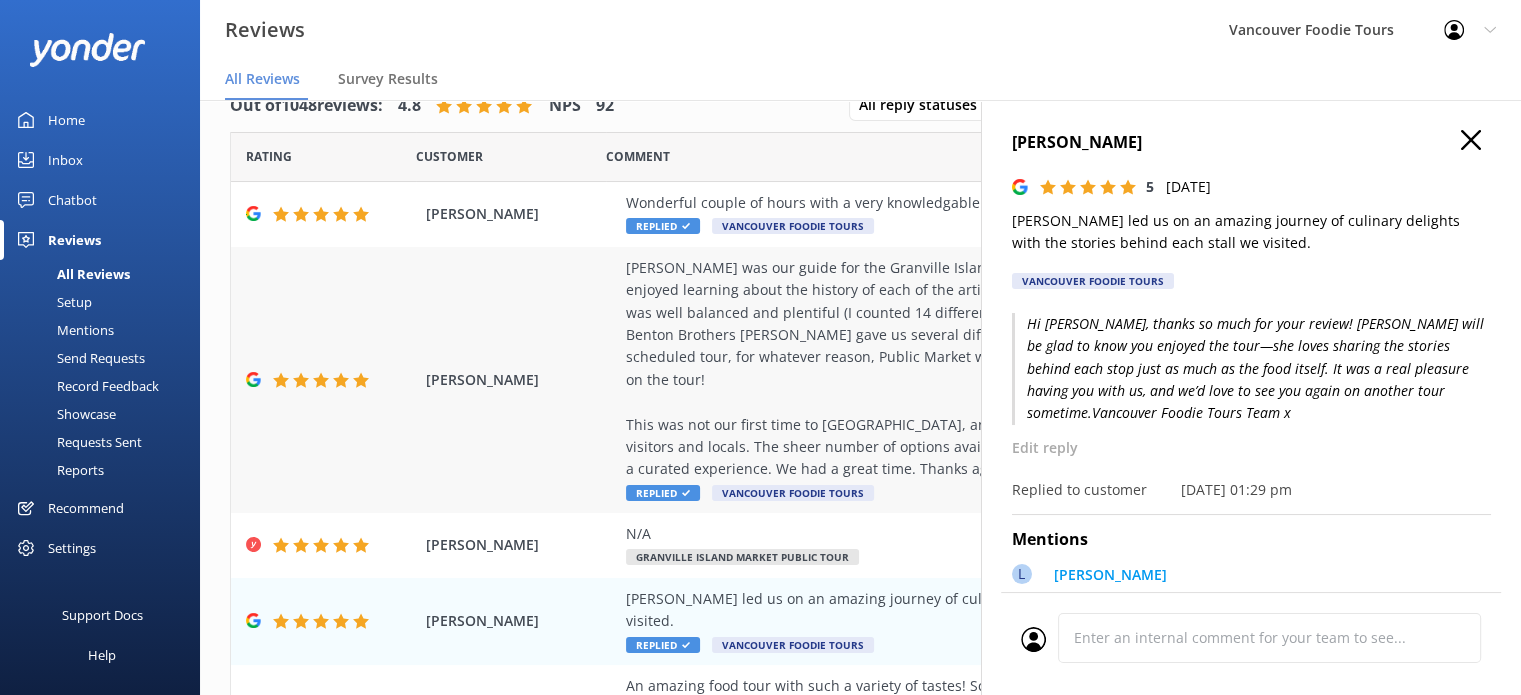 click on "[PERSON_NAME] was our guide for the Granville Island foodie tour, and she was so knowledgeable! I really enjoyed learning about the history of each of the artisanal shops we visited. The selection of tasting stops was well balanced and plentiful (I counted 14 different vendors, and some vendors like Oyama Meats and Benton Brothers [PERSON_NAME] gave us several different offerings!) We got very lucky during our scheduled tour, for whatever reason, Public Market was less busy than usual and there were only four of us on the tour!
This was not our first time to [GEOGRAPHIC_DATA], and I would absolutely recommend this tour to both visitors and locals. The sheer number of options available at [GEOGRAPHIC_DATA] can be daunting without a curated experience. We had a great time. Thanks again!" at bounding box center (990, 369) 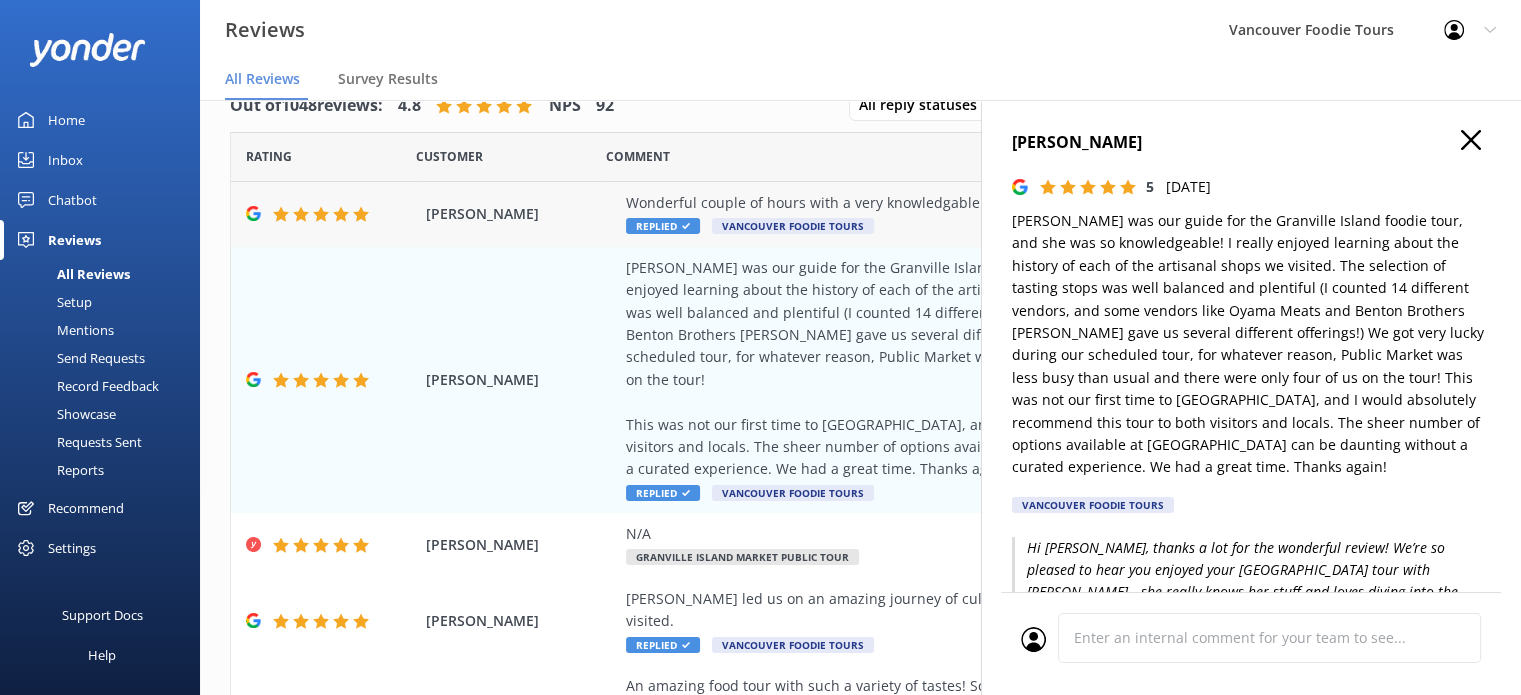 click on "Wonderful couple of hours with a very knowledgable guide. Thank you Replied Vancouver Foodie Tours" at bounding box center (990, 214) 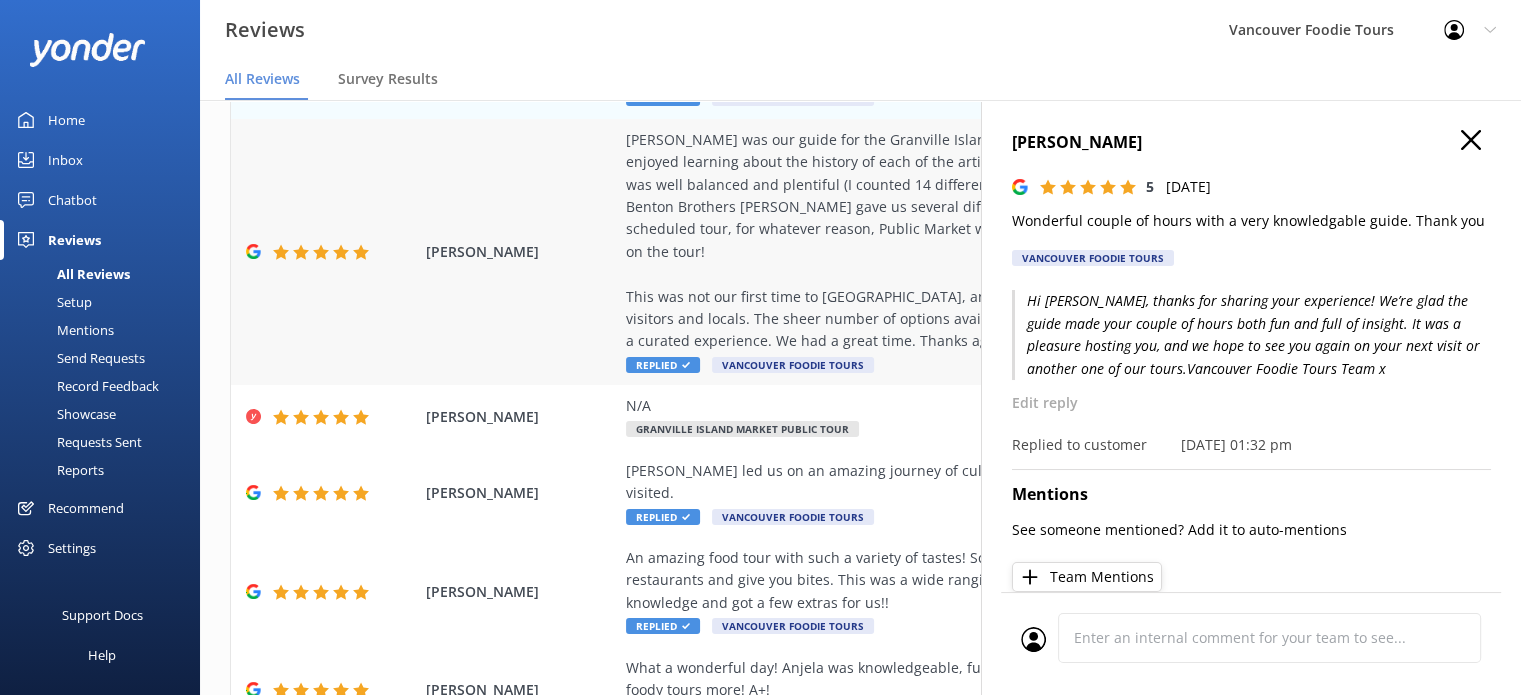 scroll, scrollTop: 300, scrollLeft: 0, axis: vertical 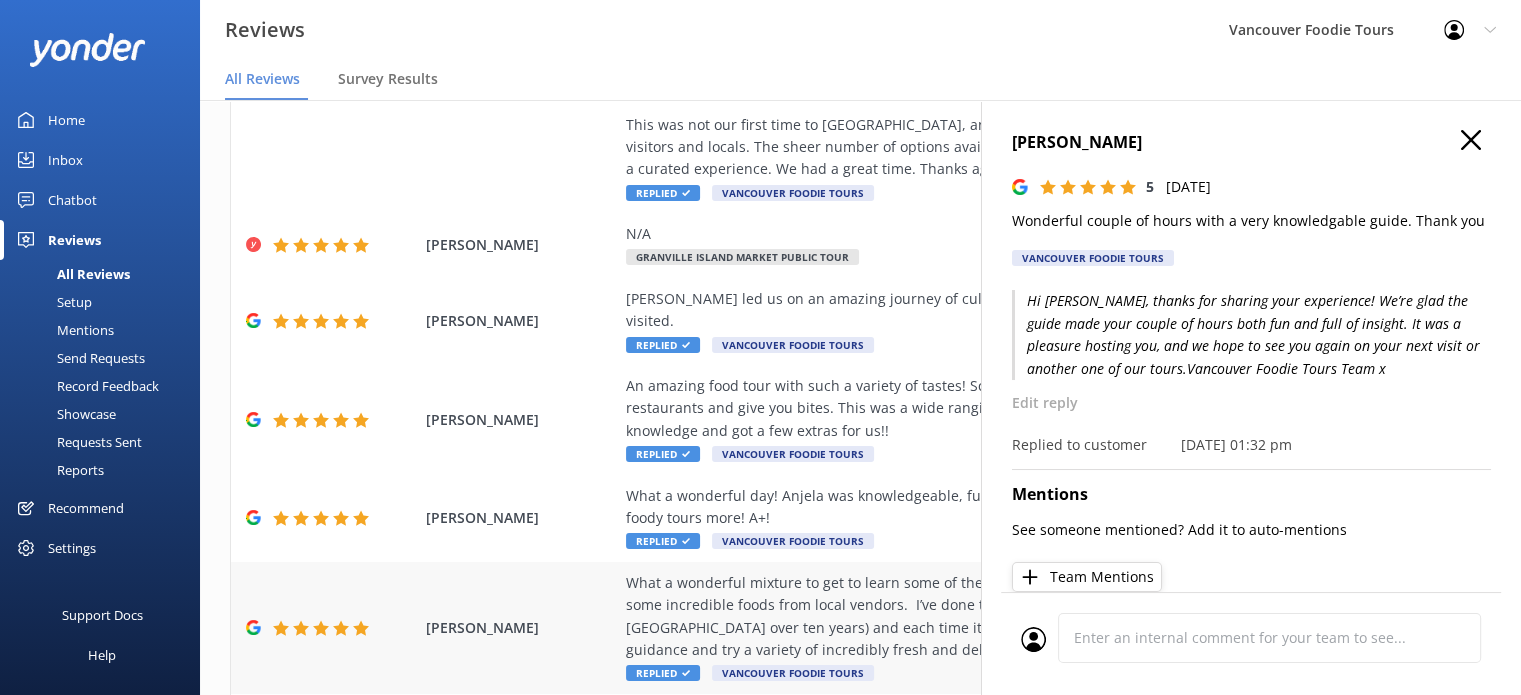 click on "What a wonderful mixture to get to learn some of the history of [GEOGRAPHIC_DATA], as well as tasting some incredible foods from local vendors.  I’ve done this tour three times (each time I’ve visited [GEOGRAPHIC_DATA] over ten years) and each time it has been different.  It is a great way to get the guidance and try a variety of incredibly fresh and delicious foods!" at bounding box center [990, 617] 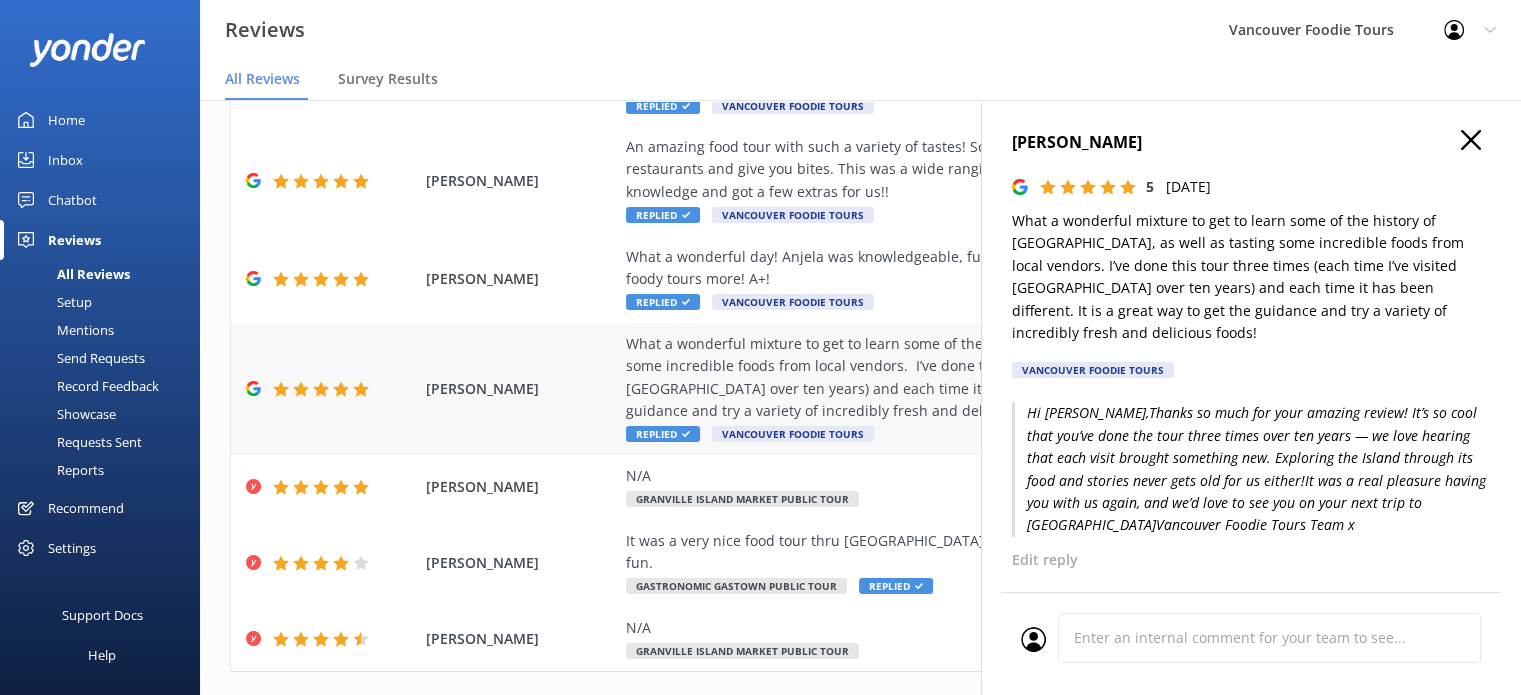 scroll, scrollTop: 554, scrollLeft: 0, axis: vertical 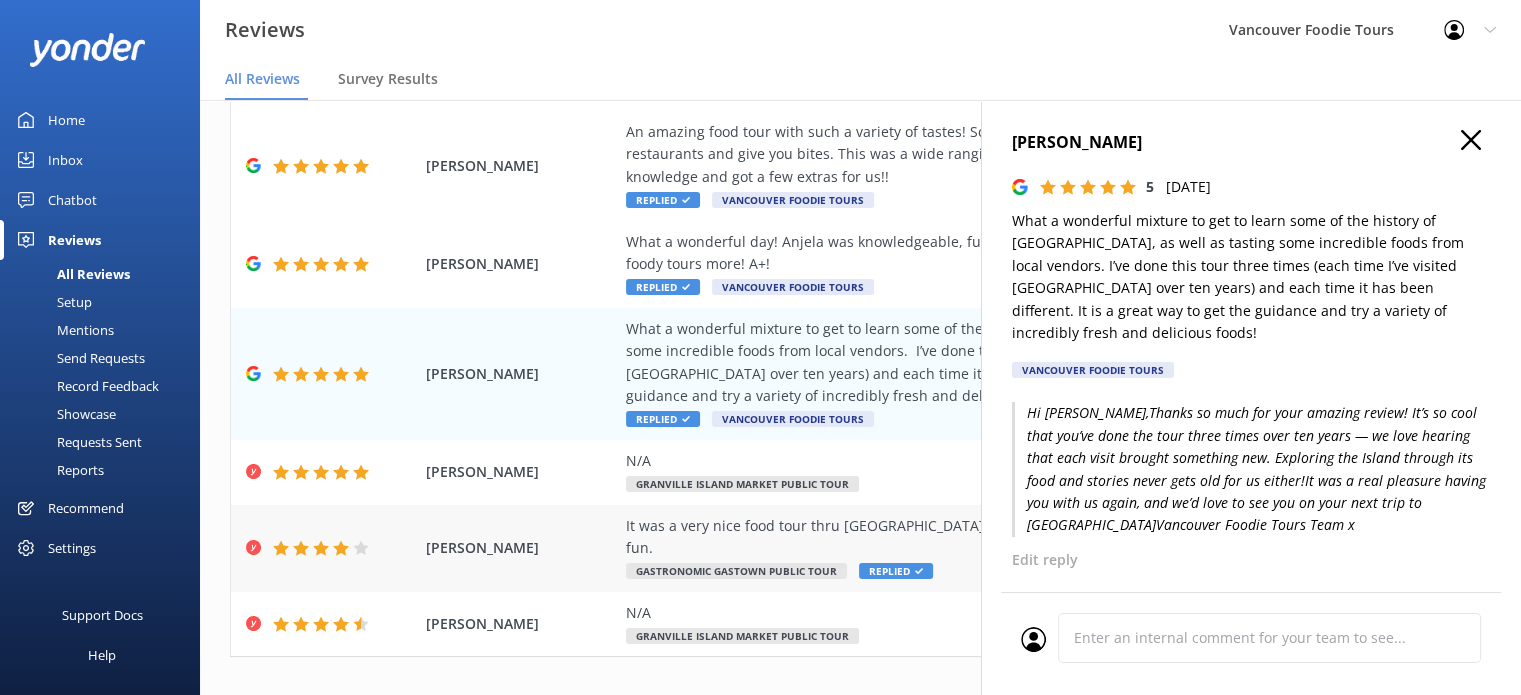click on "It was a very nice food tour thru [GEOGRAPHIC_DATA] . Nice variety of food . Guide was very informative and fun. Gastronomic Gastown Public Tour Replied" at bounding box center [990, 548] 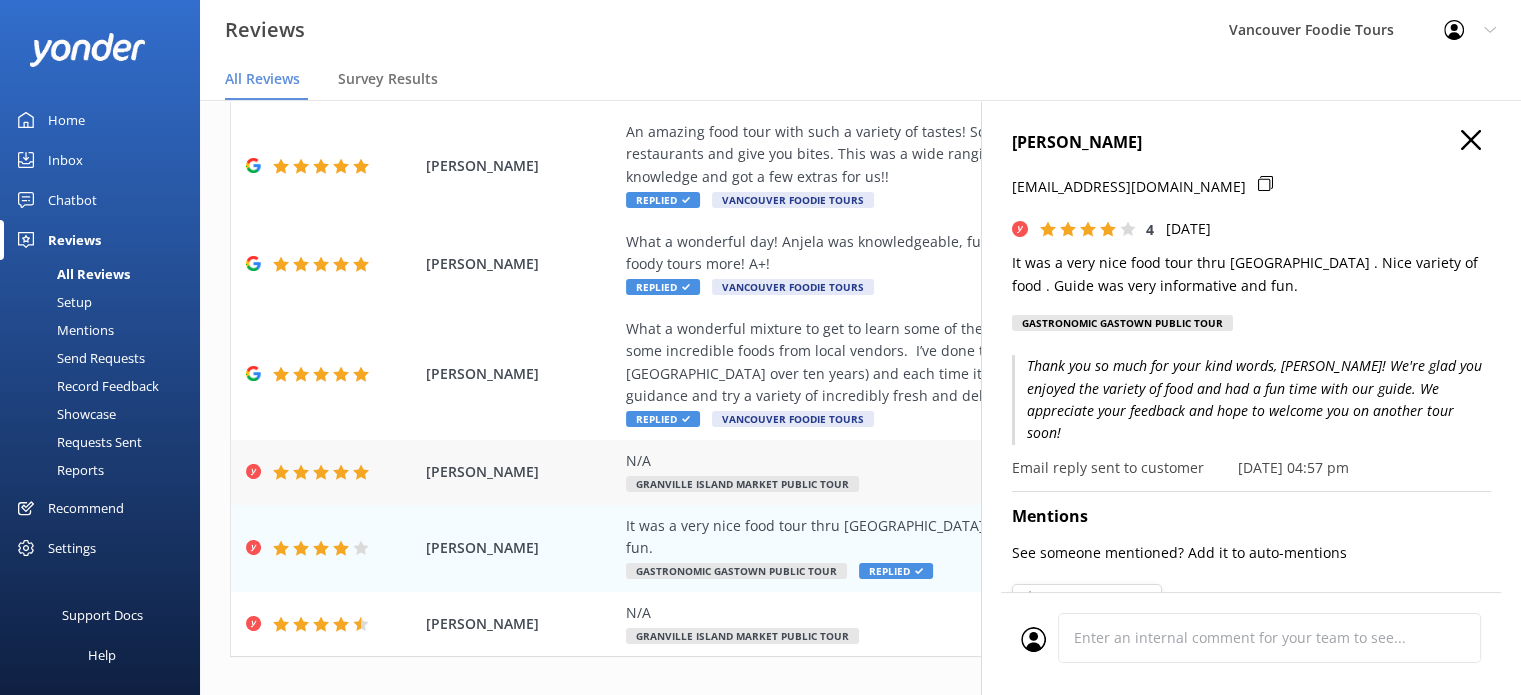 click on "N/A" at bounding box center [990, 461] 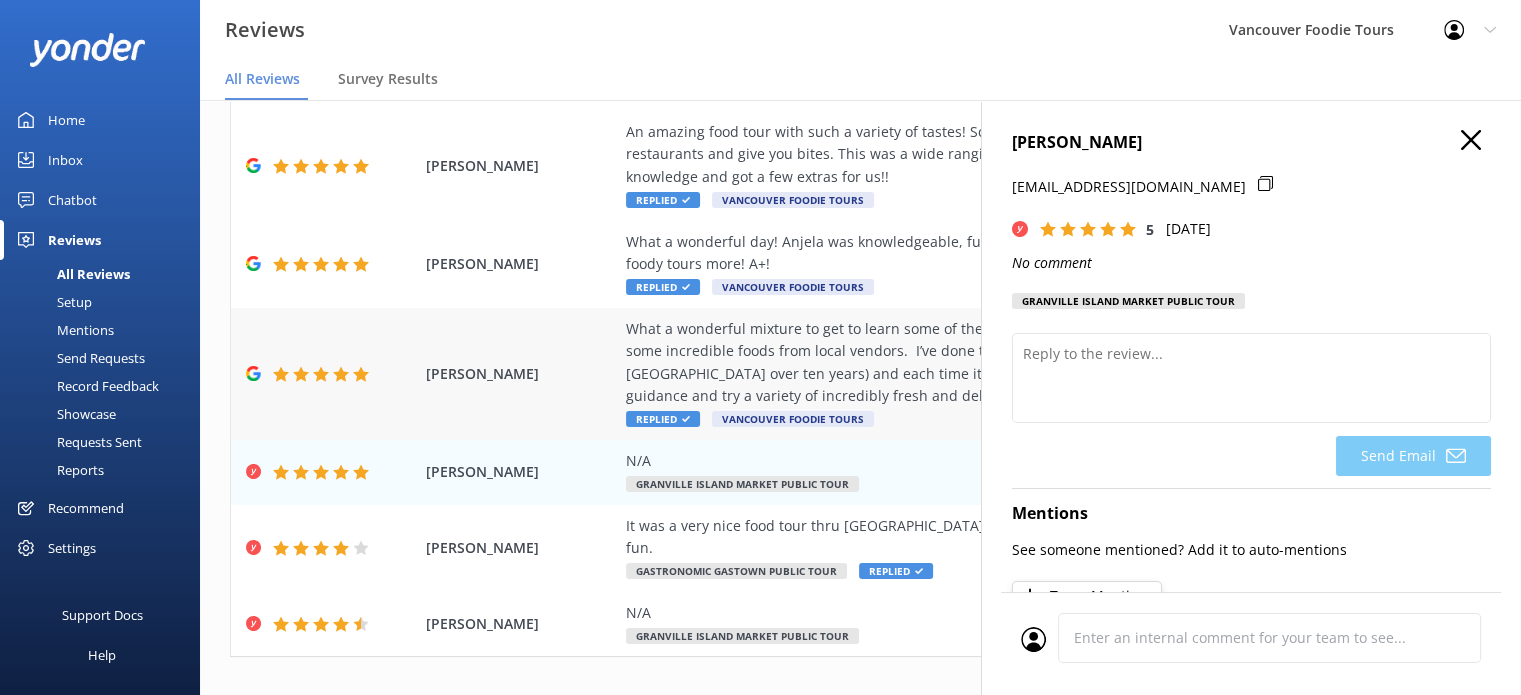 click on "What a wonderful mixture to get to learn some of the history of [GEOGRAPHIC_DATA], as well as tasting some incredible foods from local vendors.  I’ve done this tour three times (each time I’ve visited [GEOGRAPHIC_DATA] over ten years) and each time it has been different.  It is a great way to get the guidance and try a variety of incredibly fresh and delicious foods!" at bounding box center (990, 363) 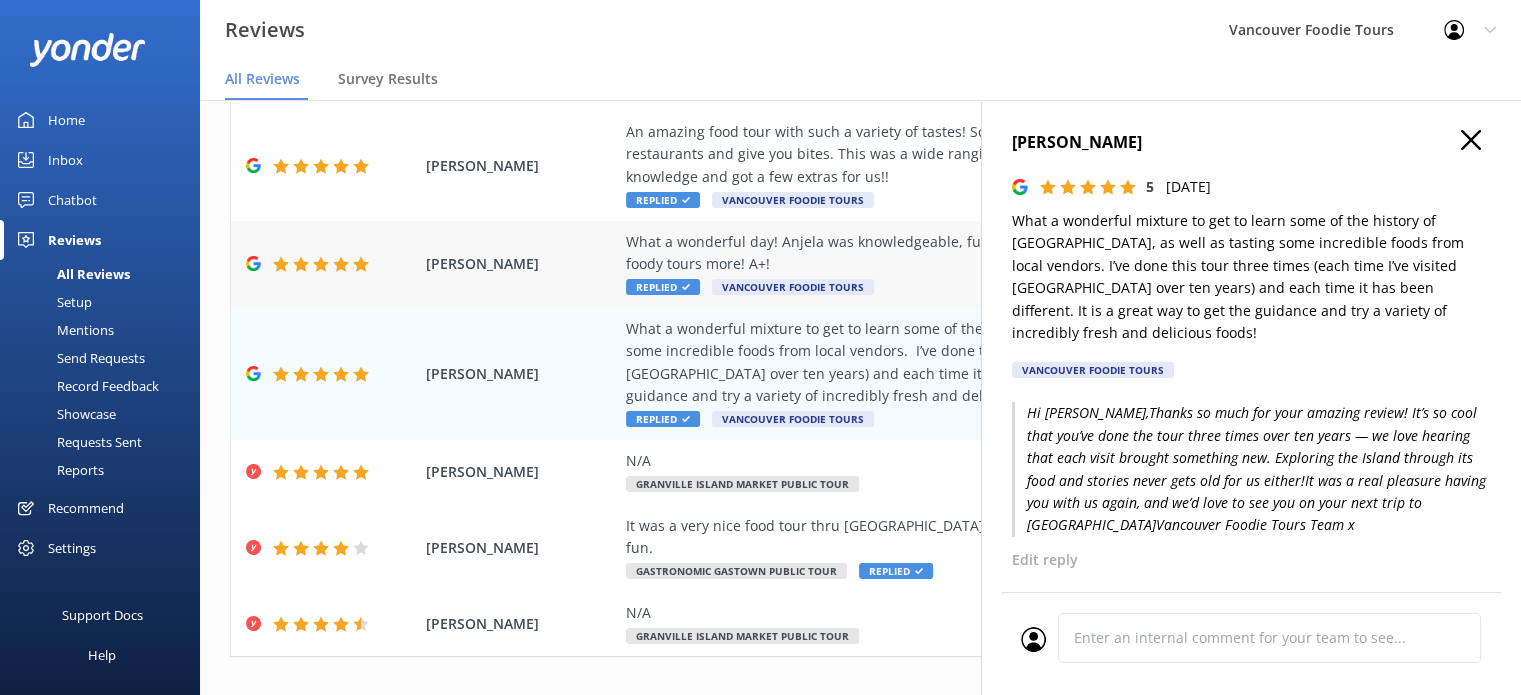 click on "What a wonderful day! Anjela was knowledgeable, funny, and personable. We couldn’t recommend her or foody tours more! A+!" at bounding box center [990, 253] 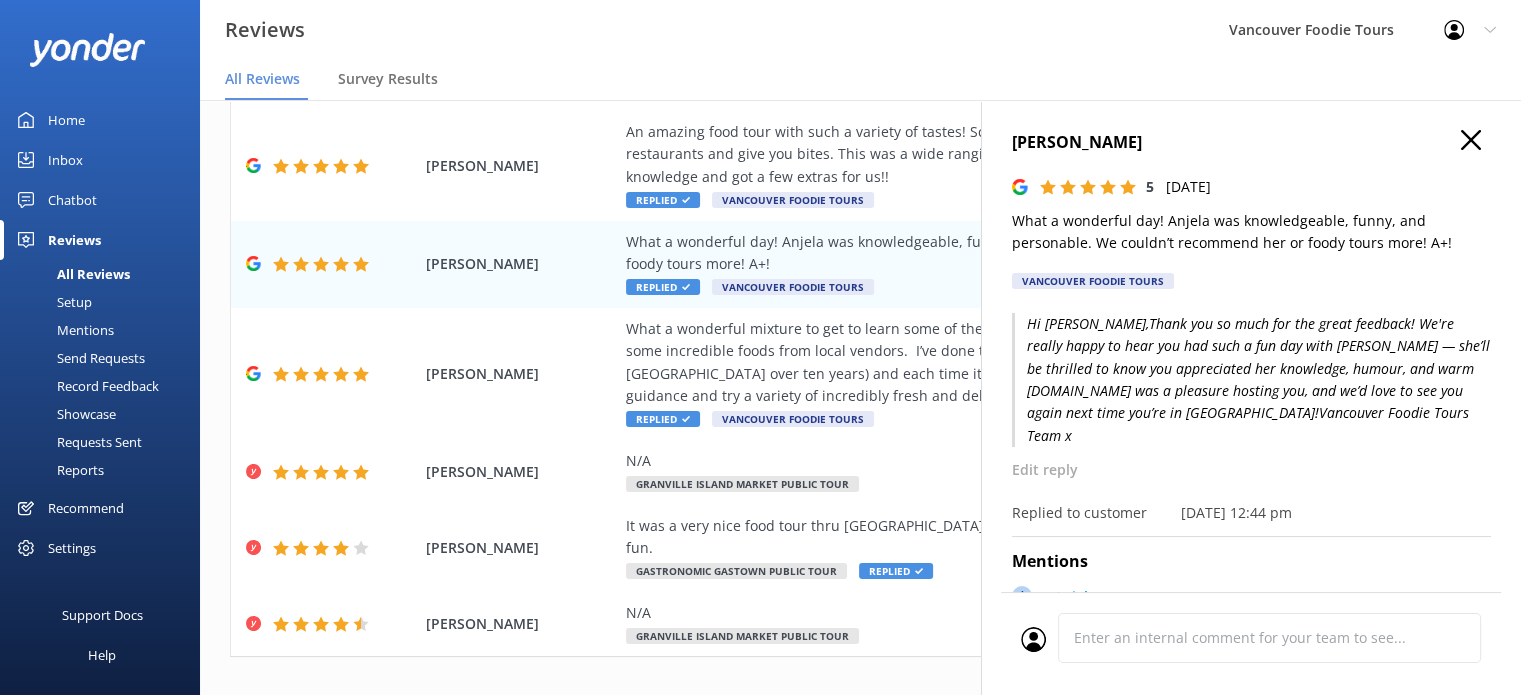 click 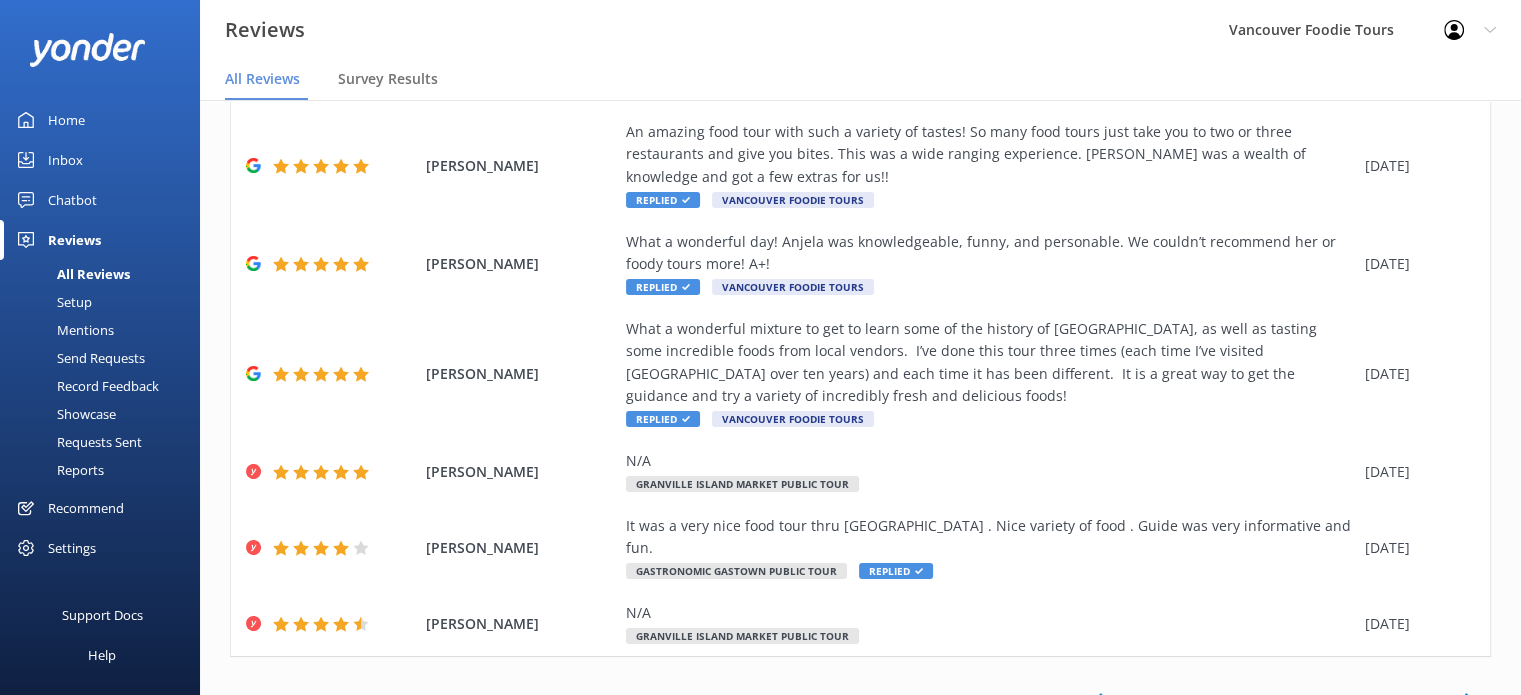click on "1" at bounding box center [1143, 699] 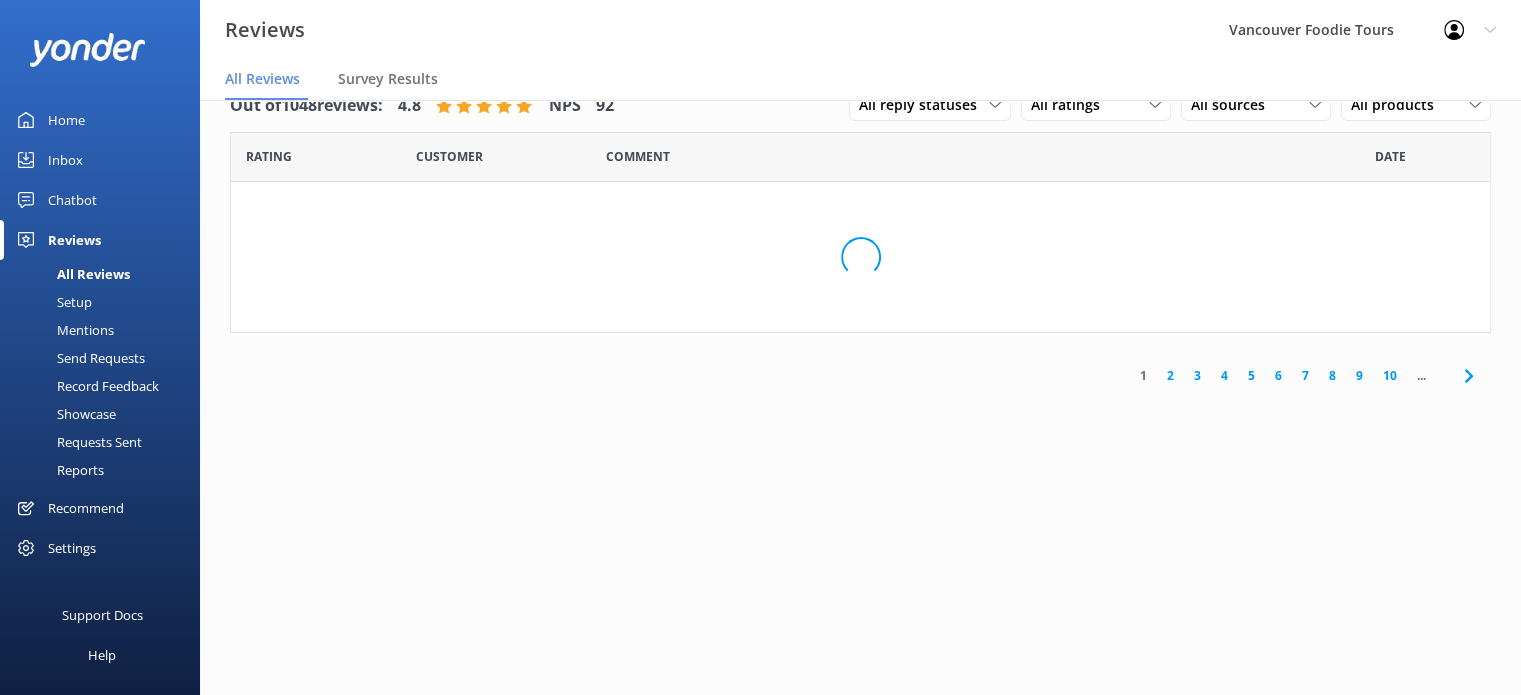 scroll, scrollTop: 0, scrollLeft: 0, axis: both 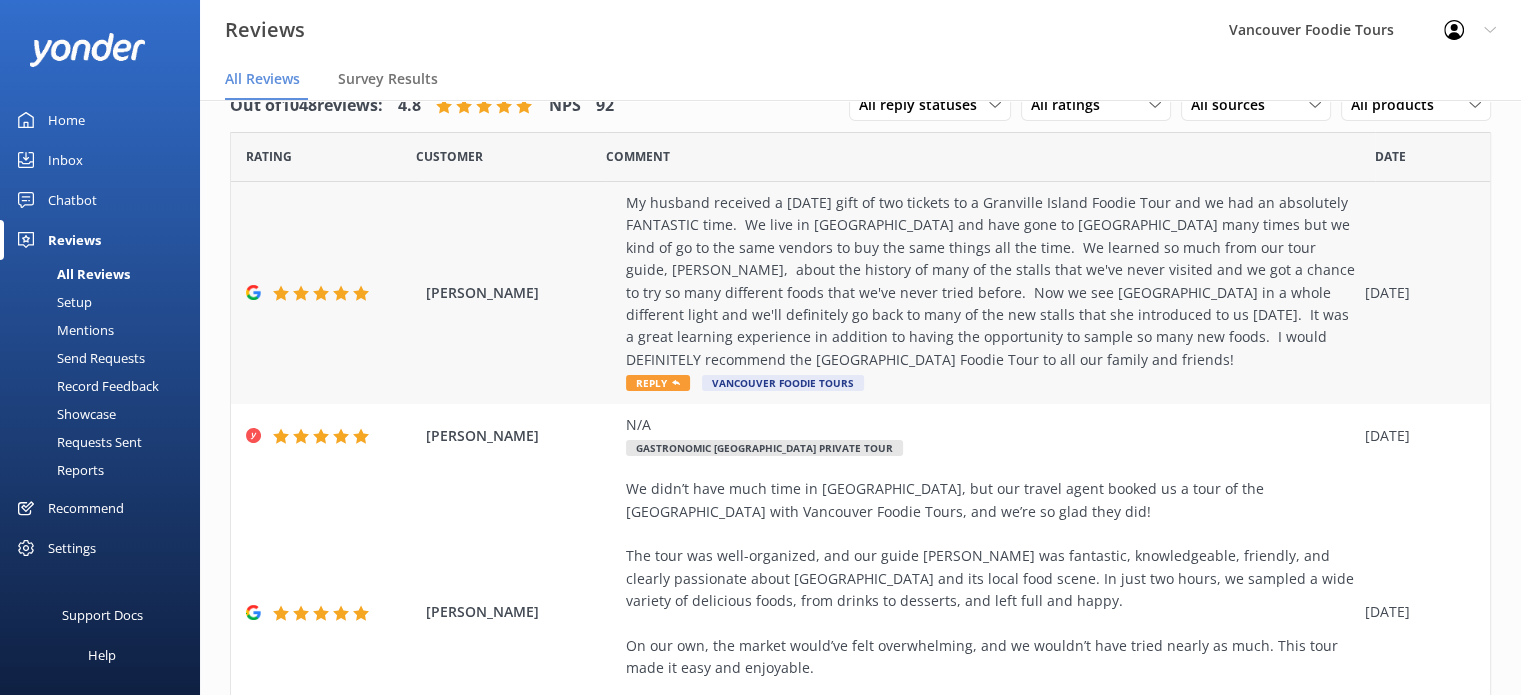 click on "My husband received a [DATE] gift of two tickets to a Granville Island Foodie Tour and we had an absolutely FANTASTIC time.  We live in [GEOGRAPHIC_DATA] and have gone to [GEOGRAPHIC_DATA] many times but we kind of go to the same vendors to buy the same things all the time.  We learned so much from our tour guide, [PERSON_NAME],  about the history of many of the stalls that we've never visited and we got a chance to try so many different foods that we've never tried before.  Now we see [GEOGRAPHIC_DATA] in a whole different light and we'll definitely go back to many of the new stalls that she introduced to us [DATE].  It was a great learning experience in addition to having the opportunity to sample so many new foods.  I would DEFINITELY recommend the [GEOGRAPHIC_DATA] Foodie Tour to all our family and friends!" at bounding box center (990, 281) 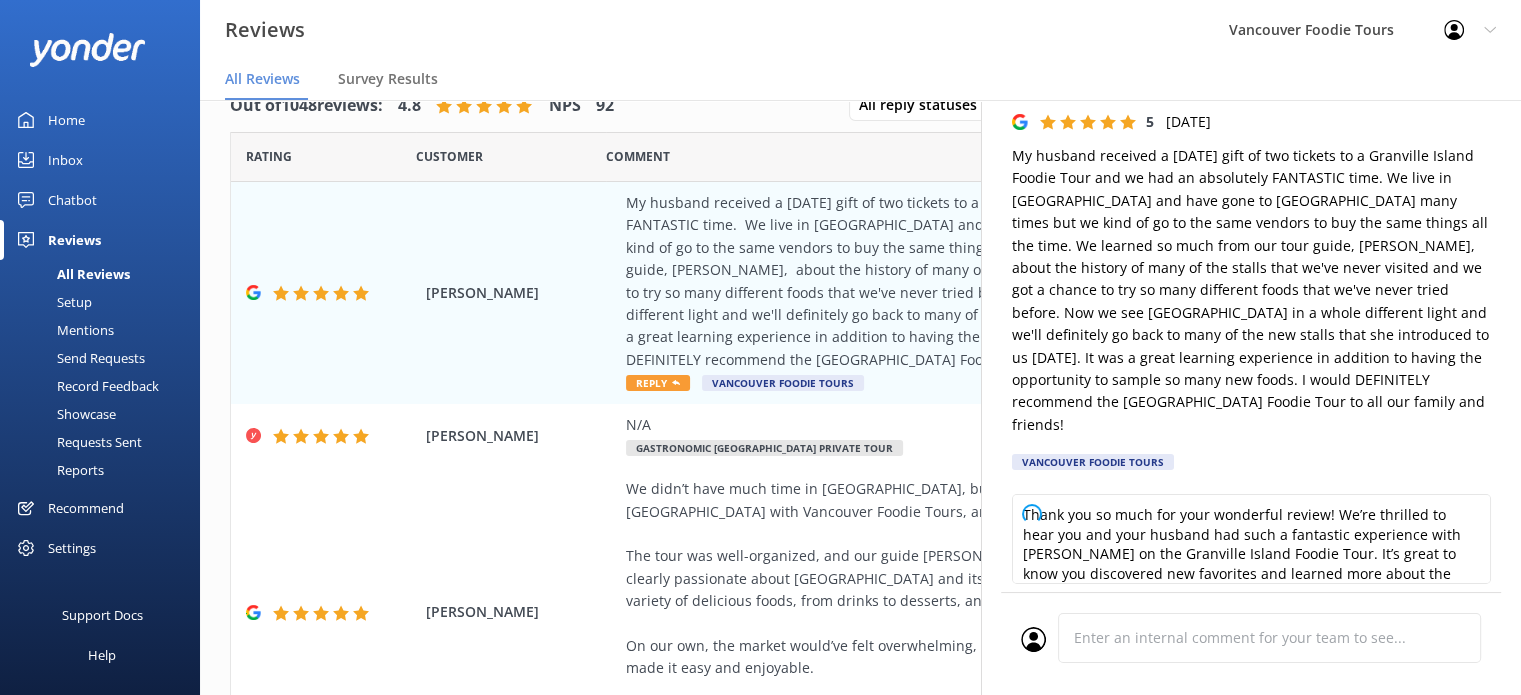 scroll, scrollTop: 100, scrollLeft: 0, axis: vertical 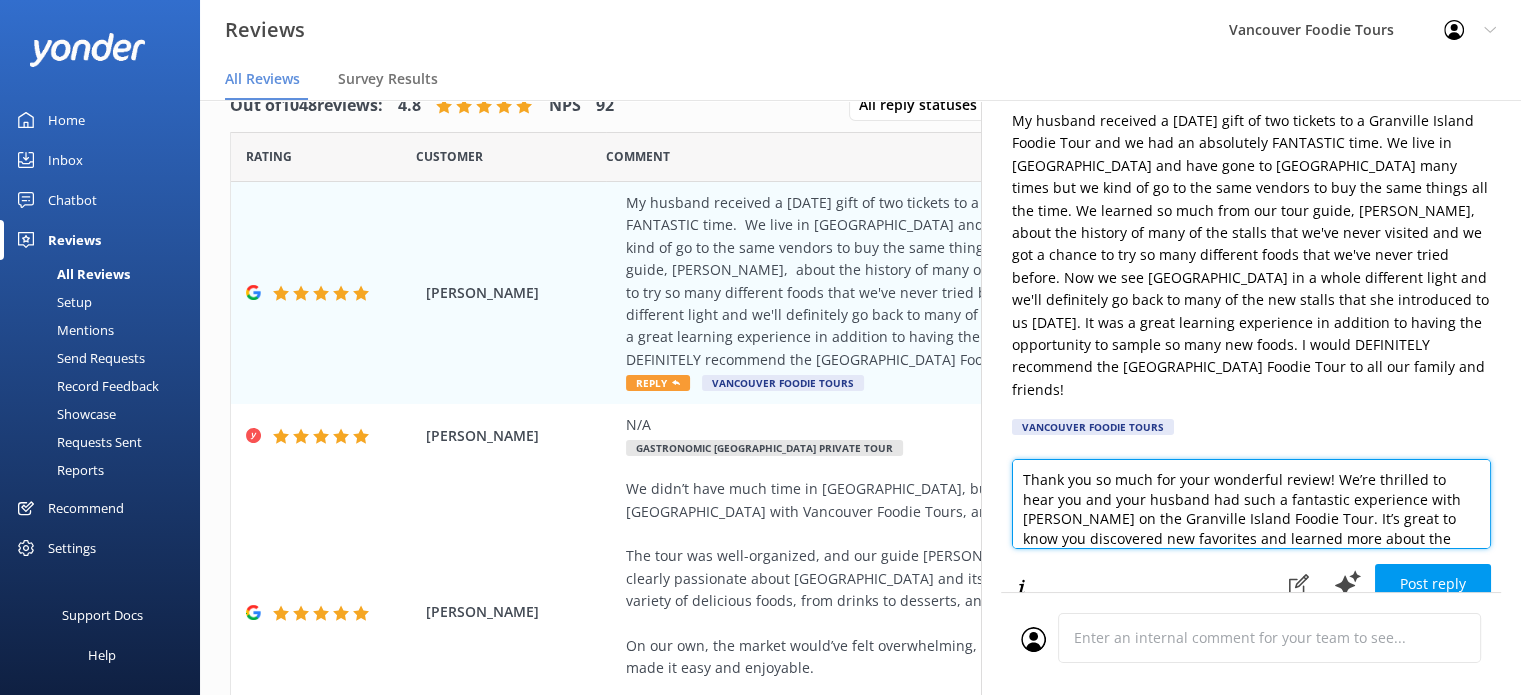 drag, startPoint x: 1276, startPoint y: 483, endPoint x: 1209, endPoint y: 482, distance: 67.00746 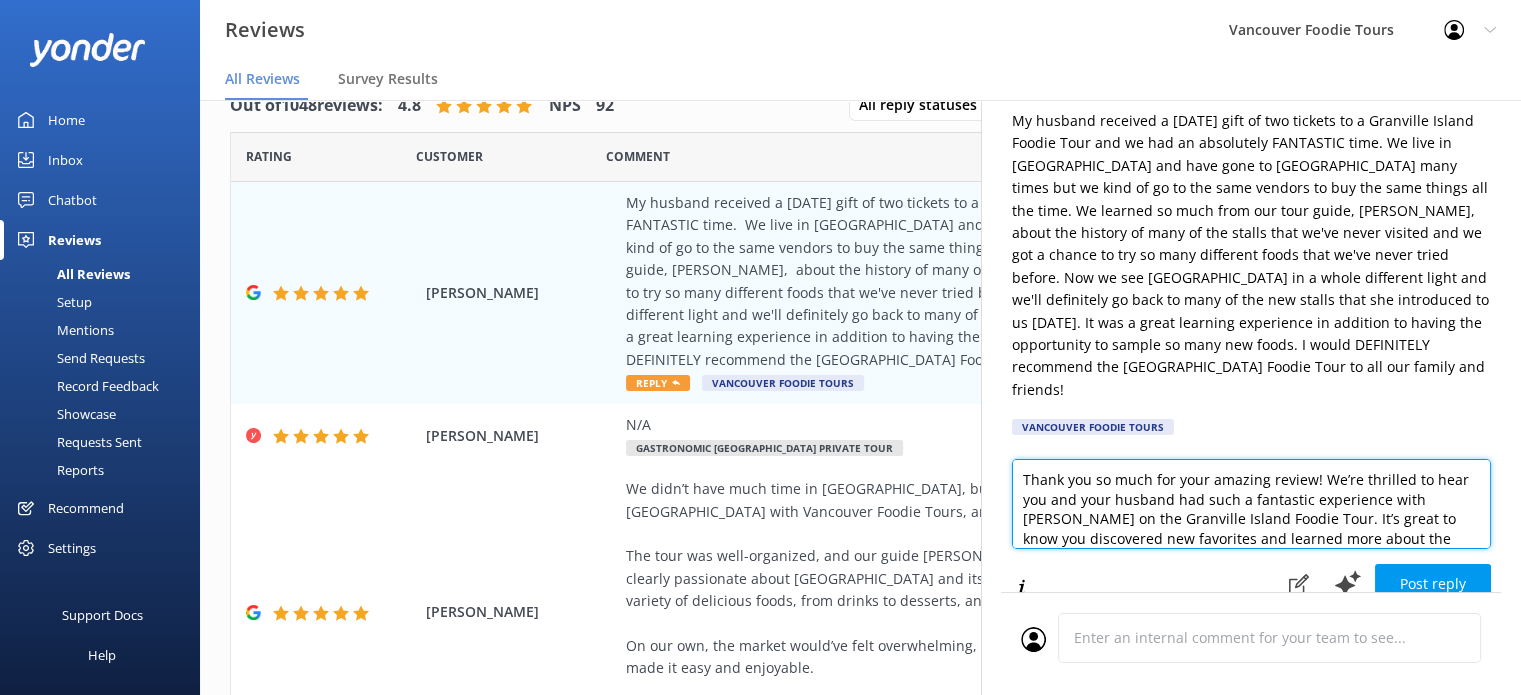 drag, startPoint x: 1357, startPoint y: 479, endPoint x: 1404, endPoint y: 479, distance: 47 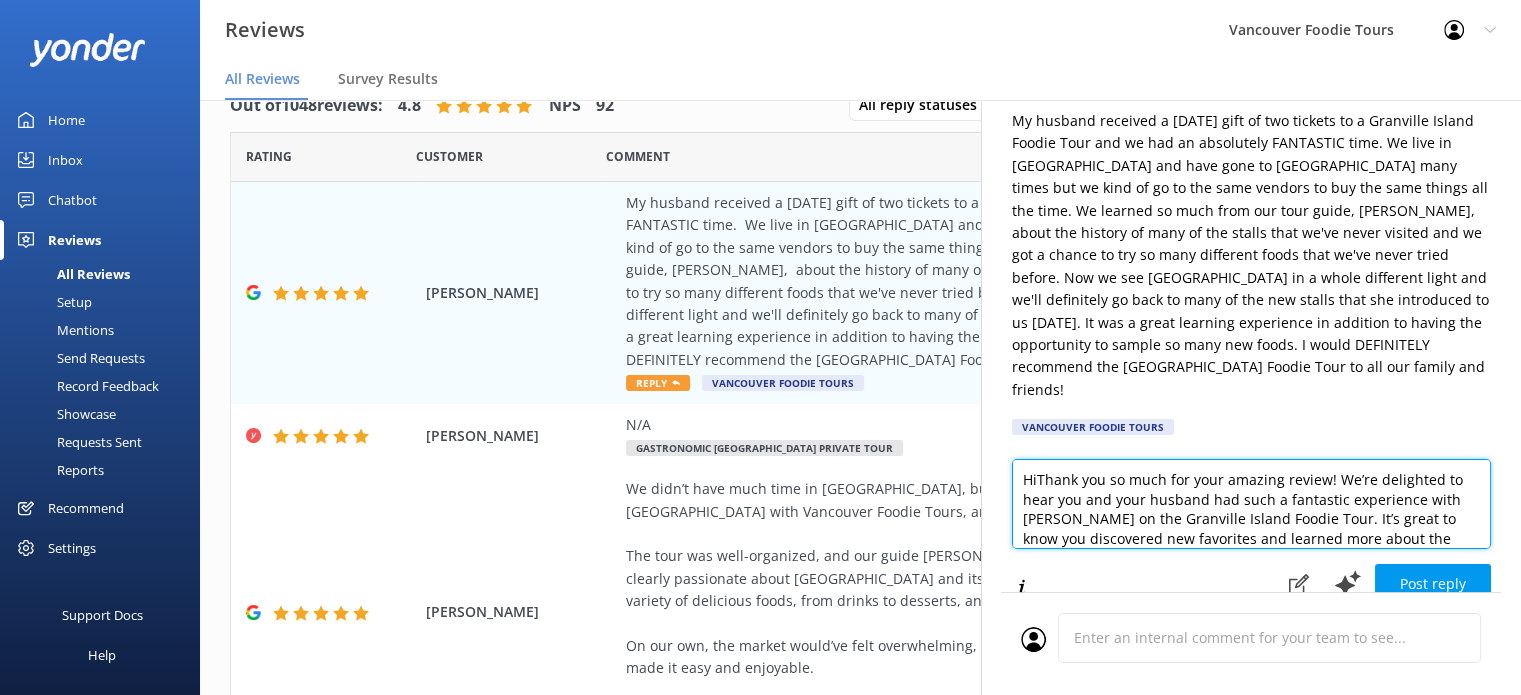 type on "Hi Thank you so much for your amazing review! We’re delighted to hear you and your husband had such a fantastic experience with [PERSON_NAME] on the Granville Island Foodie Tour. It’s great to know you discovered new favorites and learned more about the market. We truly appreciate your recommendation and hope to welcome you and your family or friends again soon!" 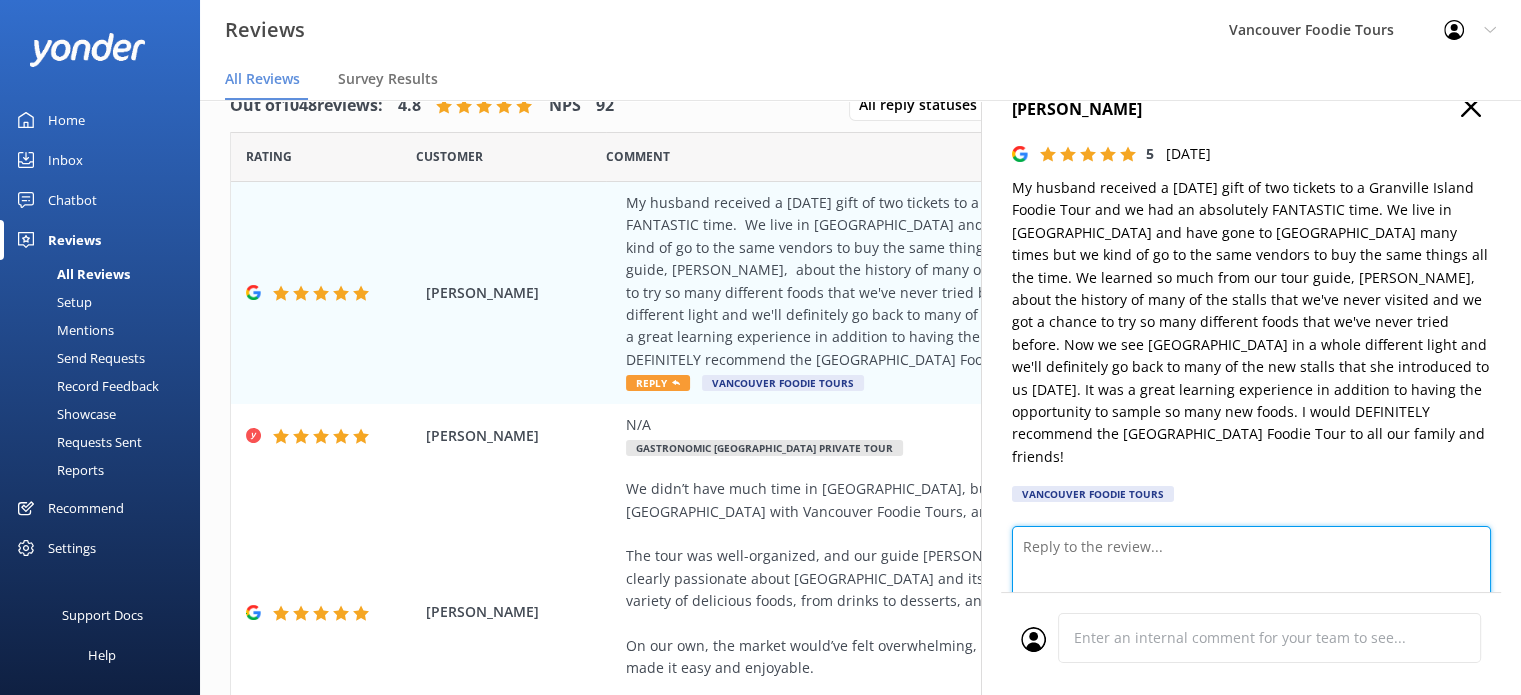 scroll, scrollTop: 0, scrollLeft: 0, axis: both 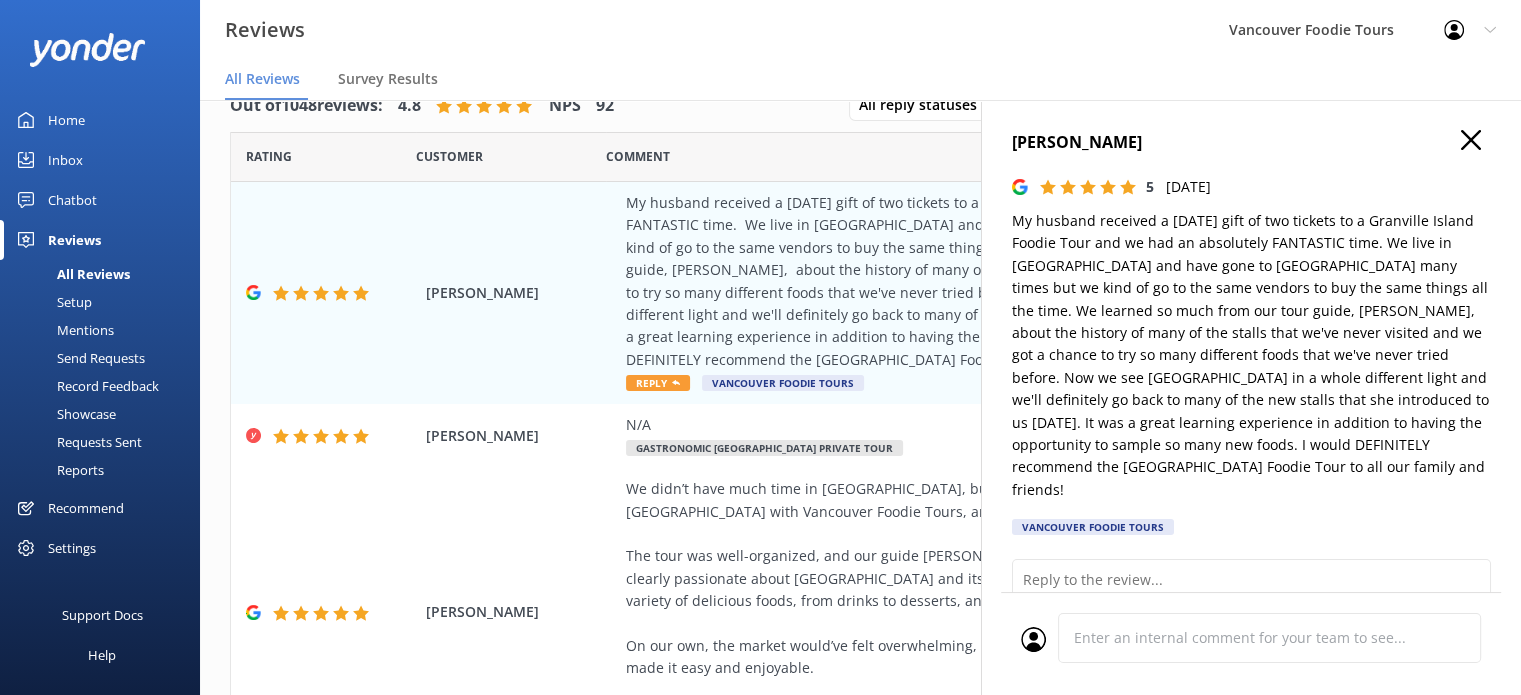 drag, startPoint x: 1011, startPoint y: 221, endPoint x: 1152, endPoint y: 485, distance: 299.29416 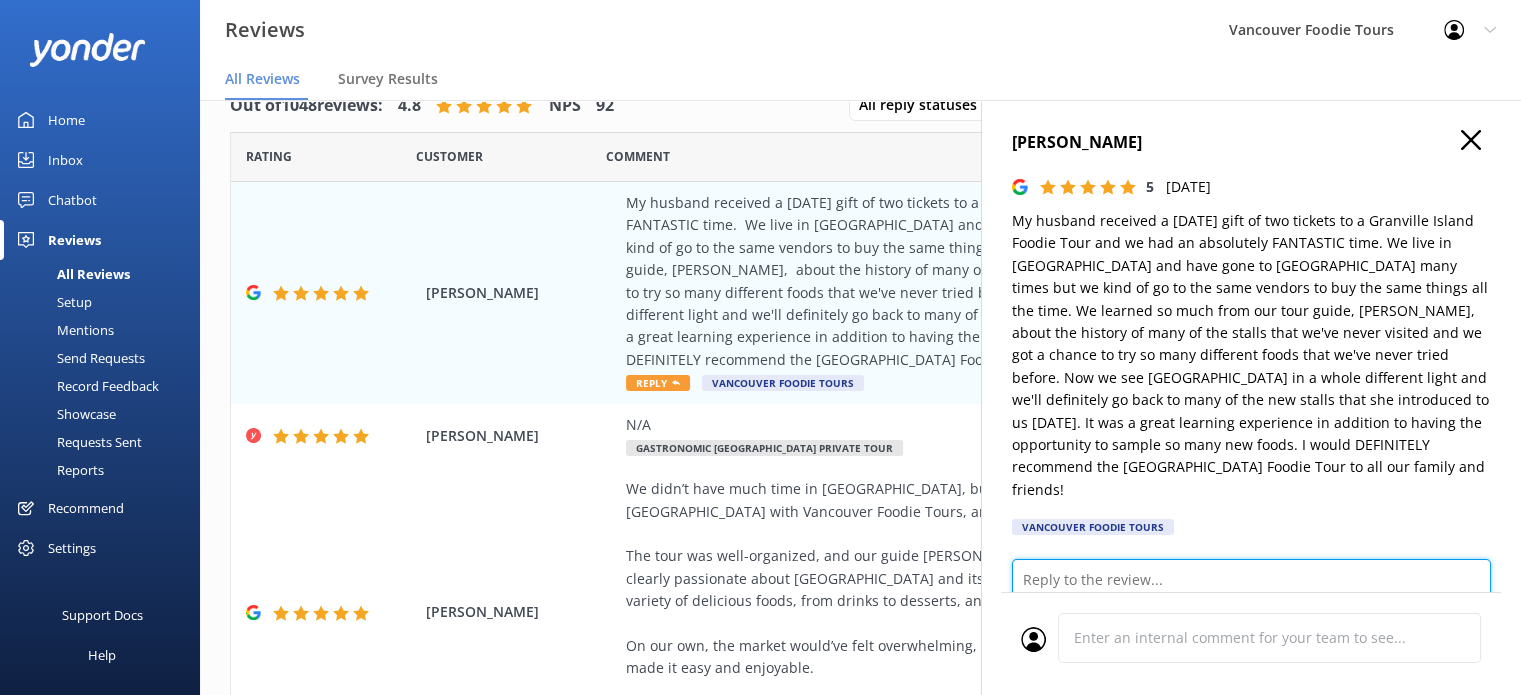 click at bounding box center (1251, 604) 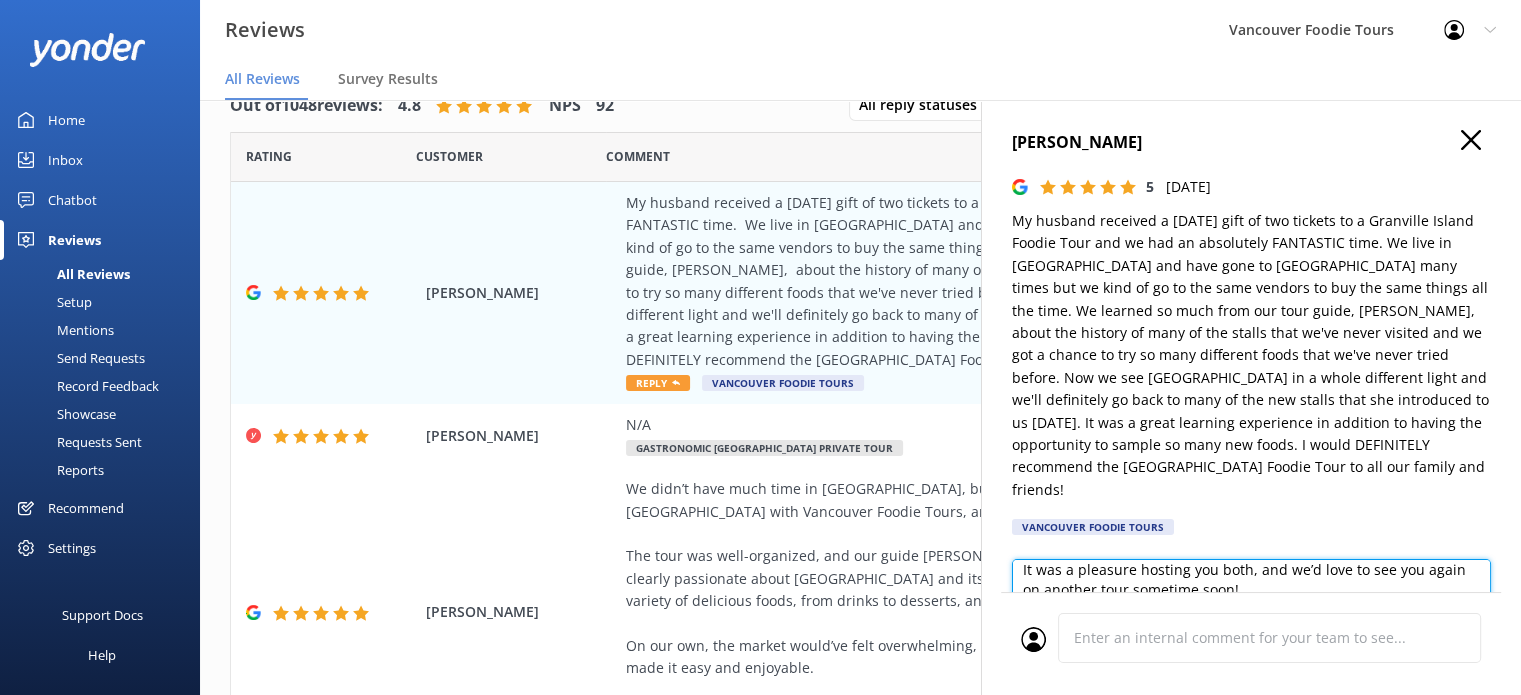 scroll, scrollTop: 10, scrollLeft: 0, axis: vertical 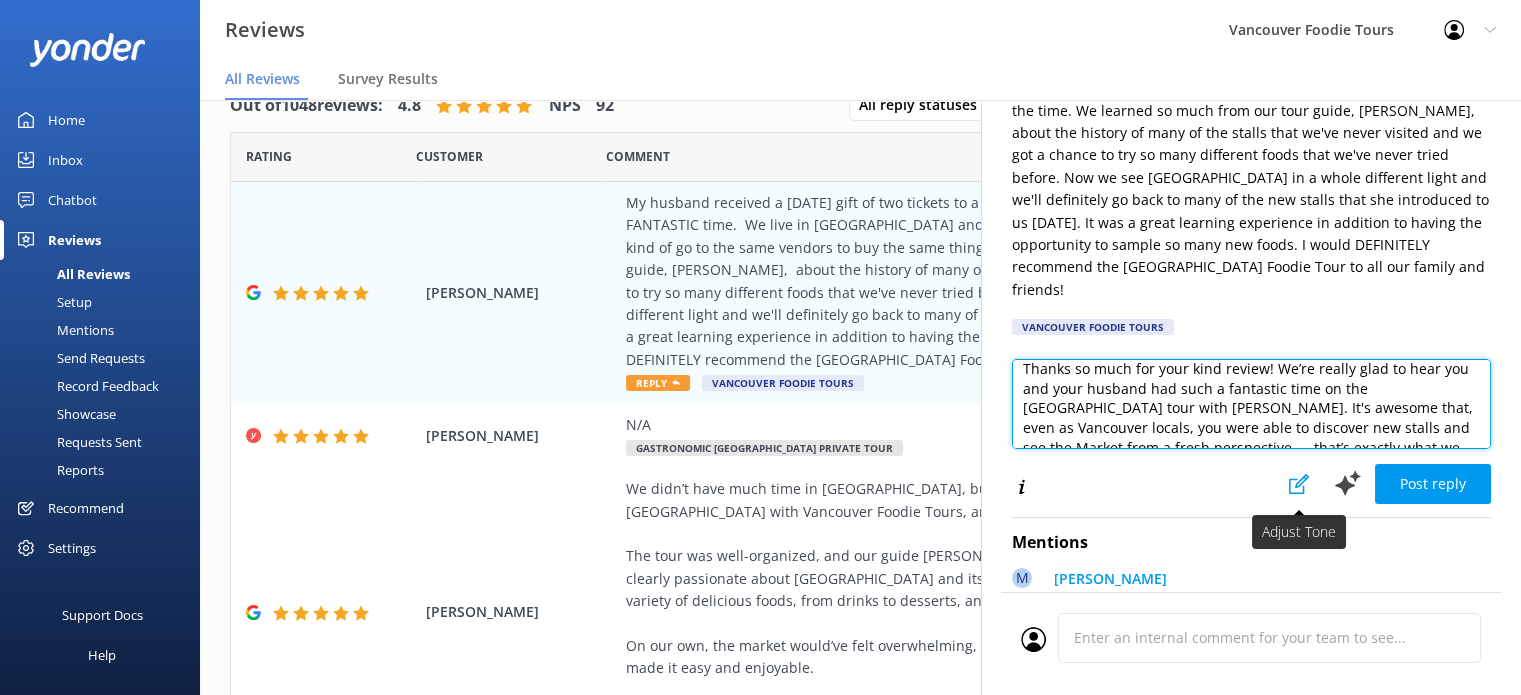 drag, startPoint x: 1063, startPoint y: 410, endPoint x: 1280, endPoint y: 466, distance: 224.10934 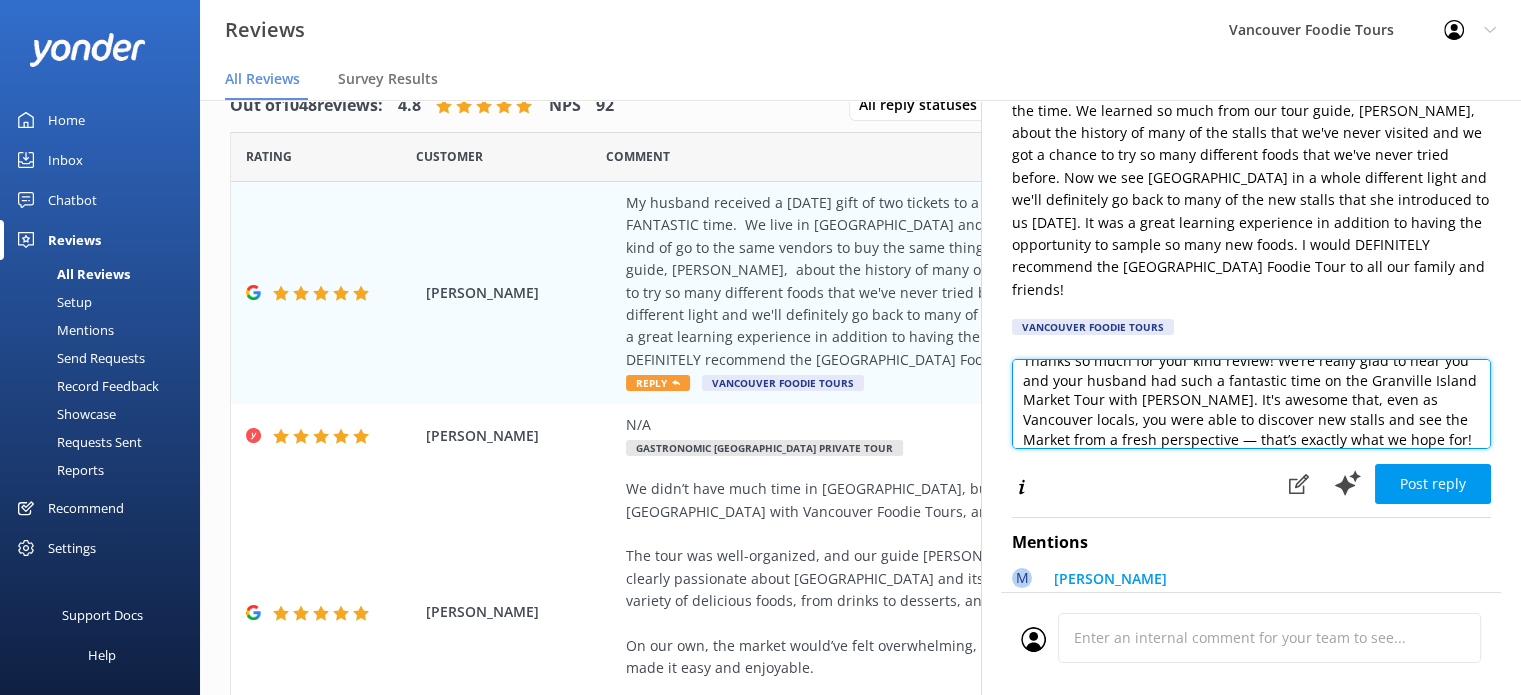 scroll, scrollTop: 78, scrollLeft: 0, axis: vertical 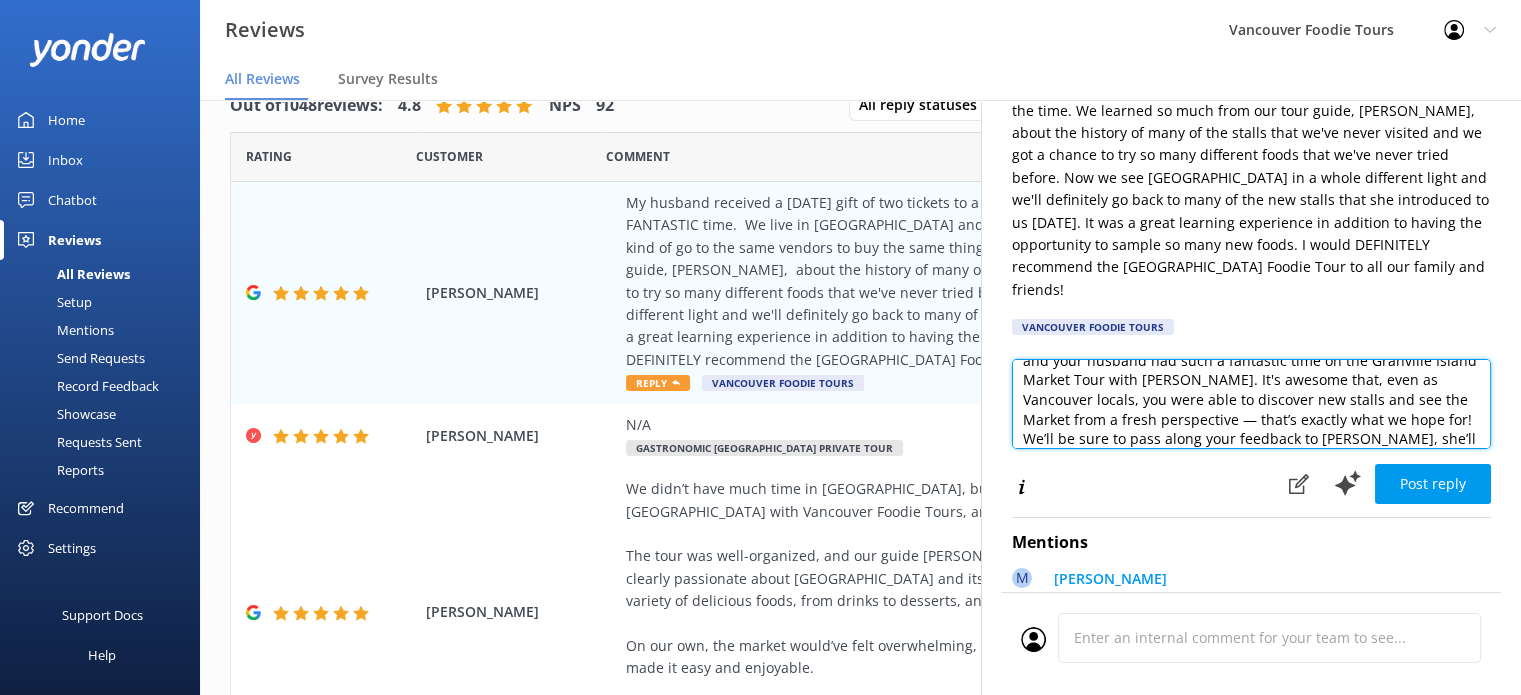click on "Hi [PERSON_NAME],
Thanks so much for your kind review! We’re really glad to hear you and your husband had such a fantastic time on the Granville Island Market Tour with [PERSON_NAME]. It's awesome that, even as Vancouver locals, you were able to discover new stalls and see the Market from a fresh perspective — that’s exactly what we hope for! We’ll be sure to pass along your feedback to [PERSON_NAME], she’ll be so pleased to hear it.
It was a pleasure hosting you both, and we’d love to see you again on another tour sometime soon!
Vancouver Foodie Tours Team x" at bounding box center [1251, 404] 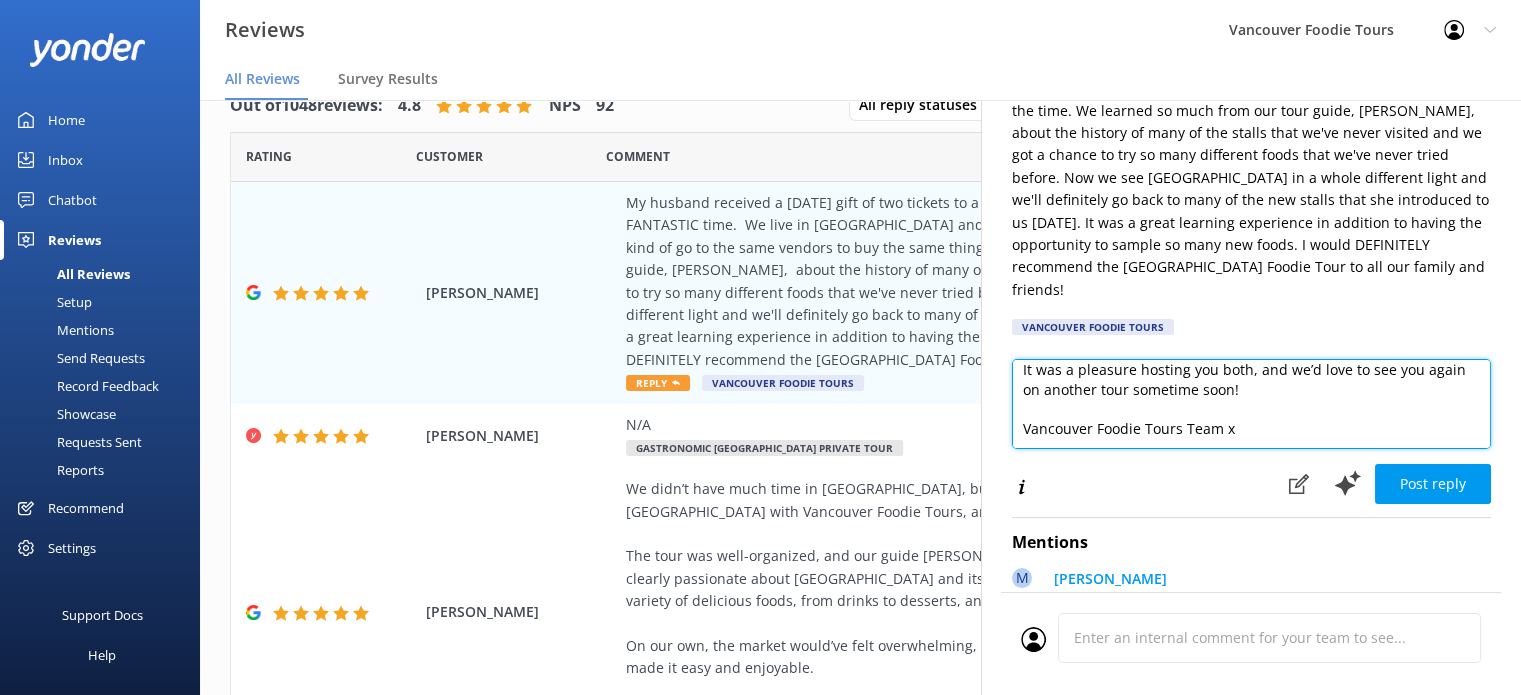 scroll, scrollTop: 205, scrollLeft: 0, axis: vertical 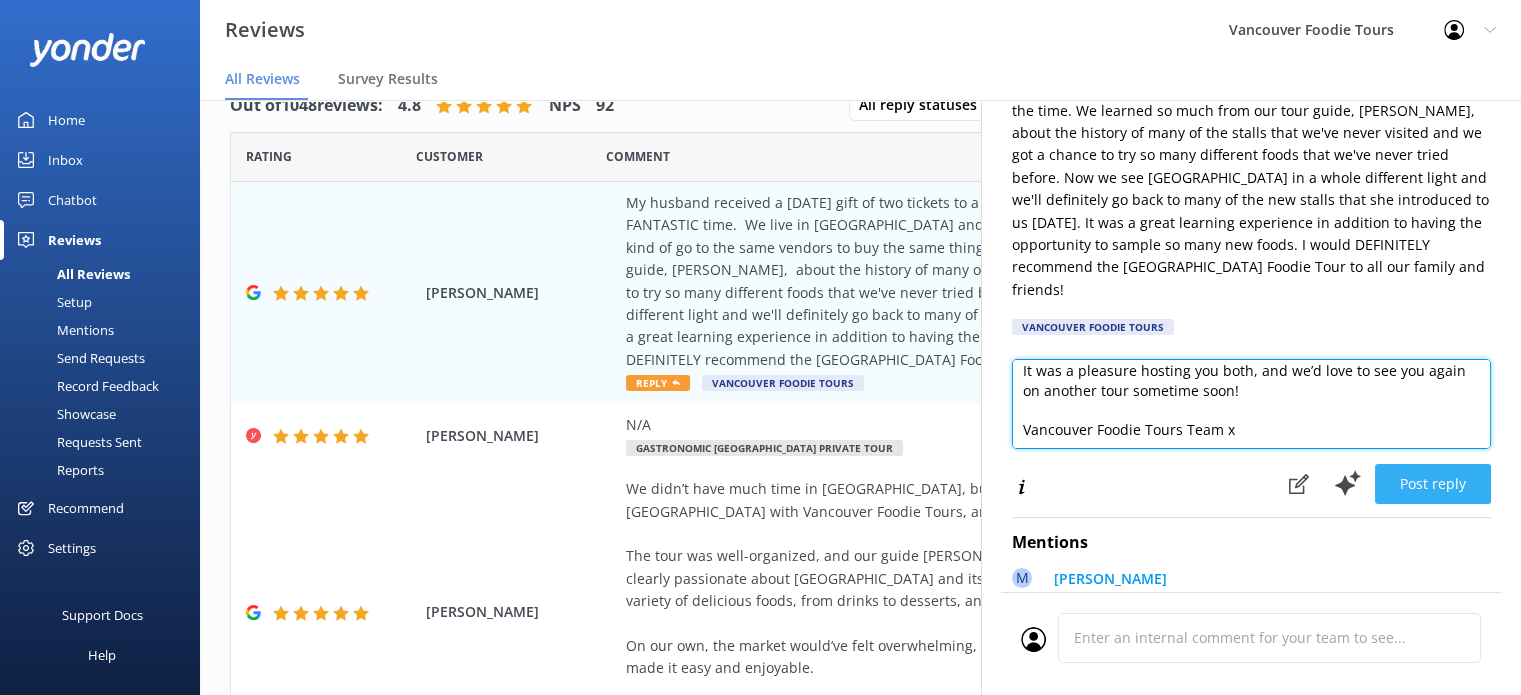 type on "Hi [PERSON_NAME],
Thanks so much for your kind review! We’re really glad to hear you and your husband had such a fantastic time on the Granville Island Market Tour with [PERSON_NAME]. It's awesome that, even as Vancouver locals, you were able to discover new stalls and see the market from a fresh perspective — that’s exactly what we hope for! We’ll be sure to pass along your feedback to [PERSON_NAME], she’ll be so pleased to hear it.
It was a pleasure hosting you both, and we’d love to see you again on another tour sometime soon!
Vancouver Foodie Tours Team x" 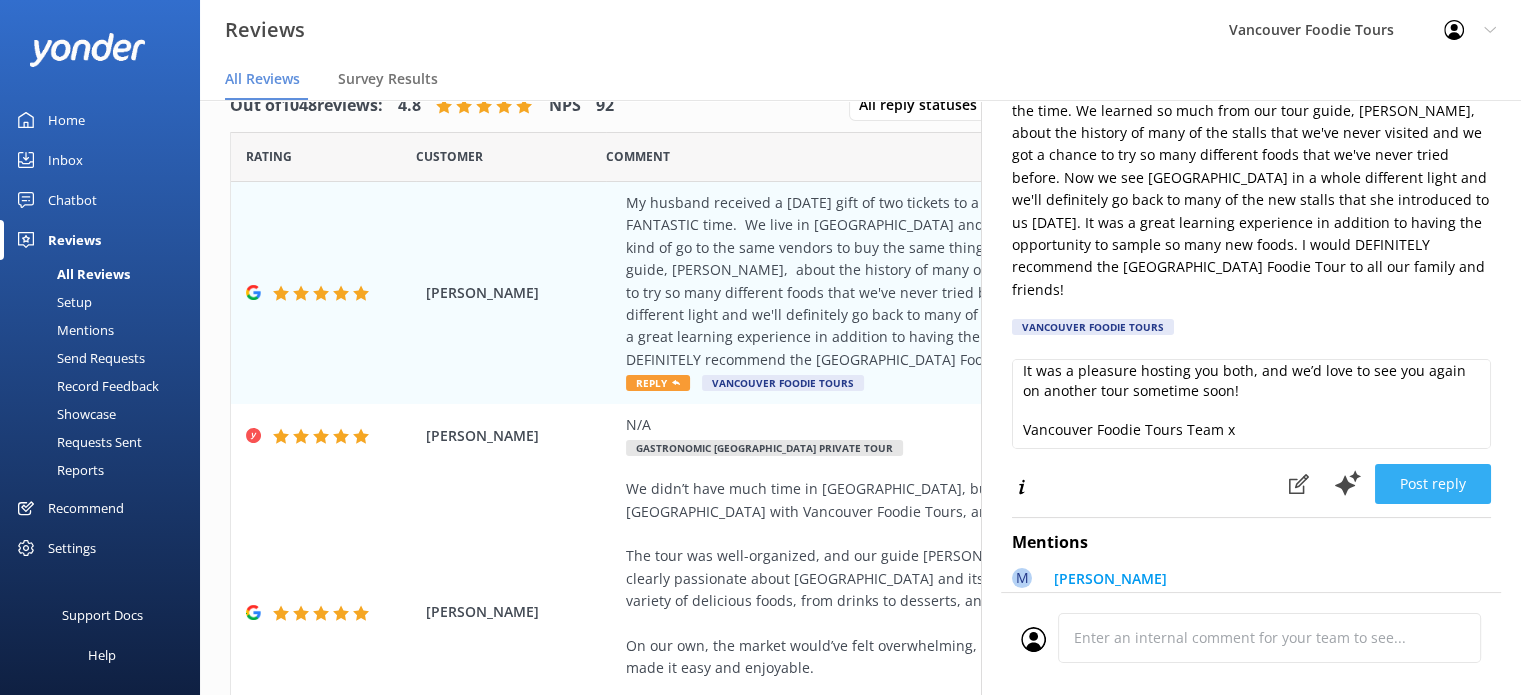 click on "Post reply" at bounding box center (1433, 484) 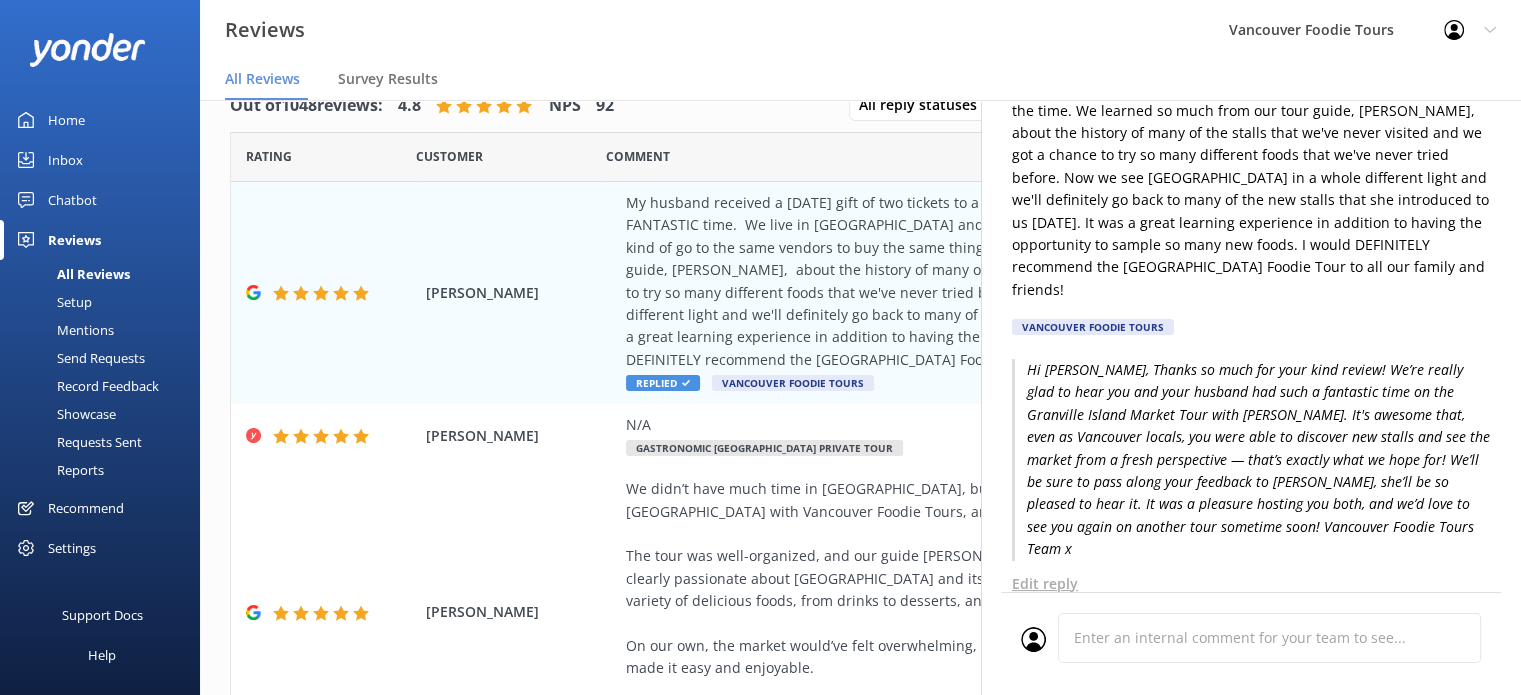 scroll, scrollTop: 0, scrollLeft: 0, axis: both 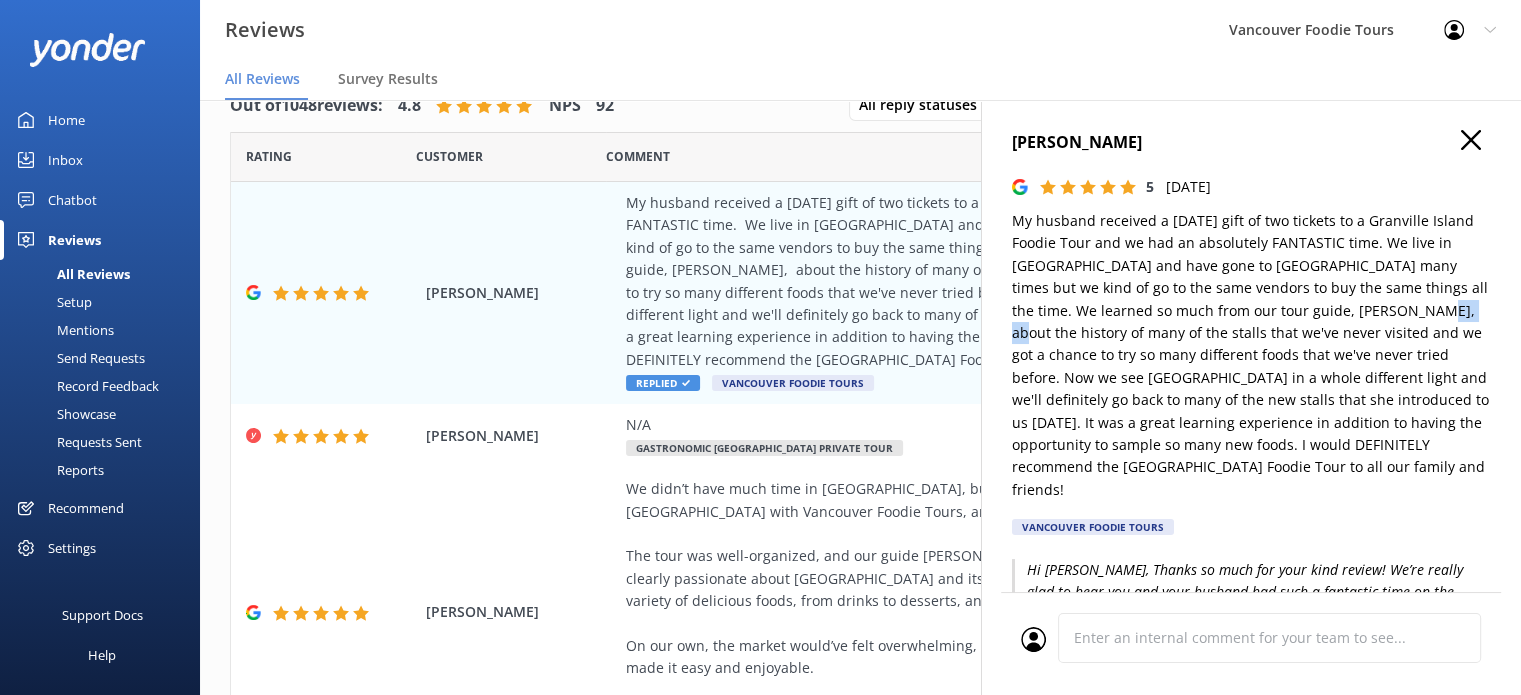 drag, startPoint x: 1348, startPoint y: 319, endPoint x: 1402, endPoint y: 313, distance: 54.33231 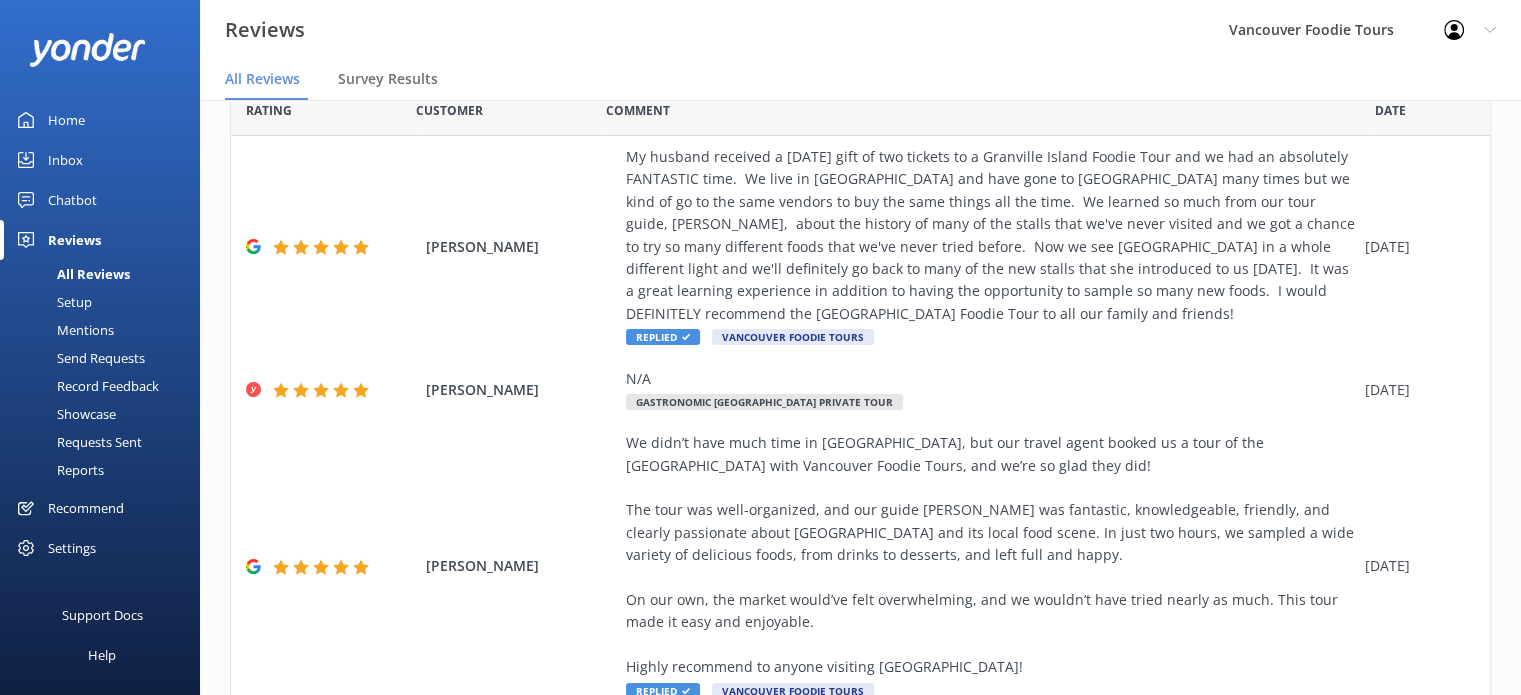 scroll, scrollTop: 0, scrollLeft: 0, axis: both 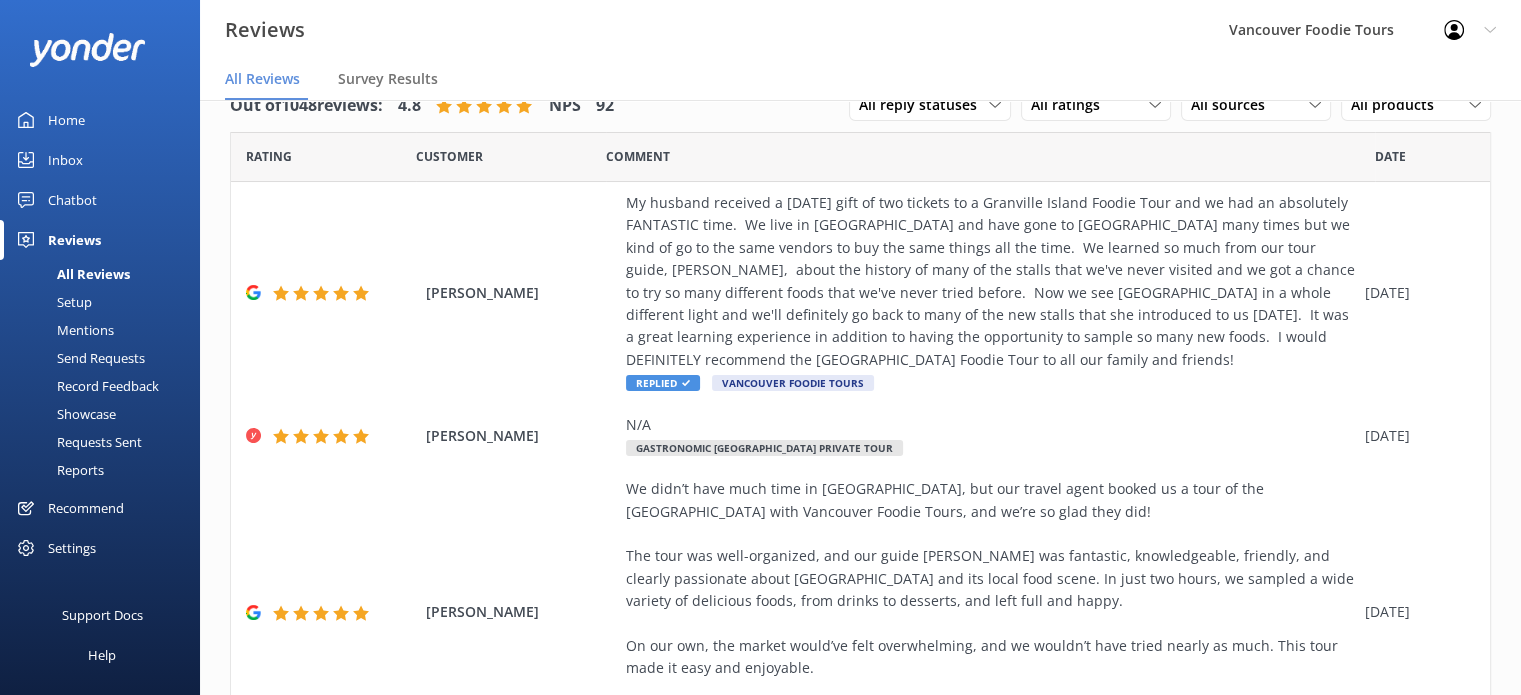 click on "Inbox" at bounding box center (100, 160) 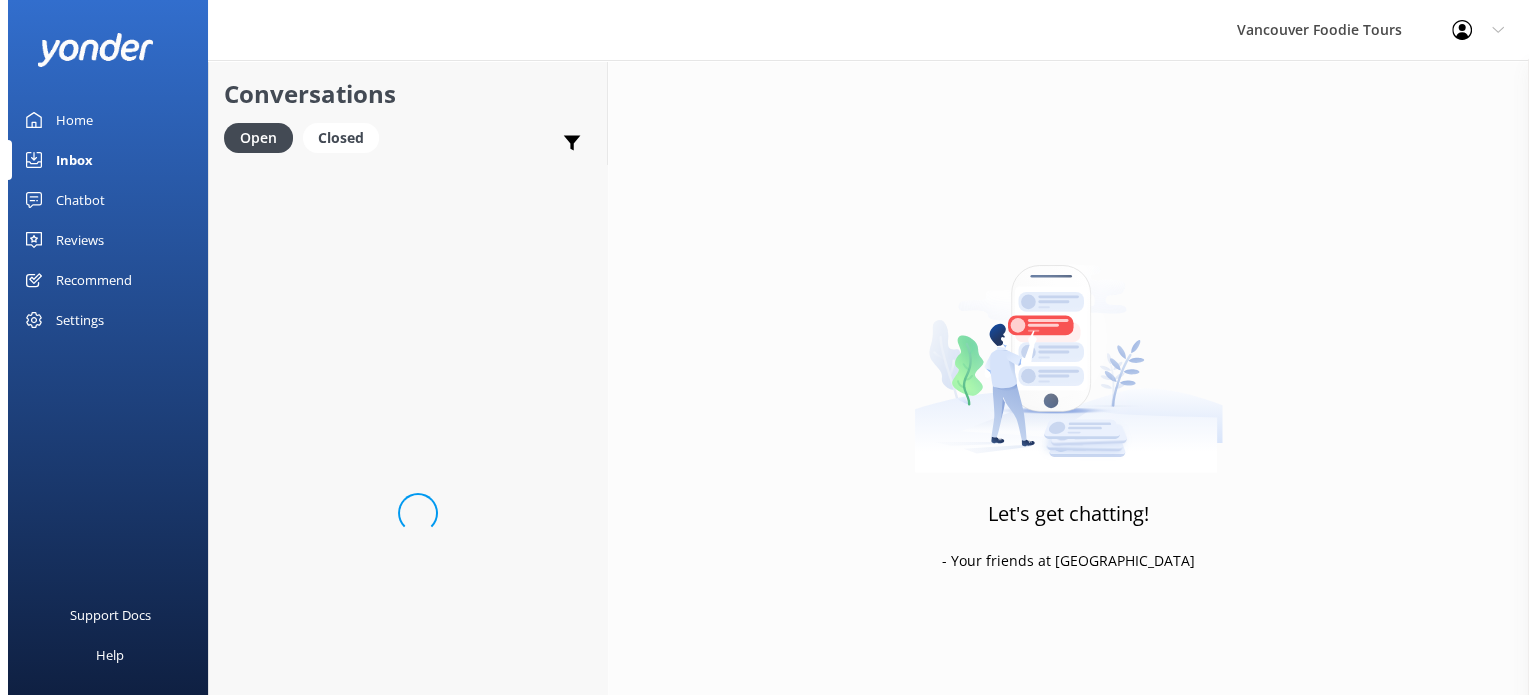 scroll, scrollTop: 0, scrollLeft: 0, axis: both 